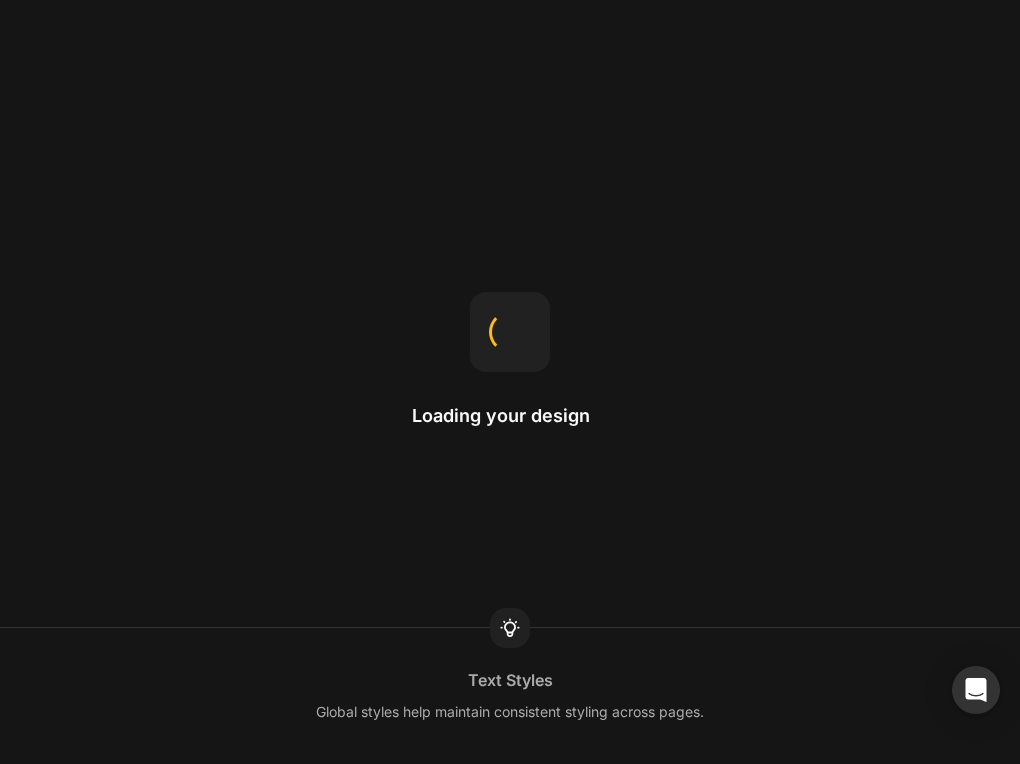 scroll, scrollTop: 0, scrollLeft: 0, axis: both 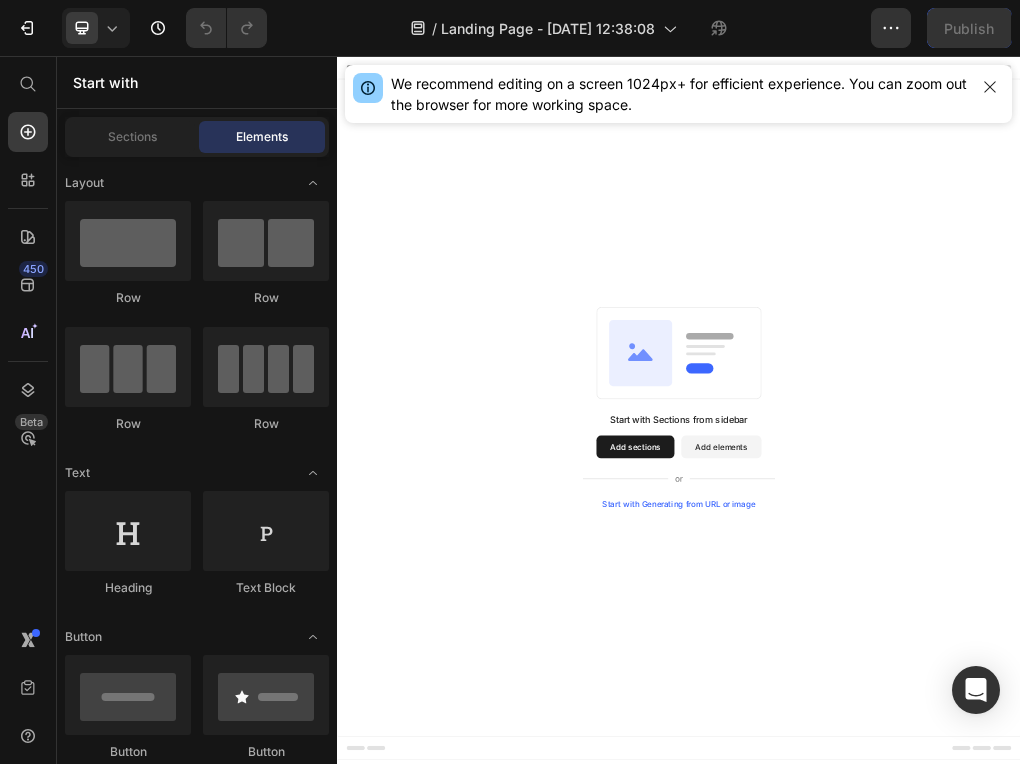 click on "Start with Generating from URL or image" at bounding box center (937, 843) 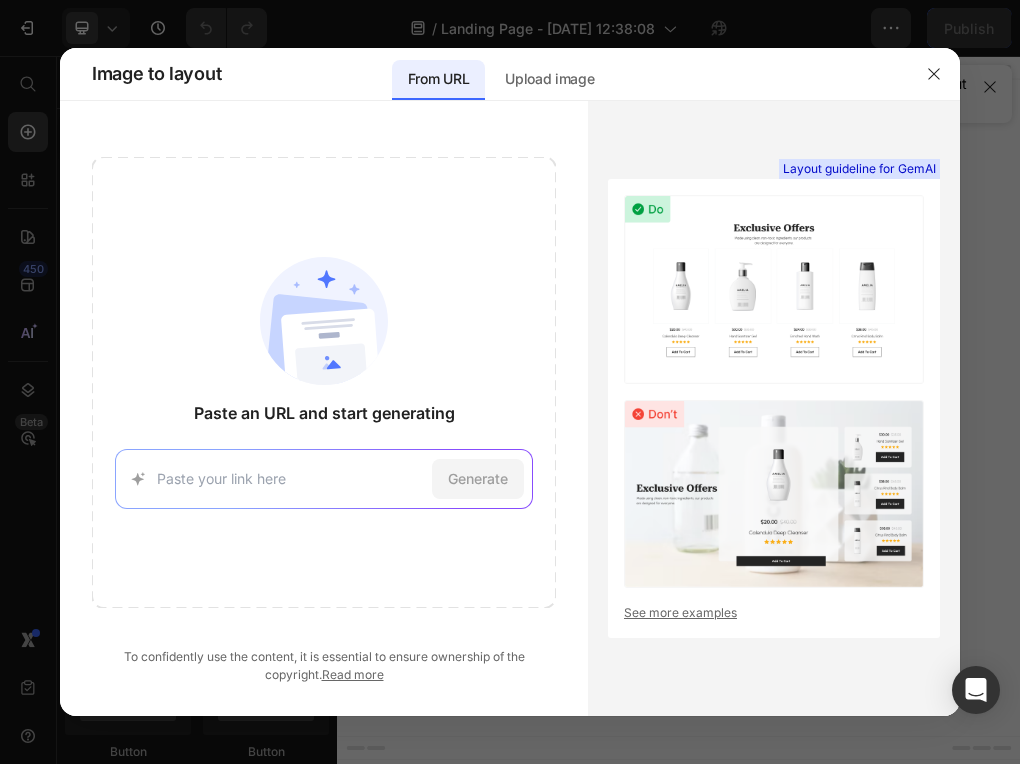click at bounding box center [290, 478] 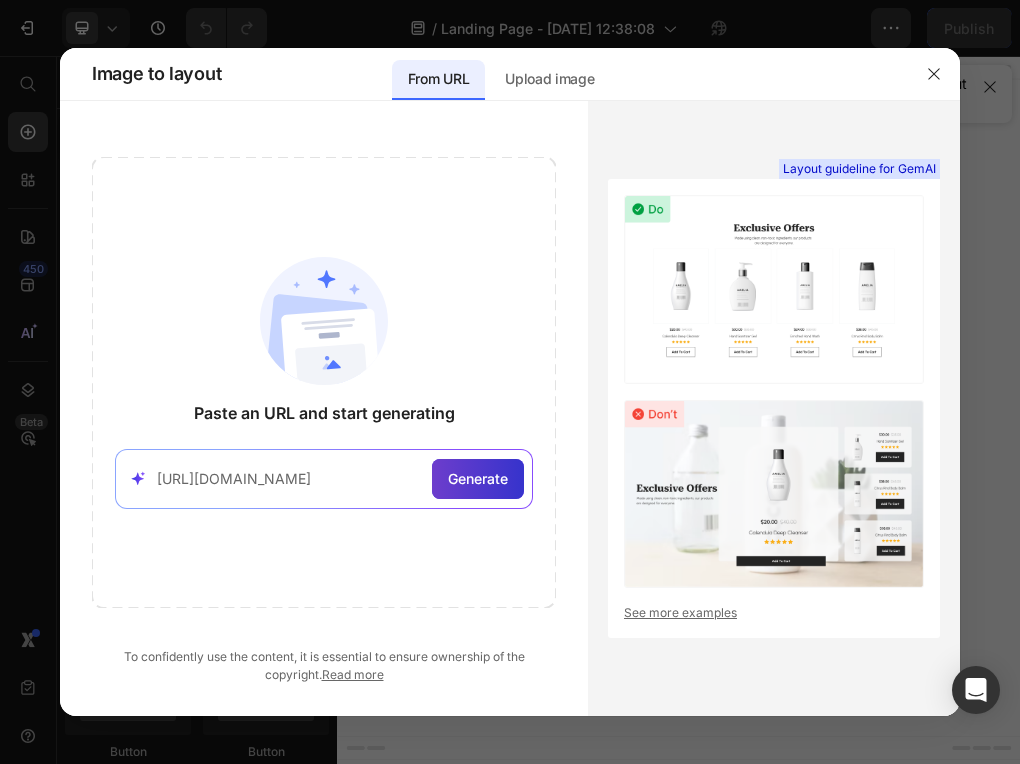 type on "[URL][DOMAIN_NAME]" 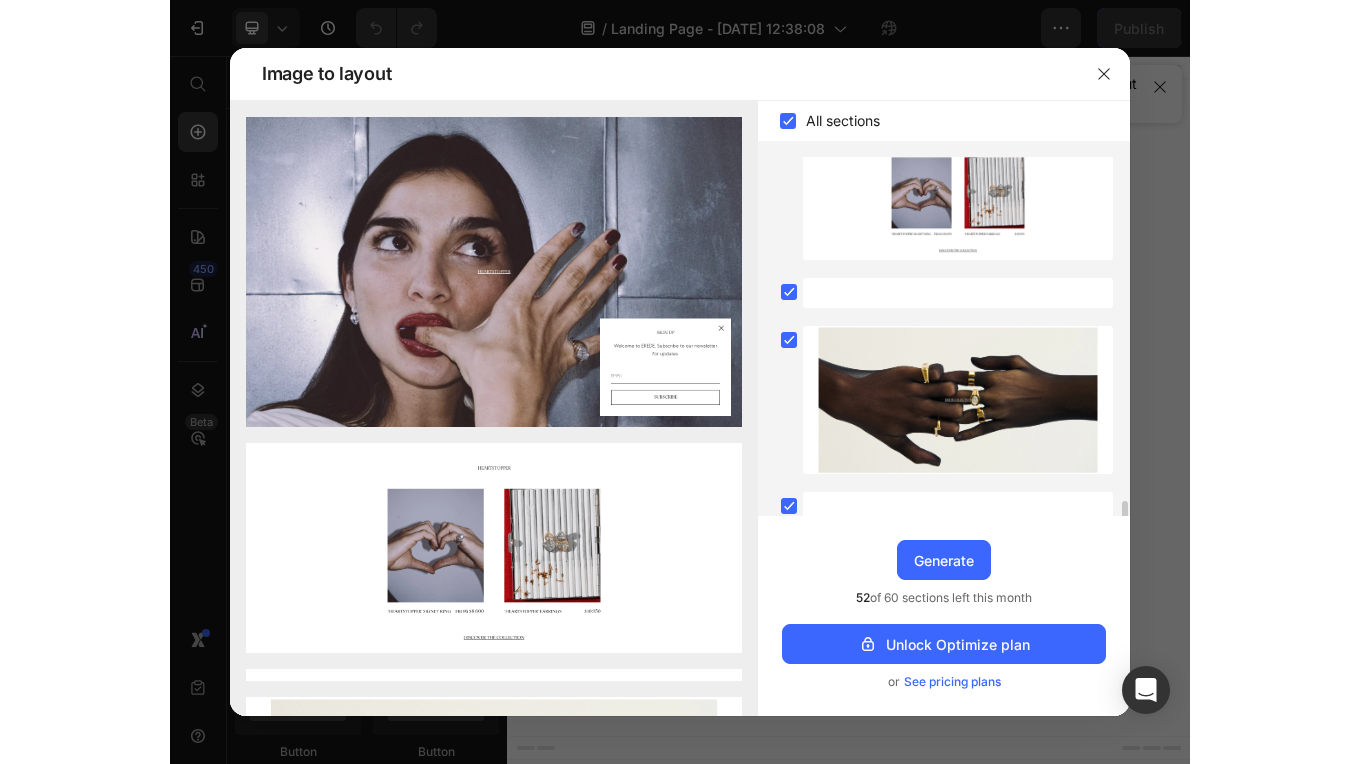 scroll, scrollTop: 0, scrollLeft: 0, axis: both 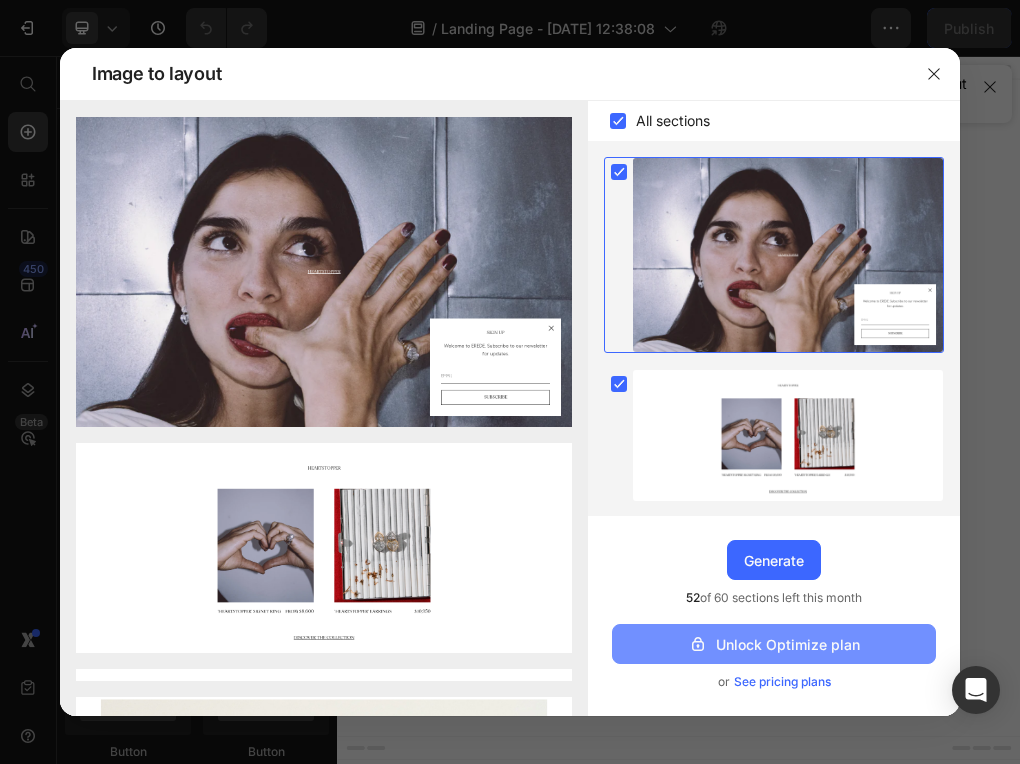 click on "Unlock Optimize plan" at bounding box center [774, 644] 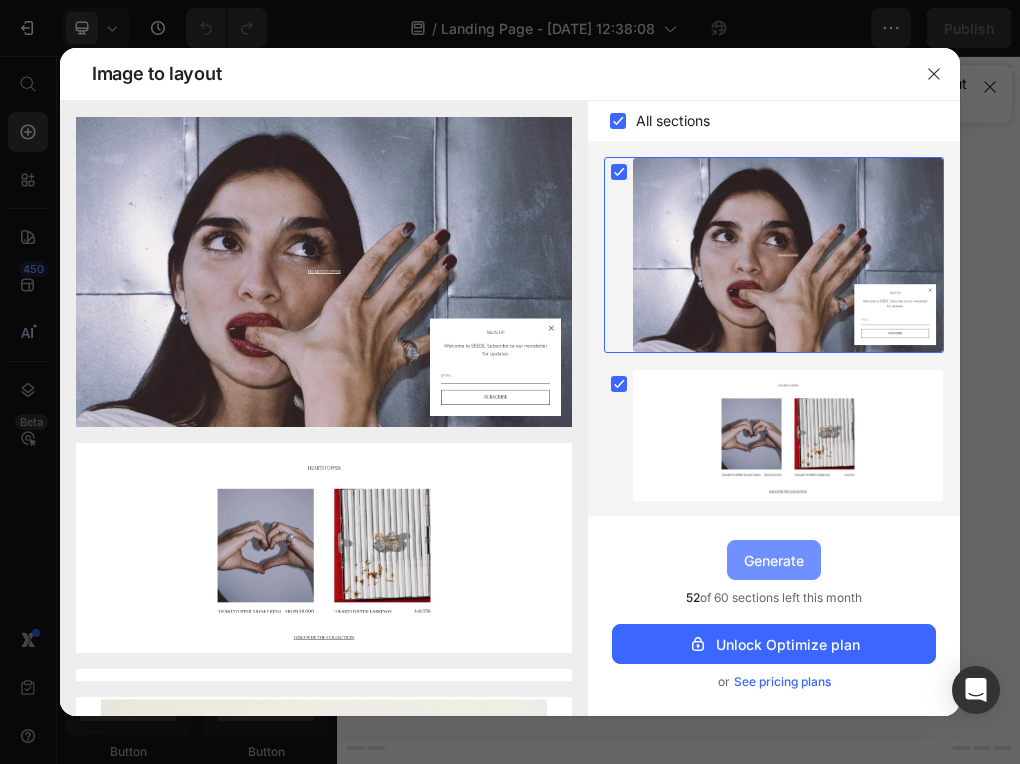 click on "Generate" at bounding box center (774, 560) 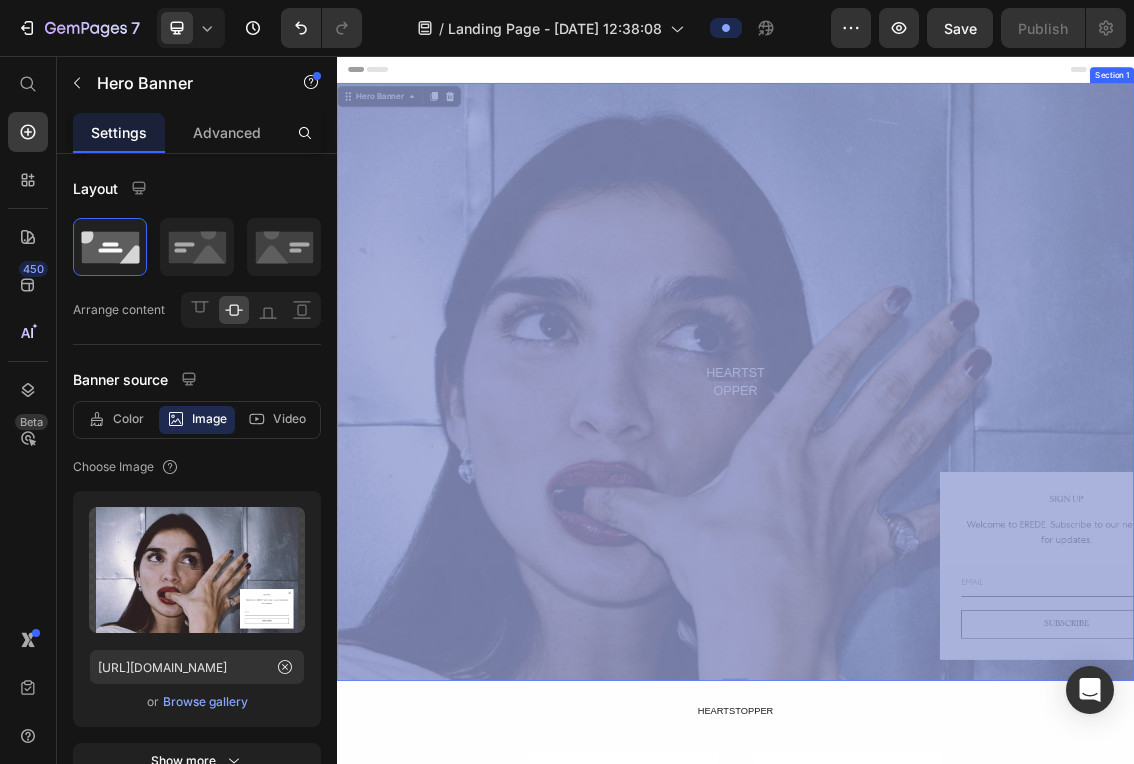 drag, startPoint x: 1531, startPoint y: 590, endPoint x: 1928, endPoint y: 583, distance: 397.0617 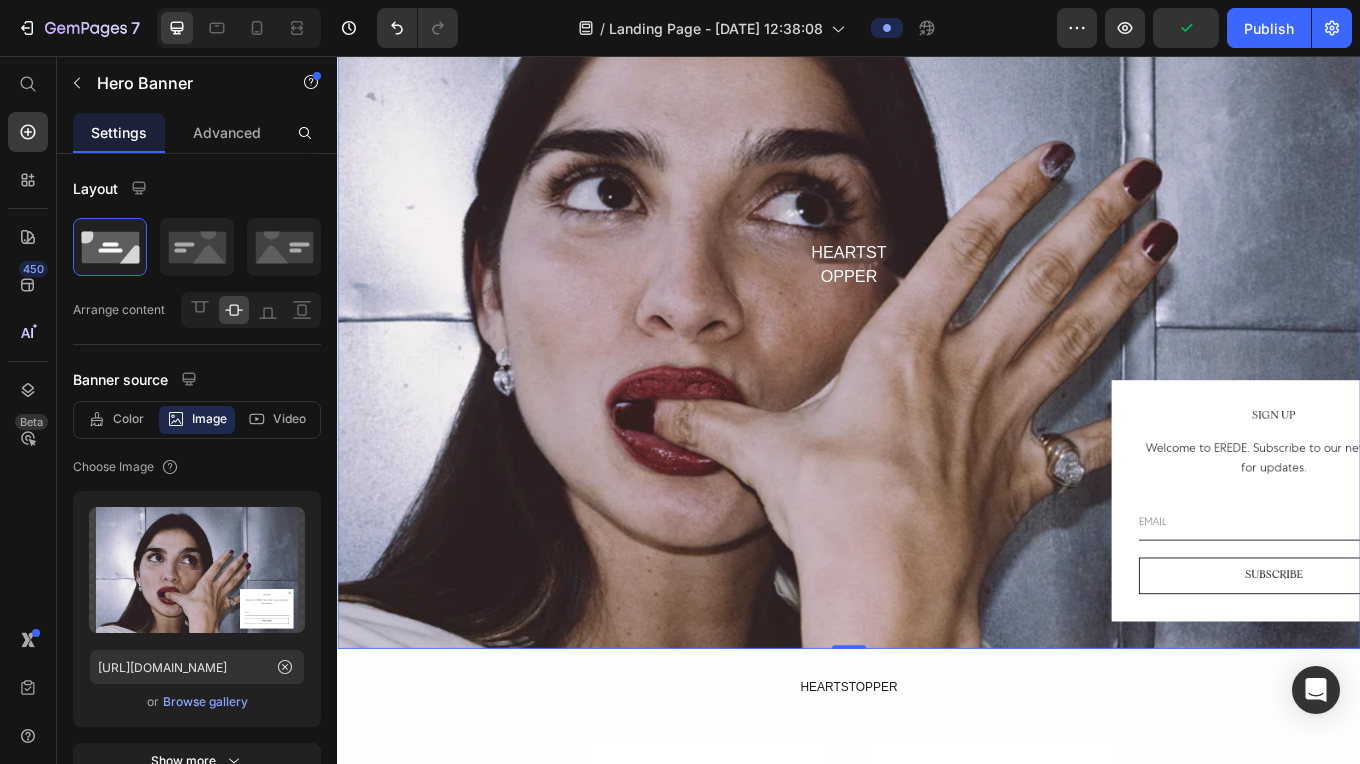 scroll, scrollTop: 324, scrollLeft: 0, axis: vertical 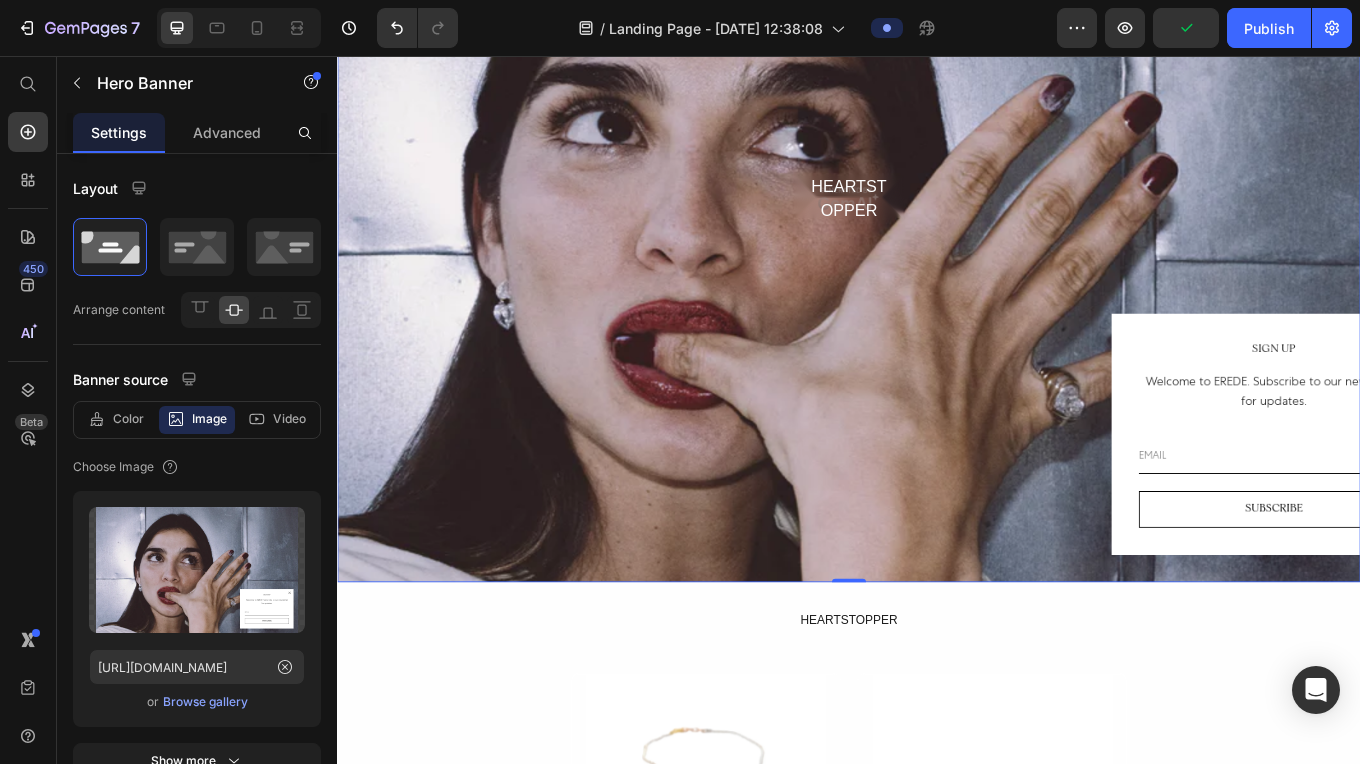 click at bounding box center [937, 223] 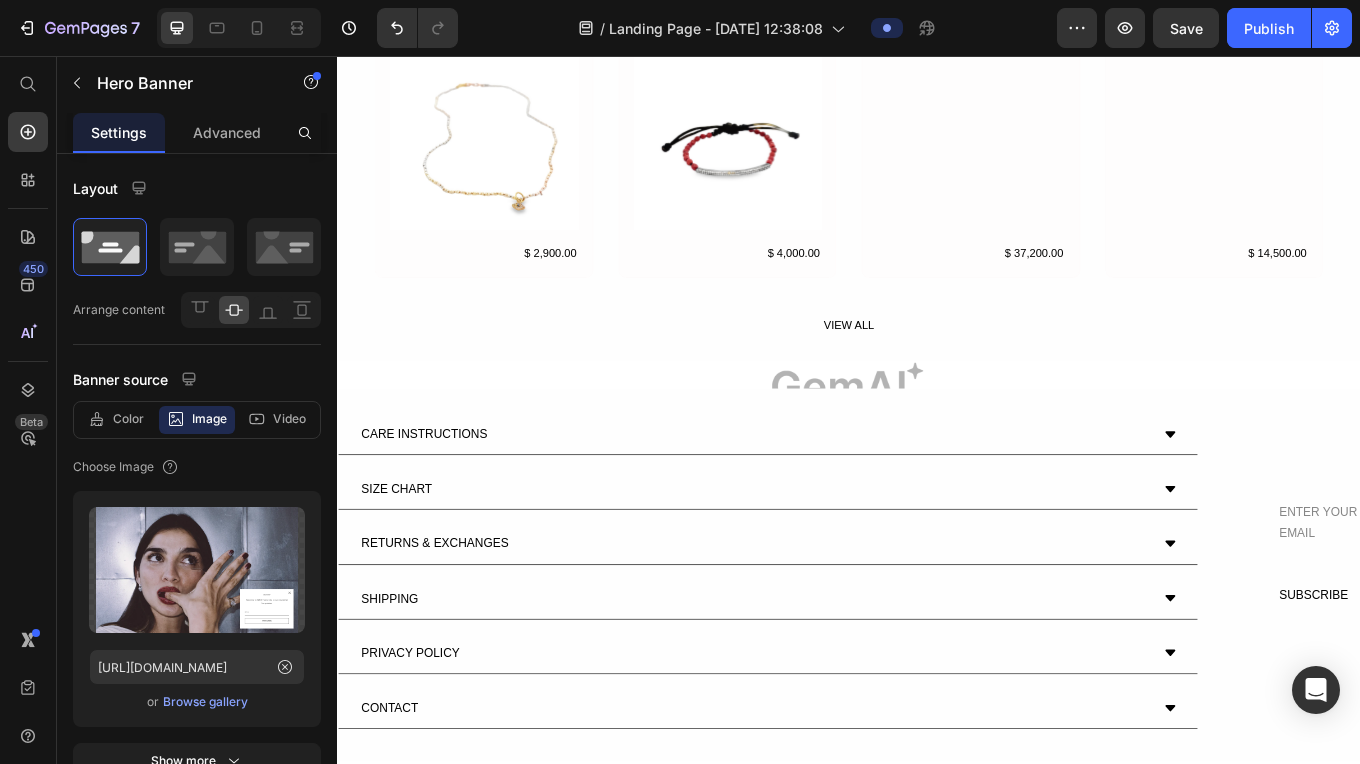 scroll, scrollTop: 2287, scrollLeft: 0, axis: vertical 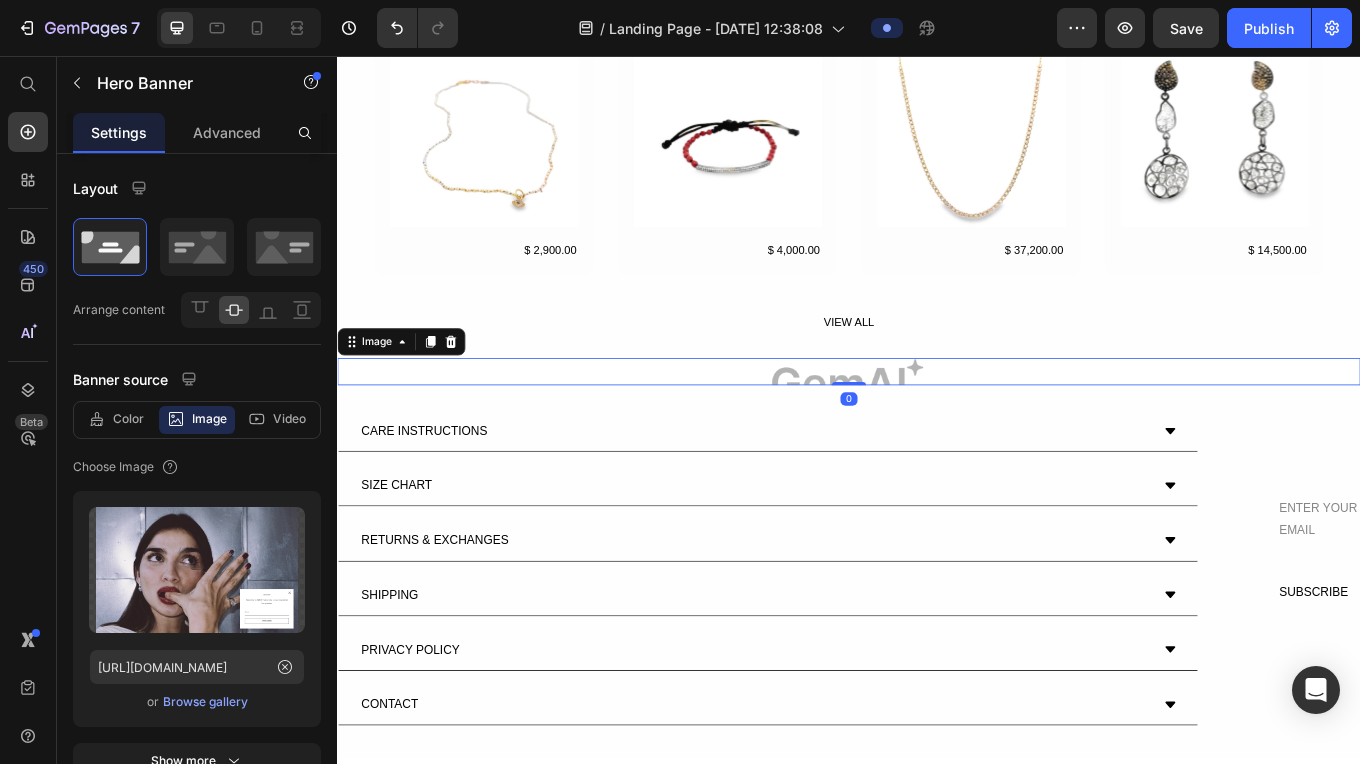 click at bounding box center (937, 426) 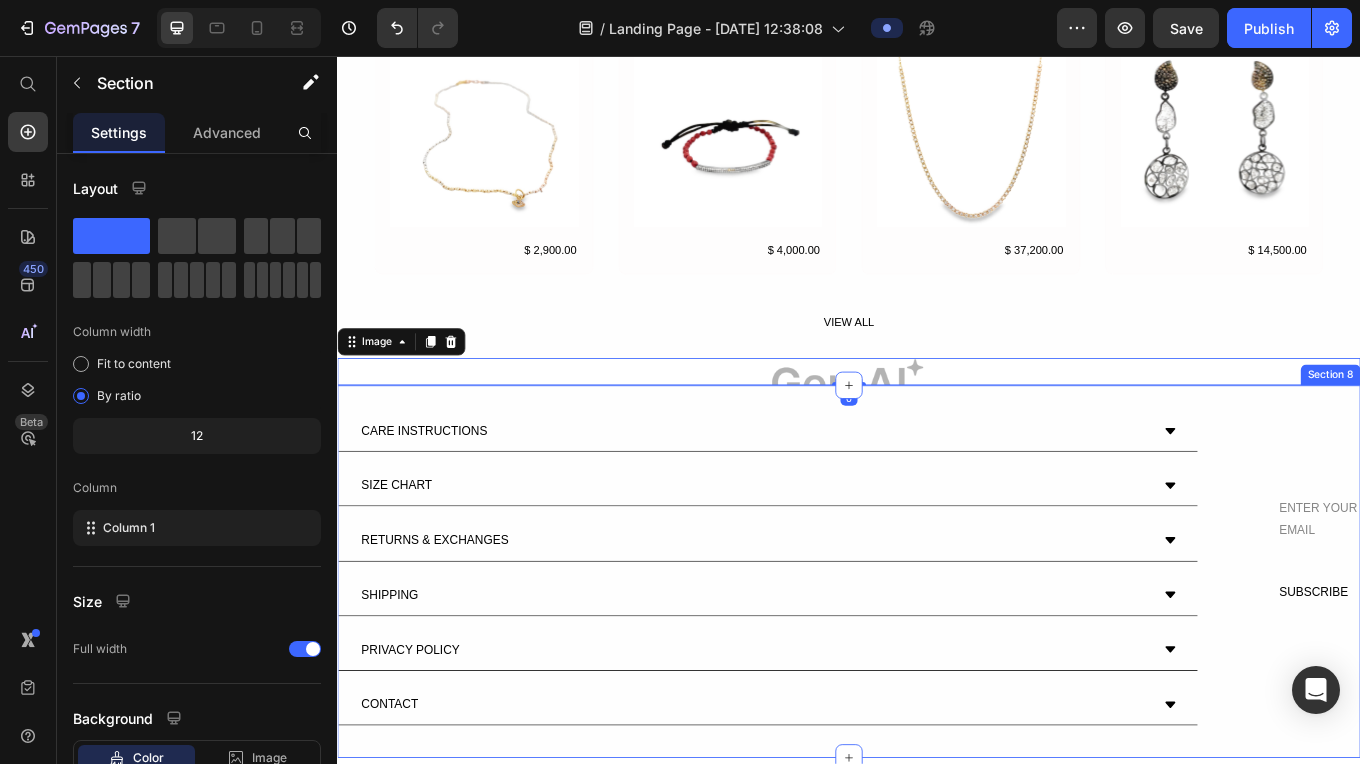 click on "CARE INSTRUCTIONS
SIZE CHART
RETURNS & EXCHANGES
SHIPPING
PRIVACY POLICY
CONTACT Accordion ENTER YOUR EMAIL Text Block SUBSCRIBE Text Block Row Row Section 8" at bounding box center [937, 660] 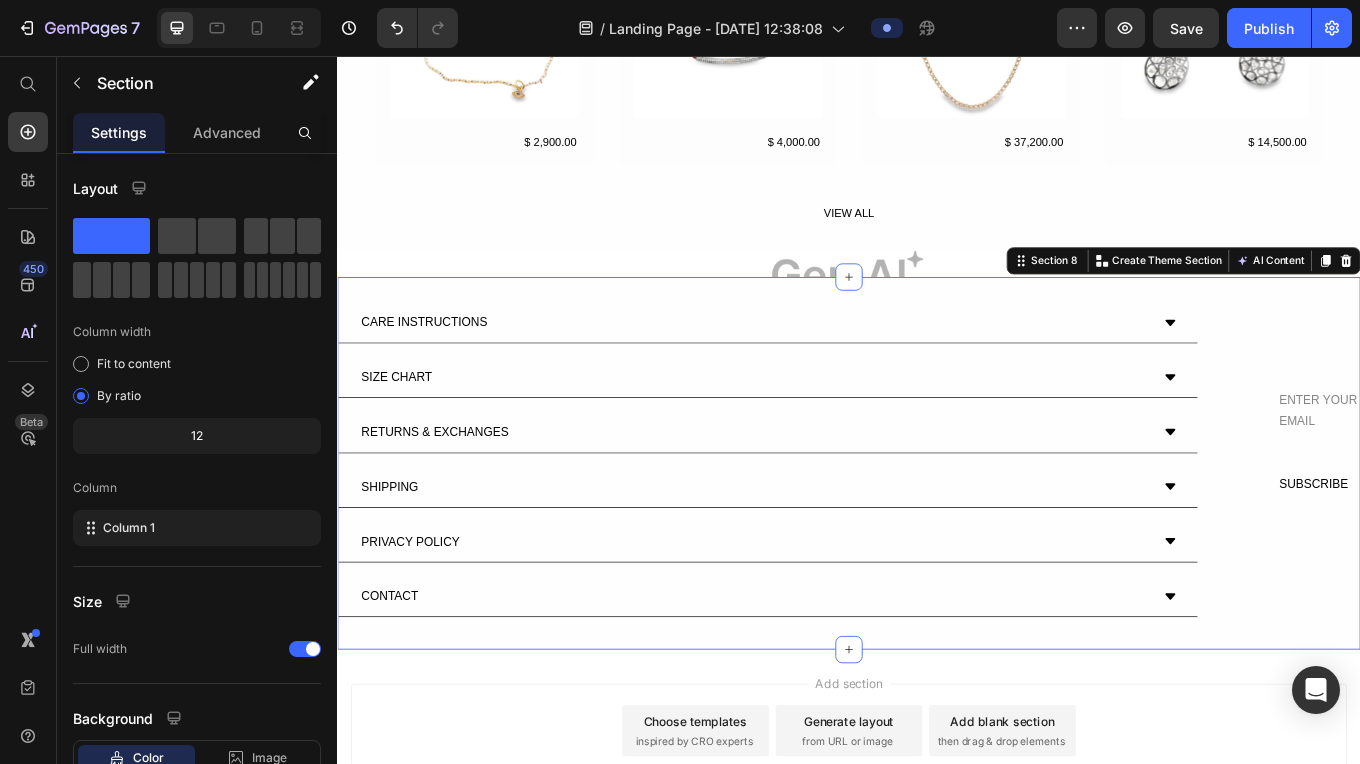 scroll, scrollTop: 2568, scrollLeft: 0, axis: vertical 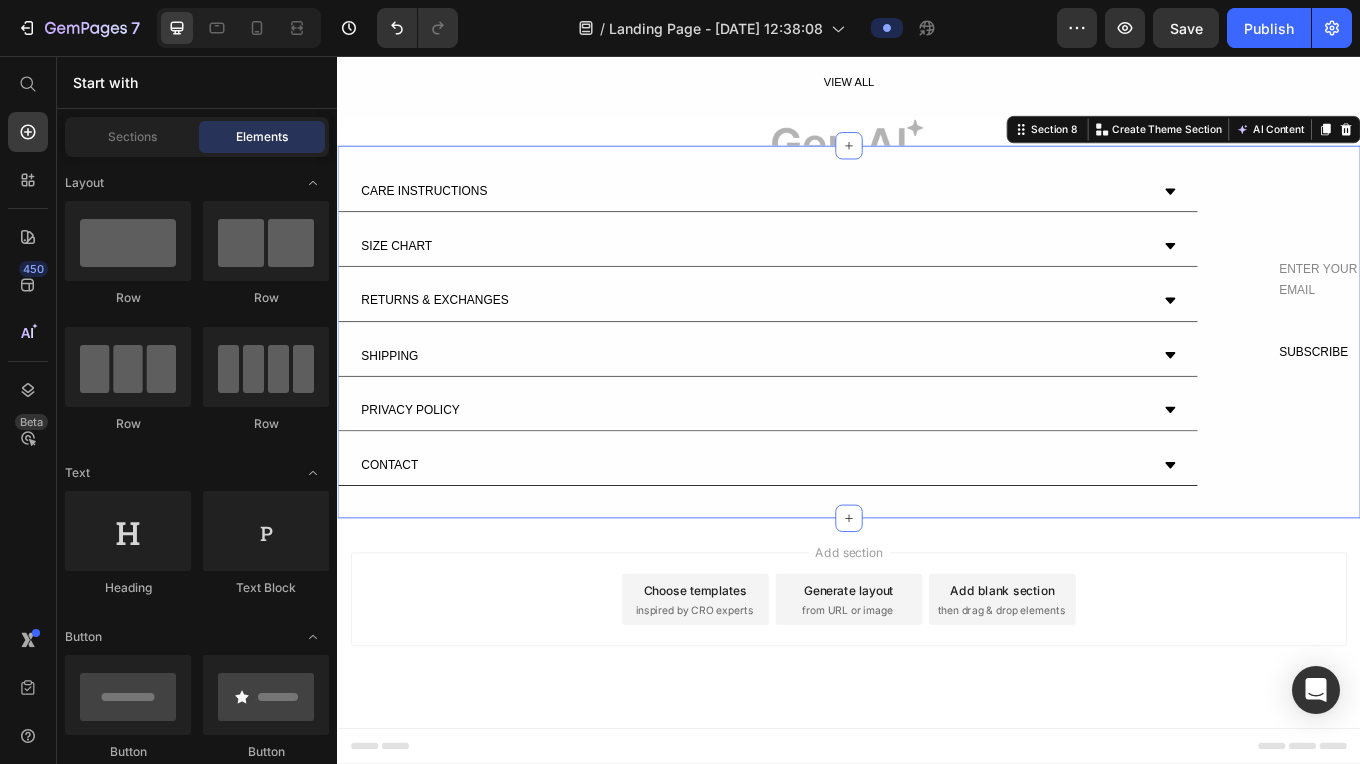 click on "Add section Choose templates inspired by CRO experts Generate layout from URL or image Add blank section then drag & drop elements" at bounding box center [937, 721] 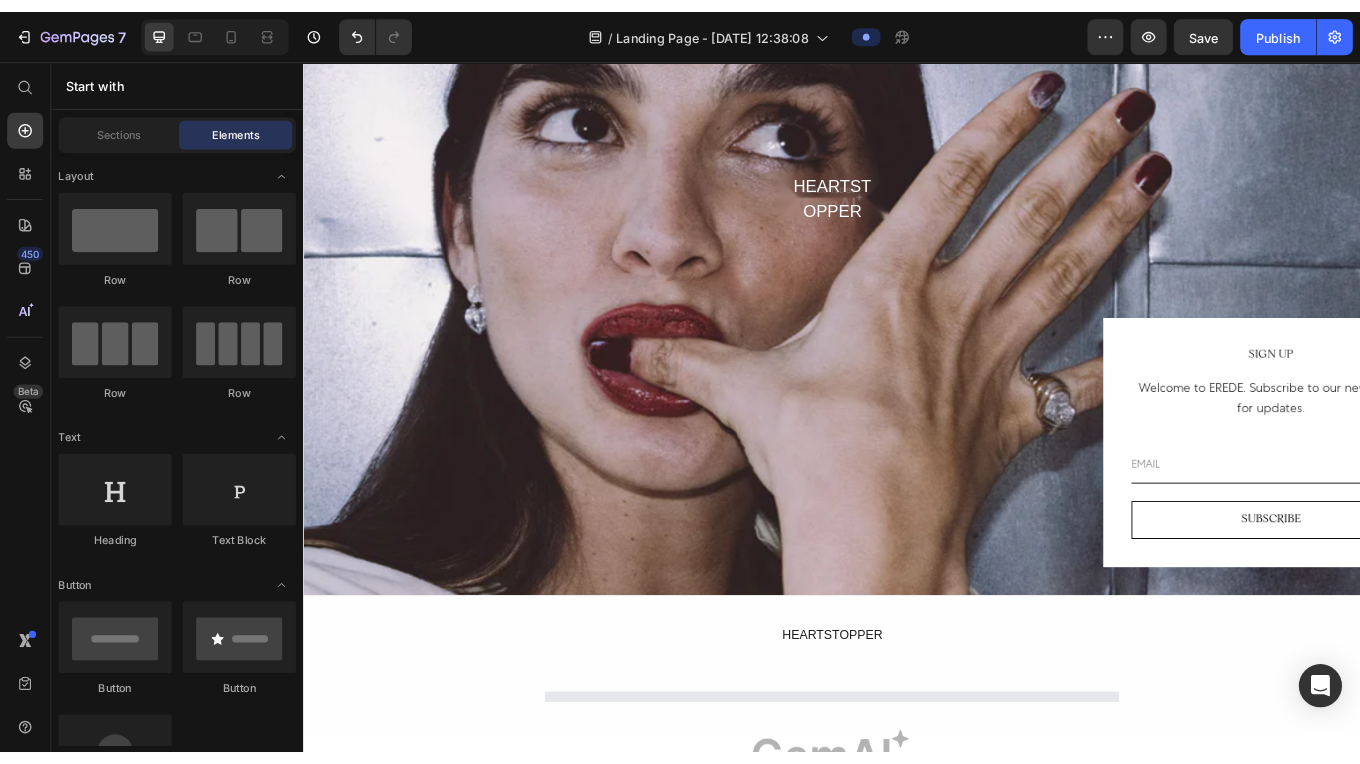 scroll, scrollTop: 0, scrollLeft: 0, axis: both 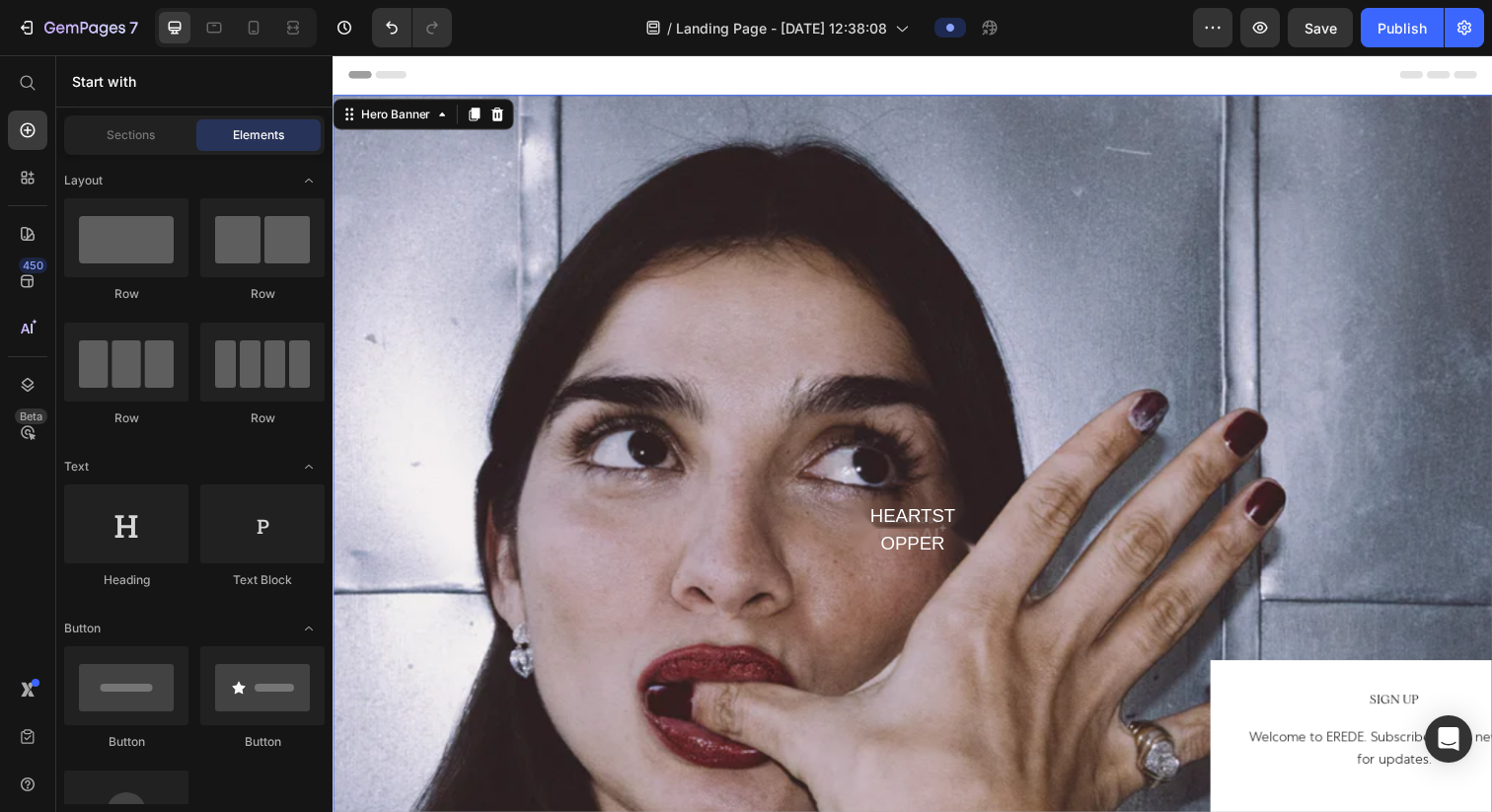 click at bounding box center (925, 540) 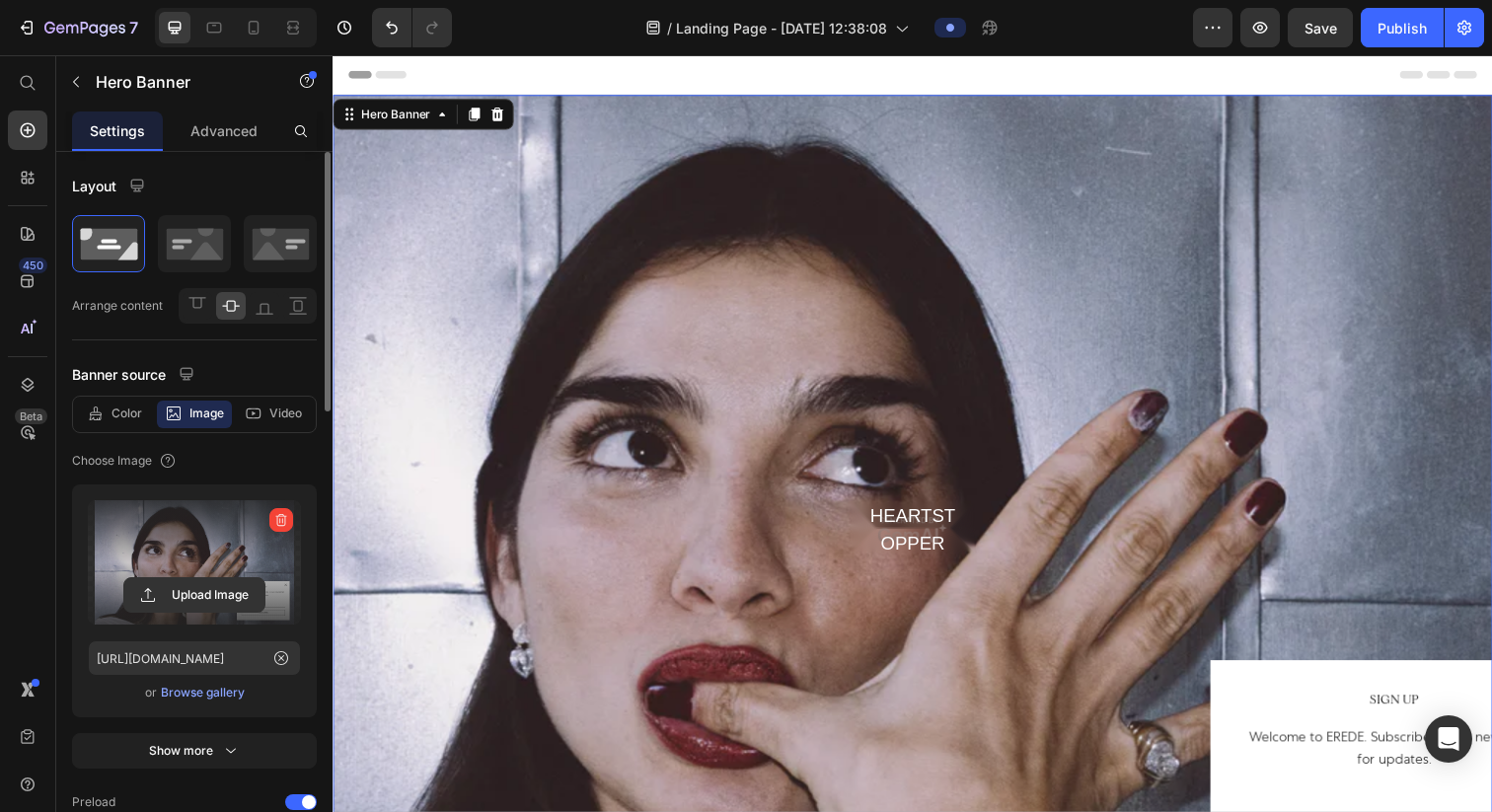 click at bounding box center [194, 562] 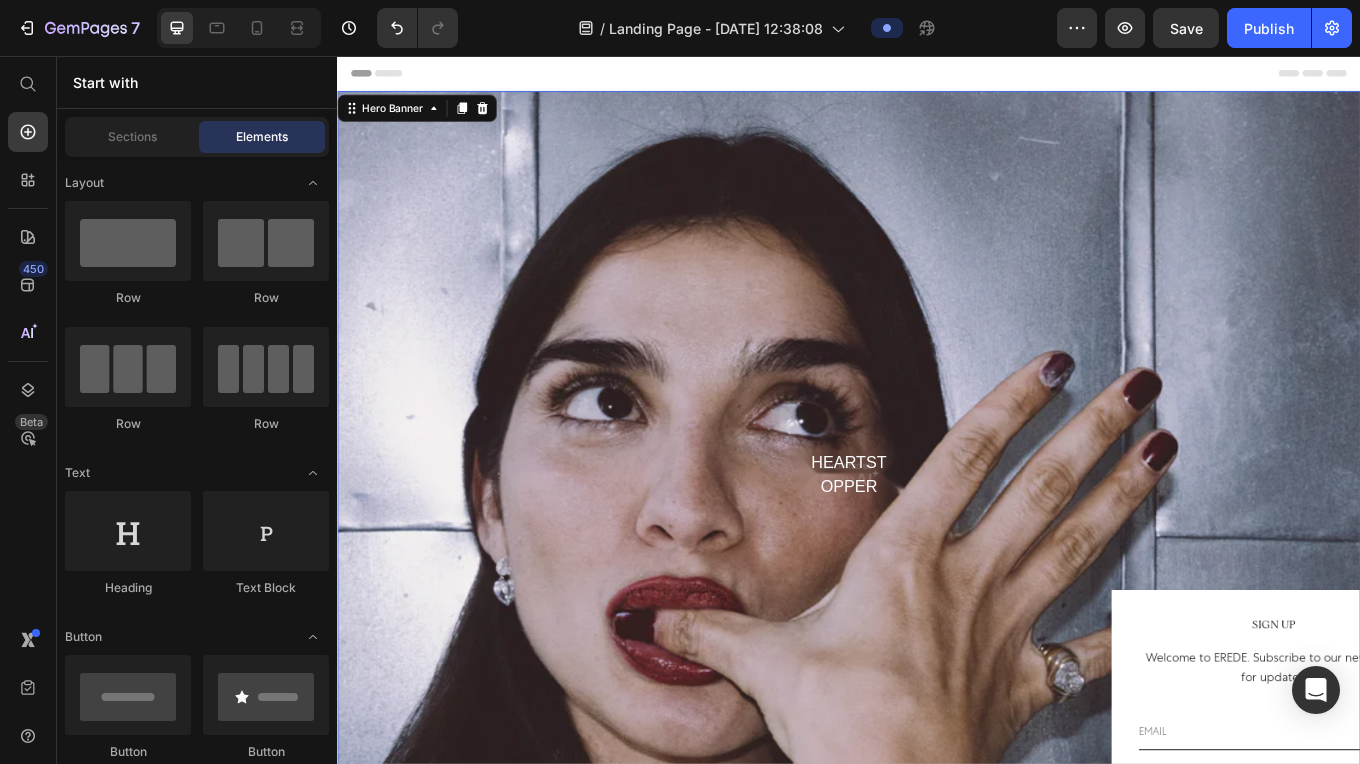 click at bounding box center (937, 547) 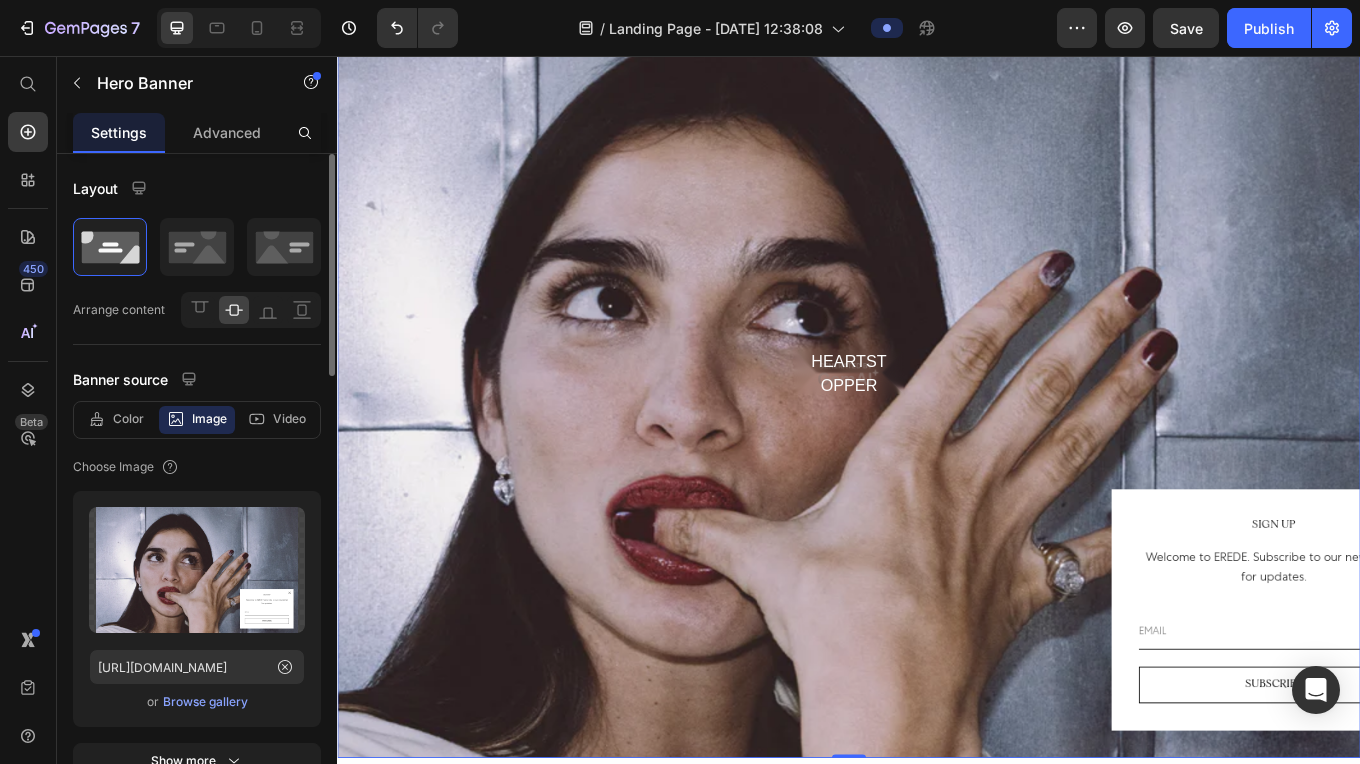 scroll, scrollTop: 127, scrollLeft: 0, axis: vertical 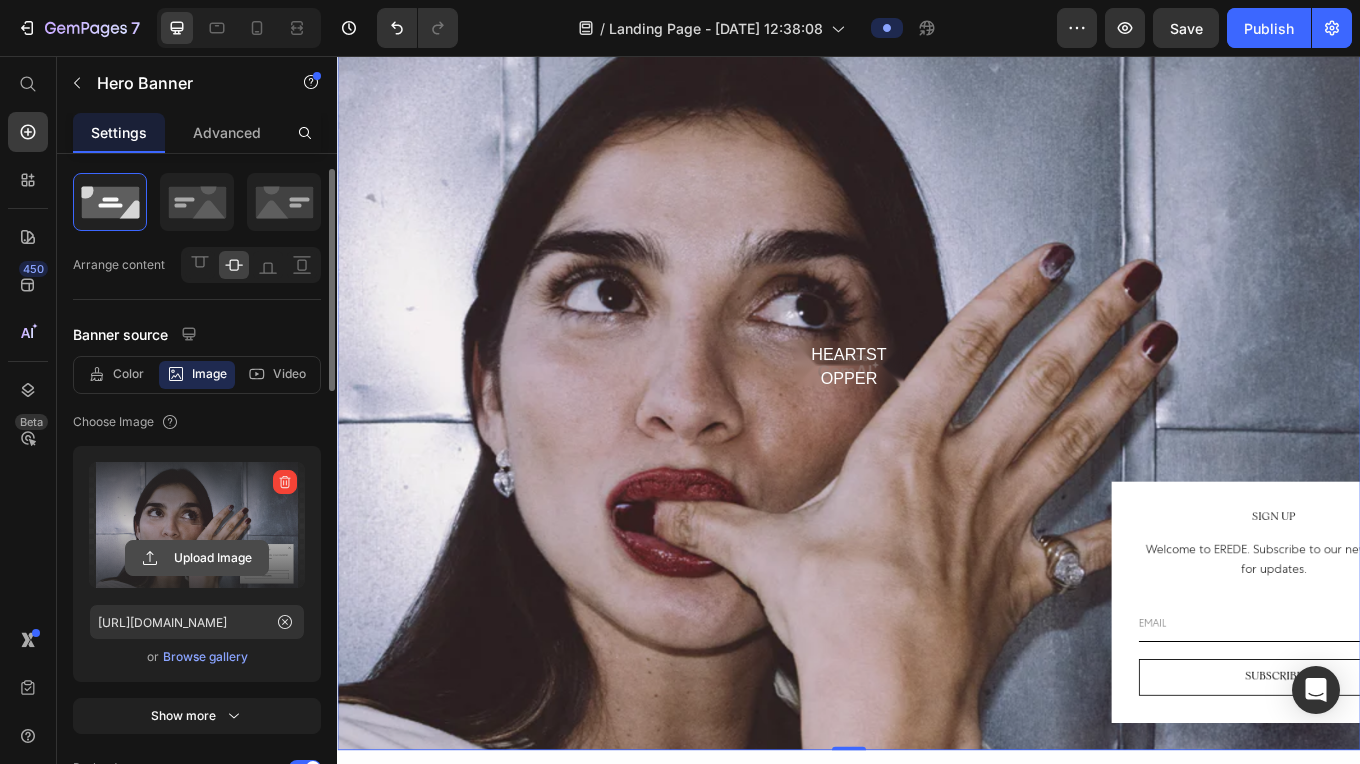 click 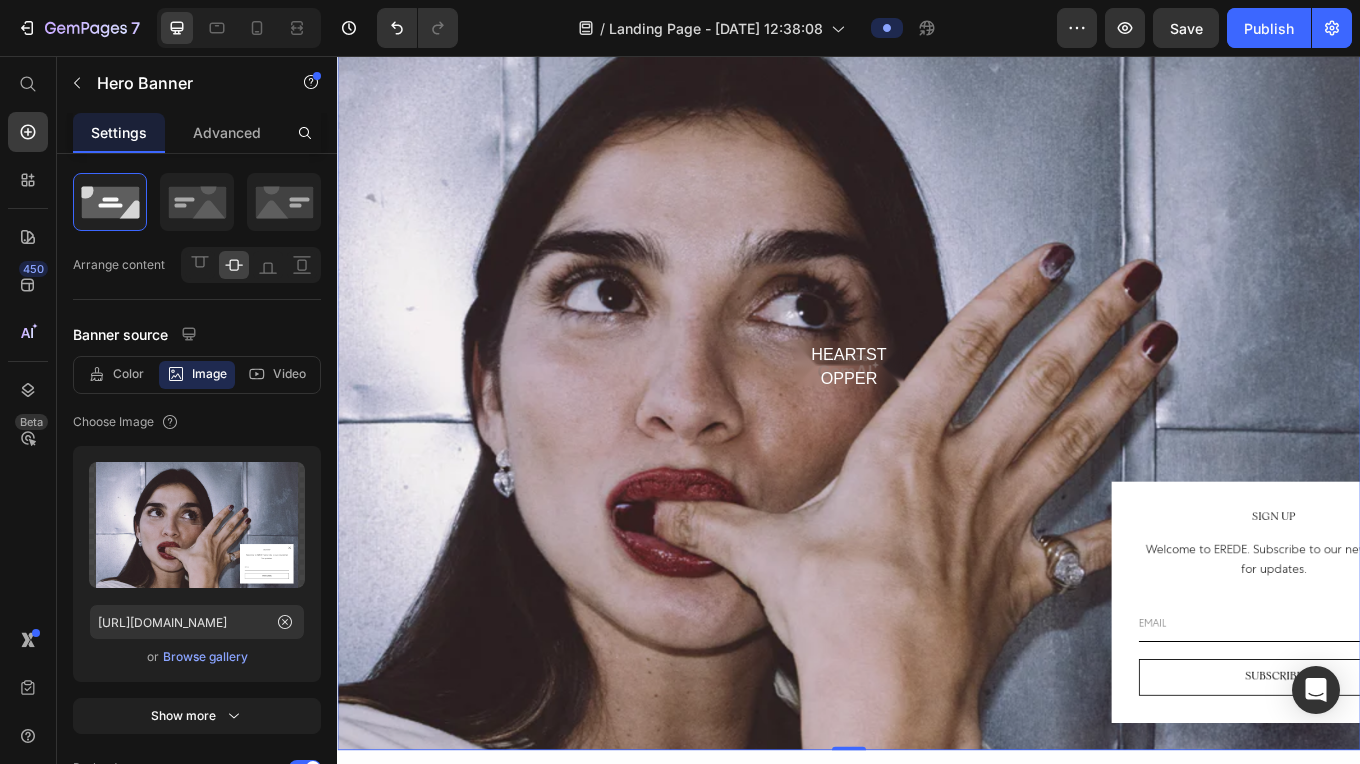type on "C:\fakepath\23052023-23052023-394A1302-Edit.jpg" 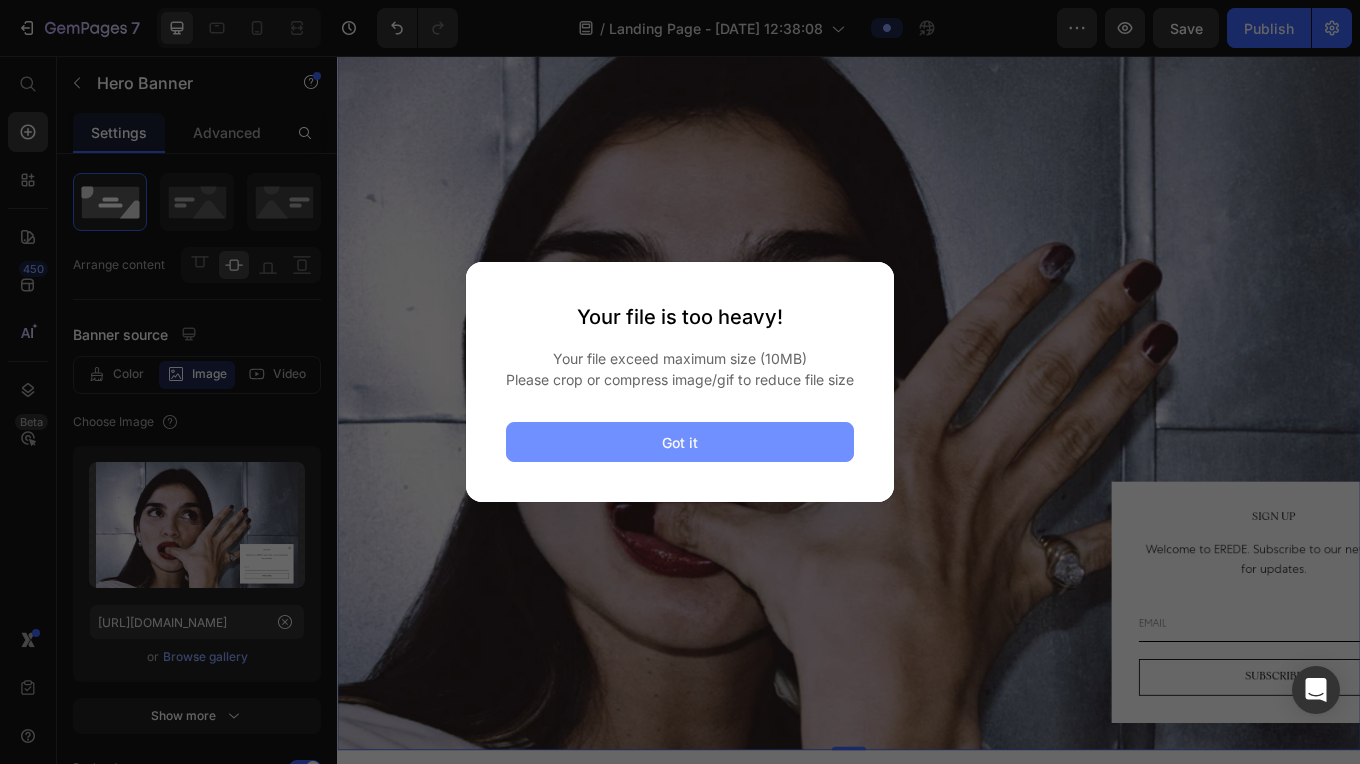 click on "Got it" at bounding box center (680, 442) 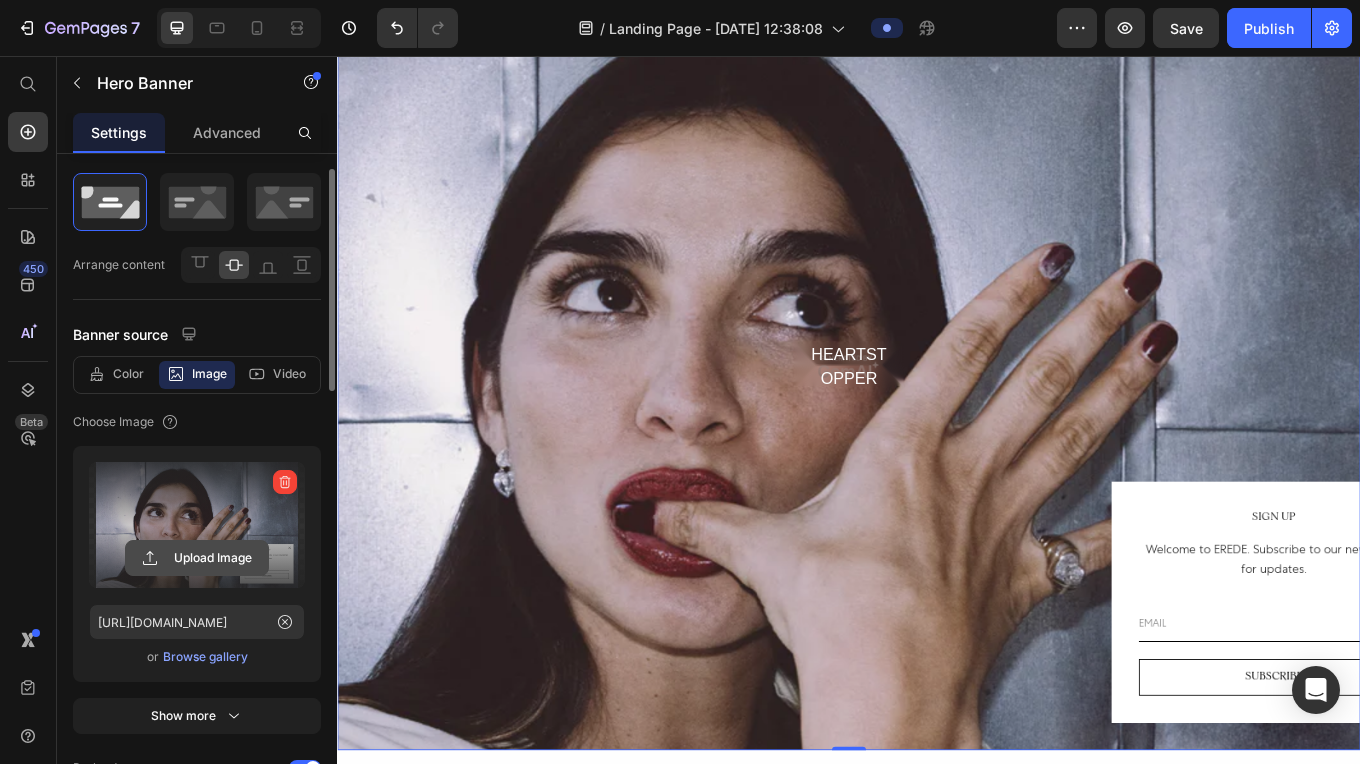 click 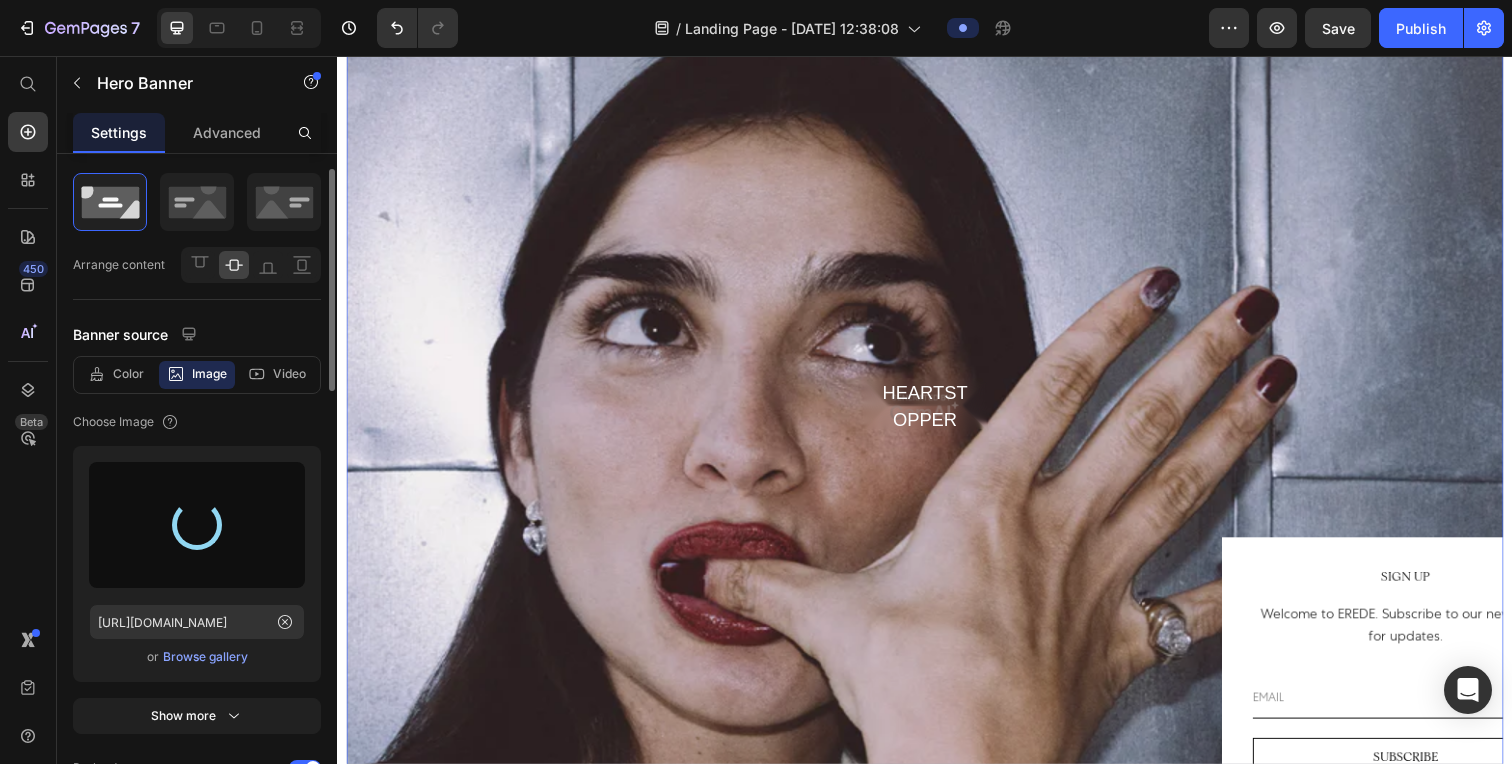 type on "[URL][DOMAIN_NAME]" 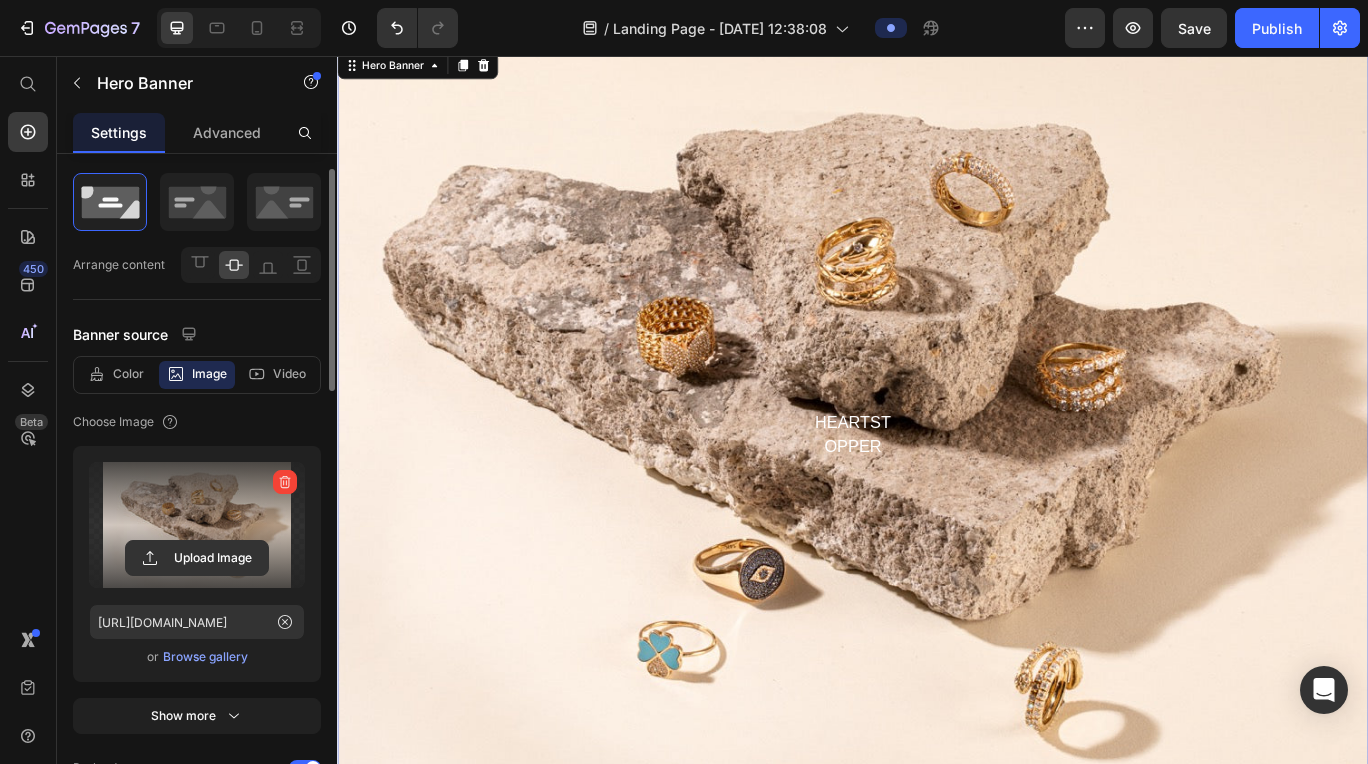 scroll, scrollTop: 0, scrollLeft: 0, axis: both 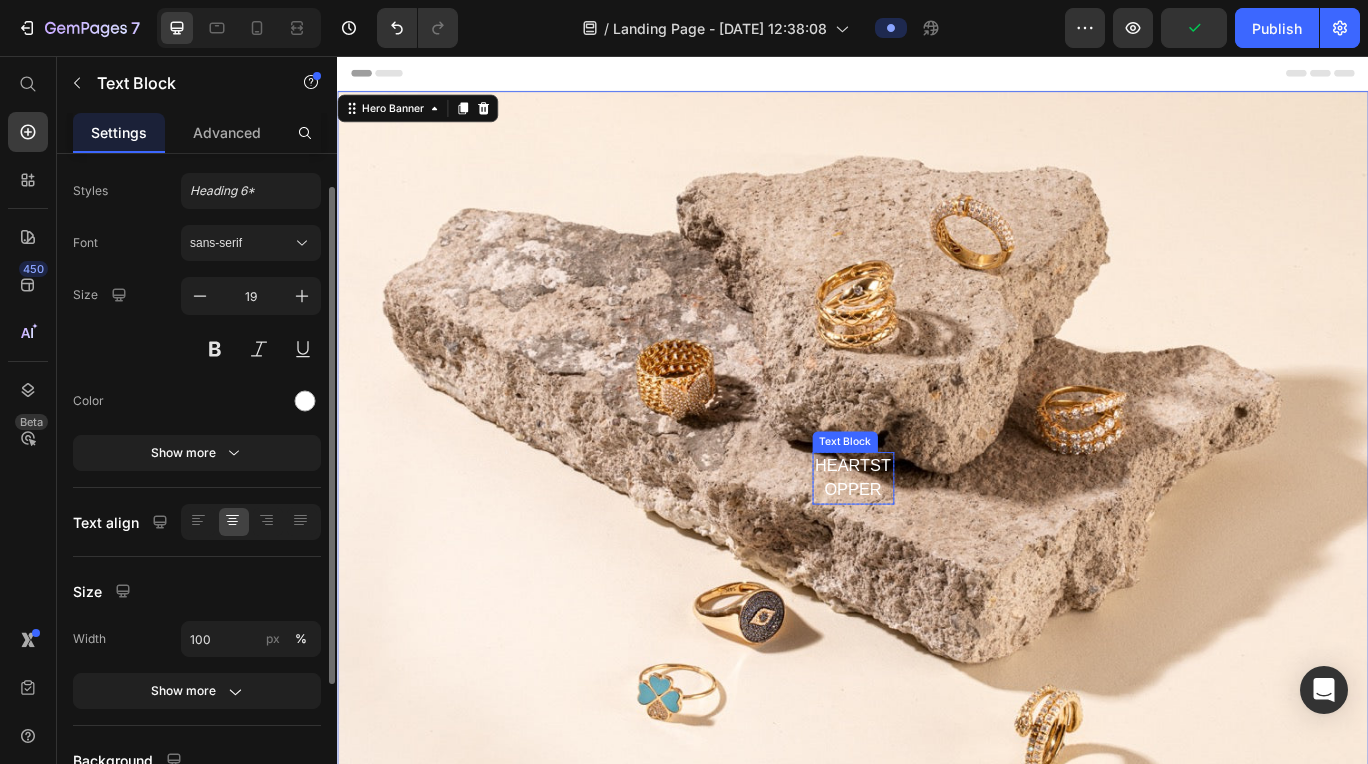 click on "HEARTSTOPPER" at bounding box center (937, 547) 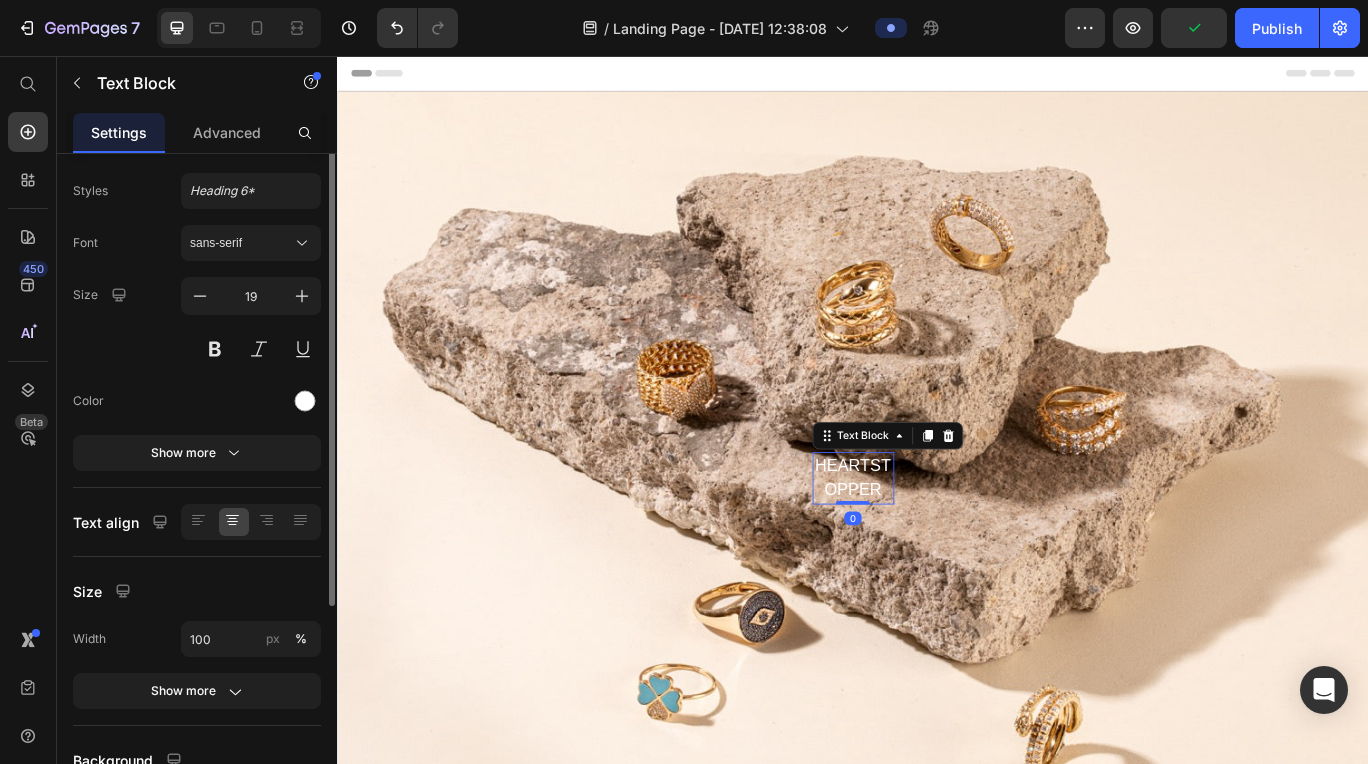 scroll, scrollTop: 0, scrollLeft: 0, axis: both 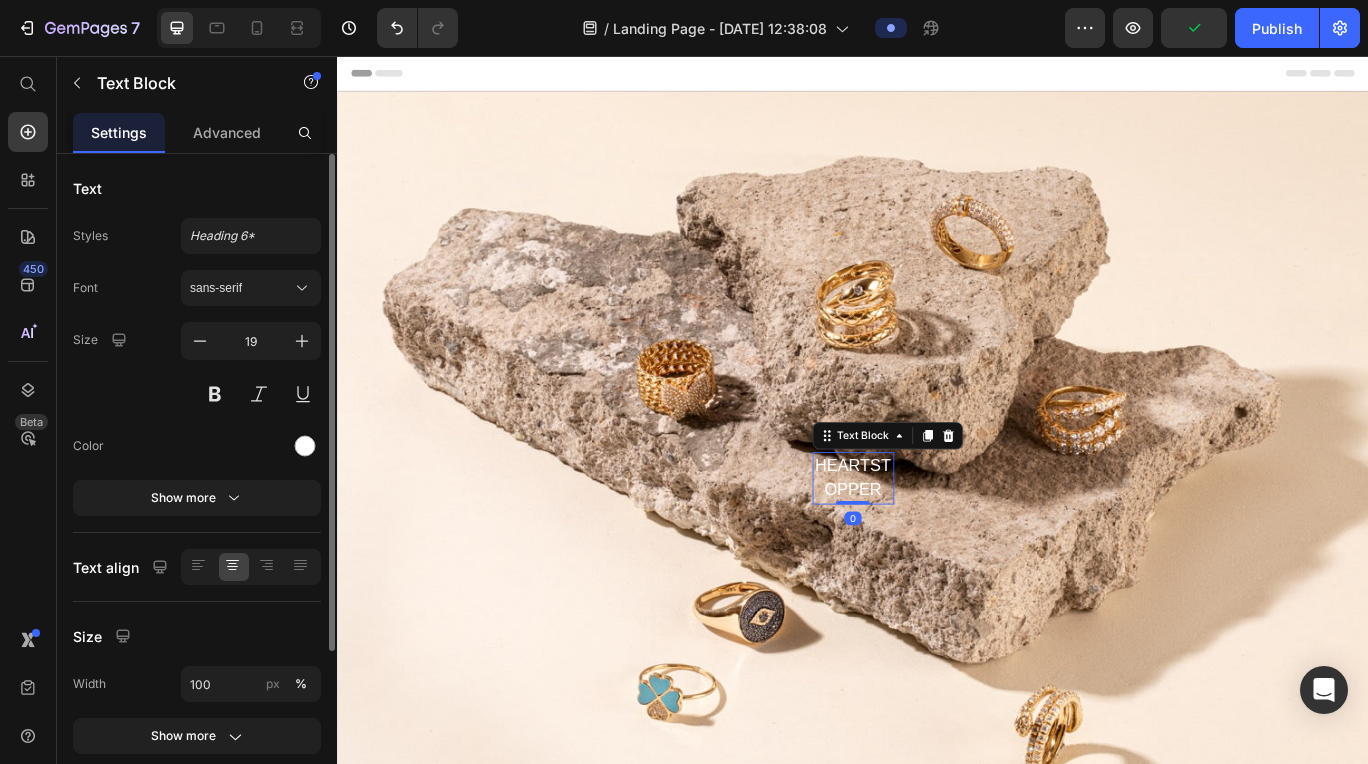 click on "HEARTSTOPPER" at bounding box center (937, 547) 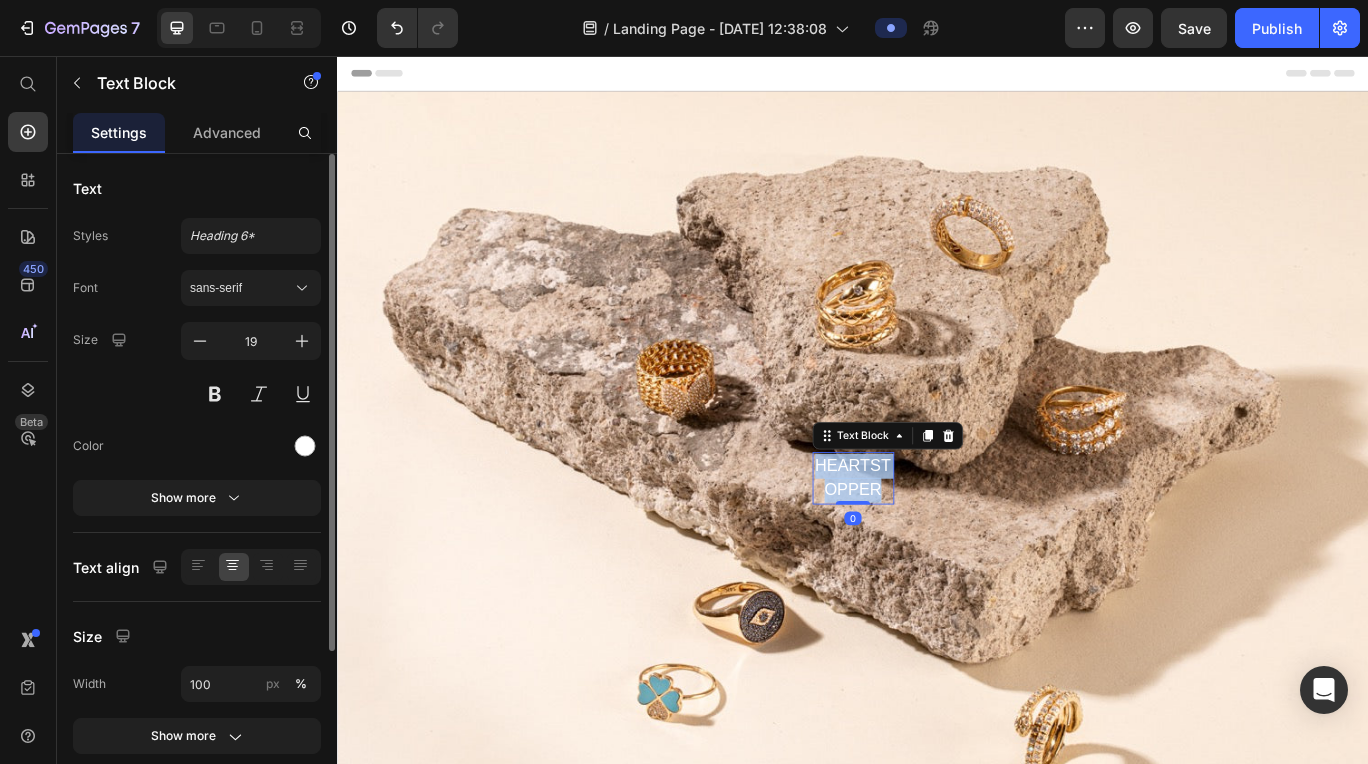 click on "HEARTSTOPPER" at bounding box center (937, 547) 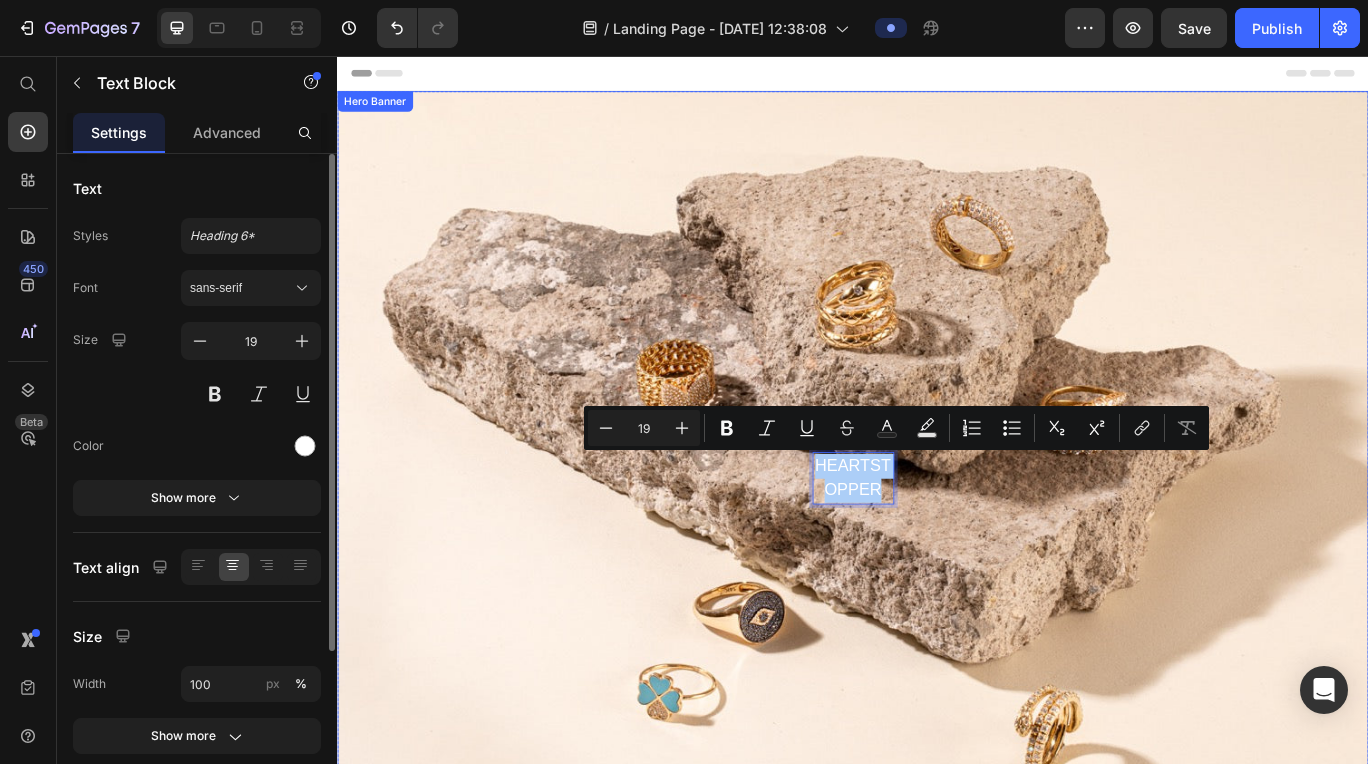 click at bounding box center (937, 547) 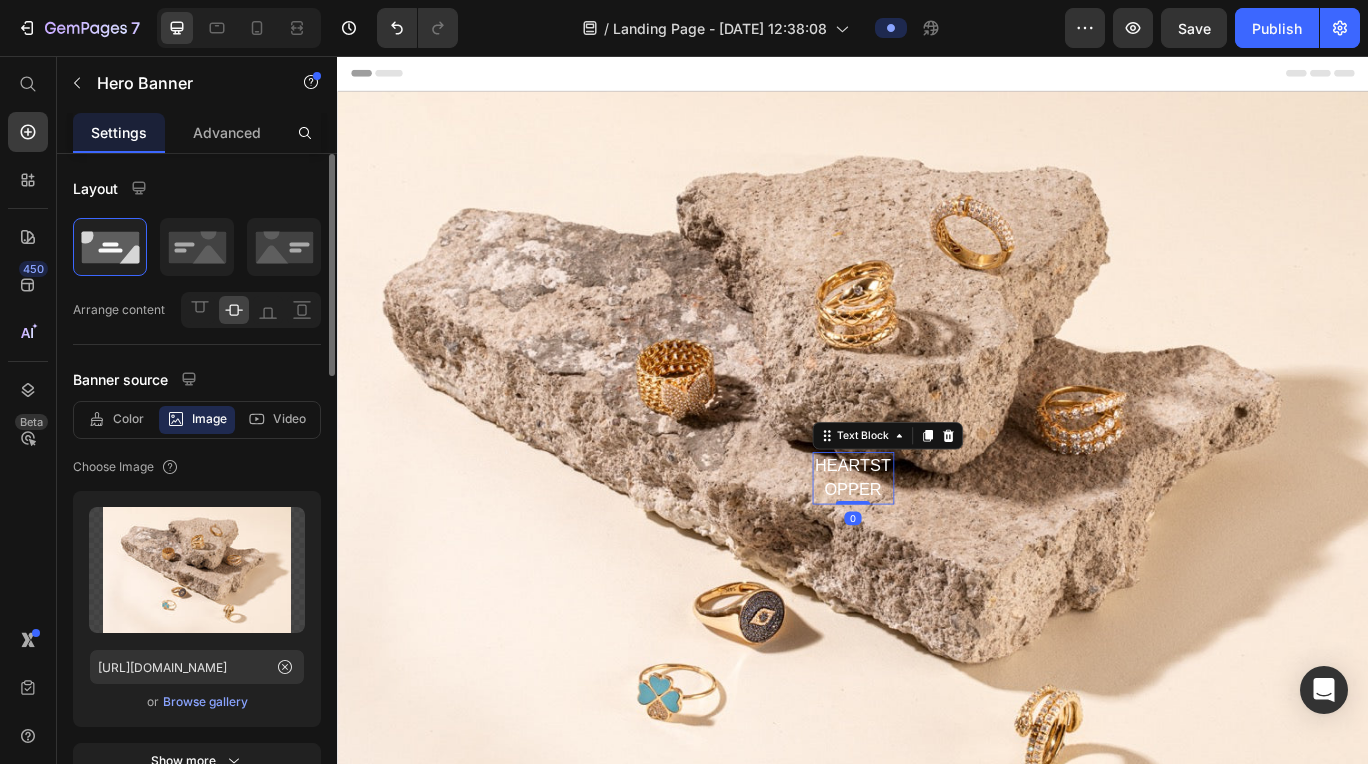 click on "HEARTSTOPPER" at bounding box center (937, 547) 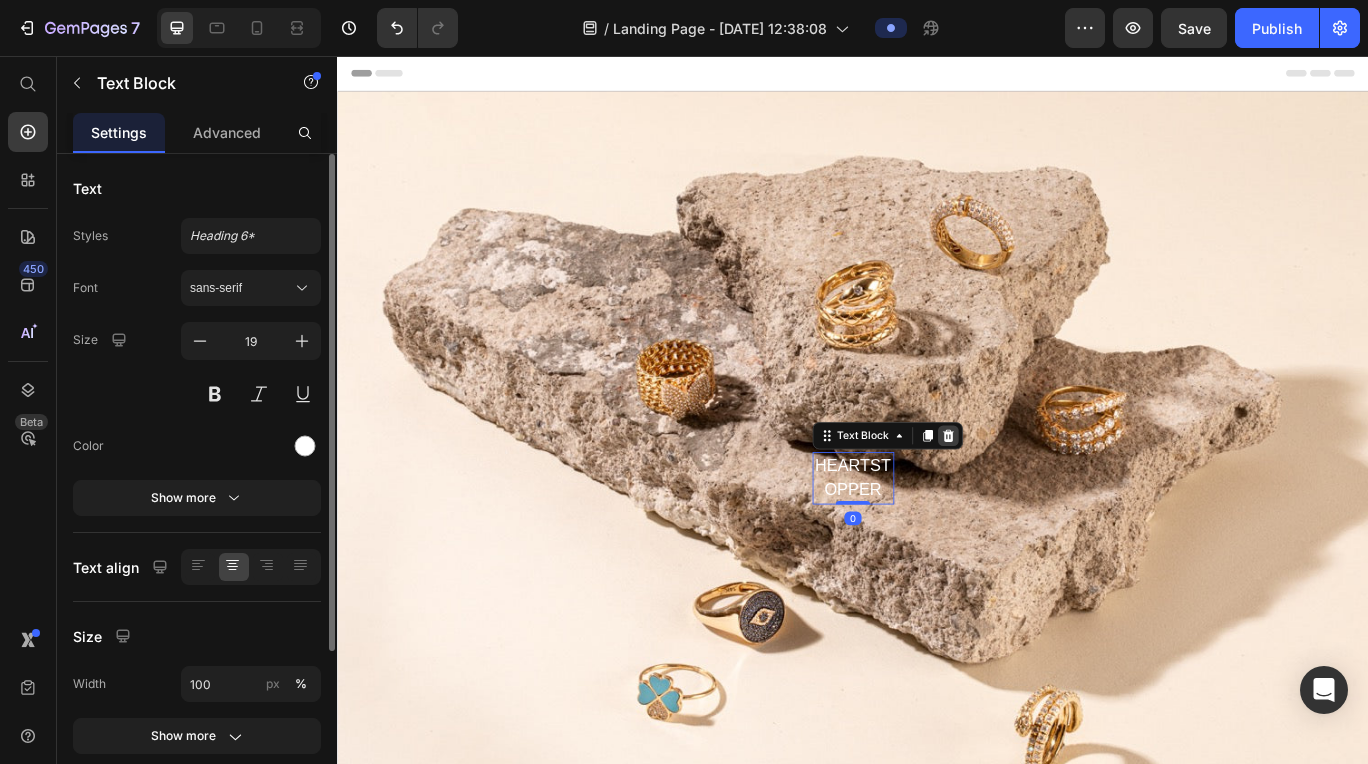 click 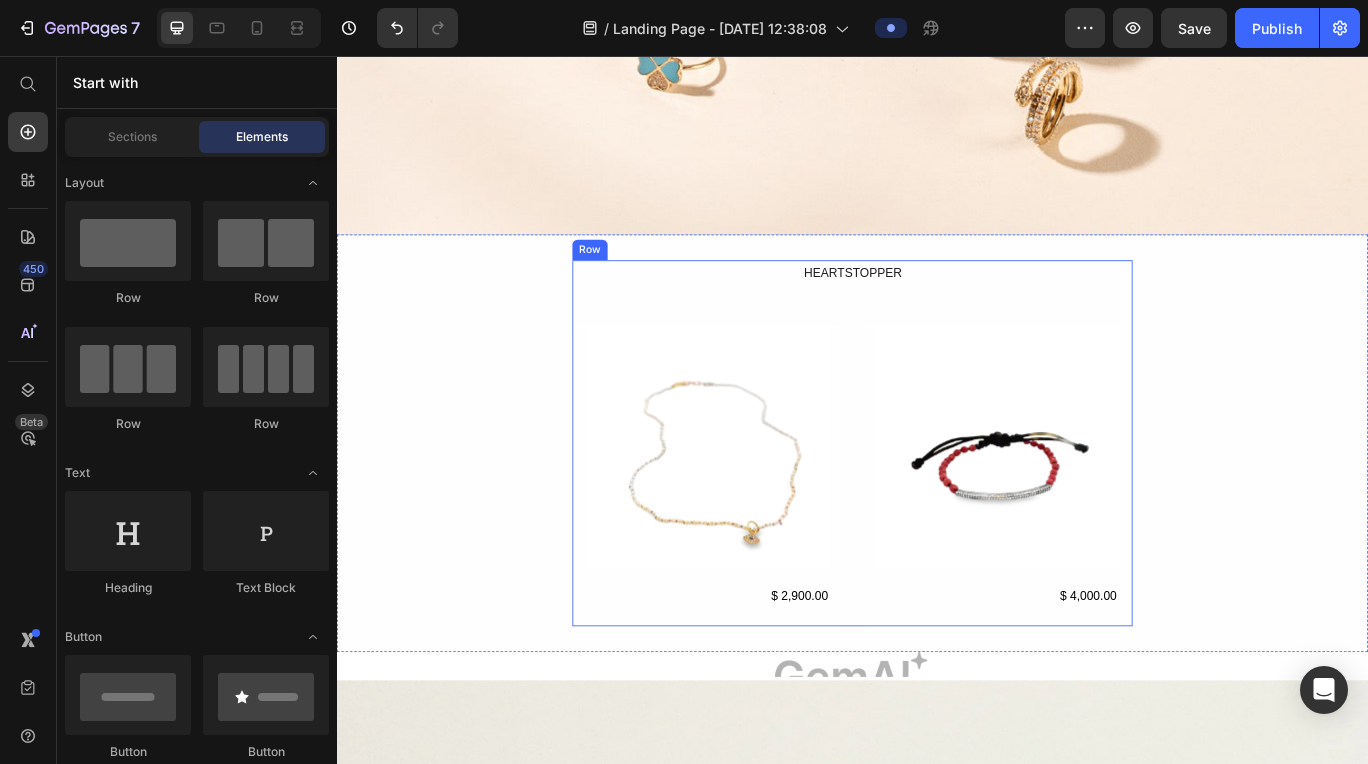 scroll, scrollTop: 740, scrollLeft: 0, axis: vertical 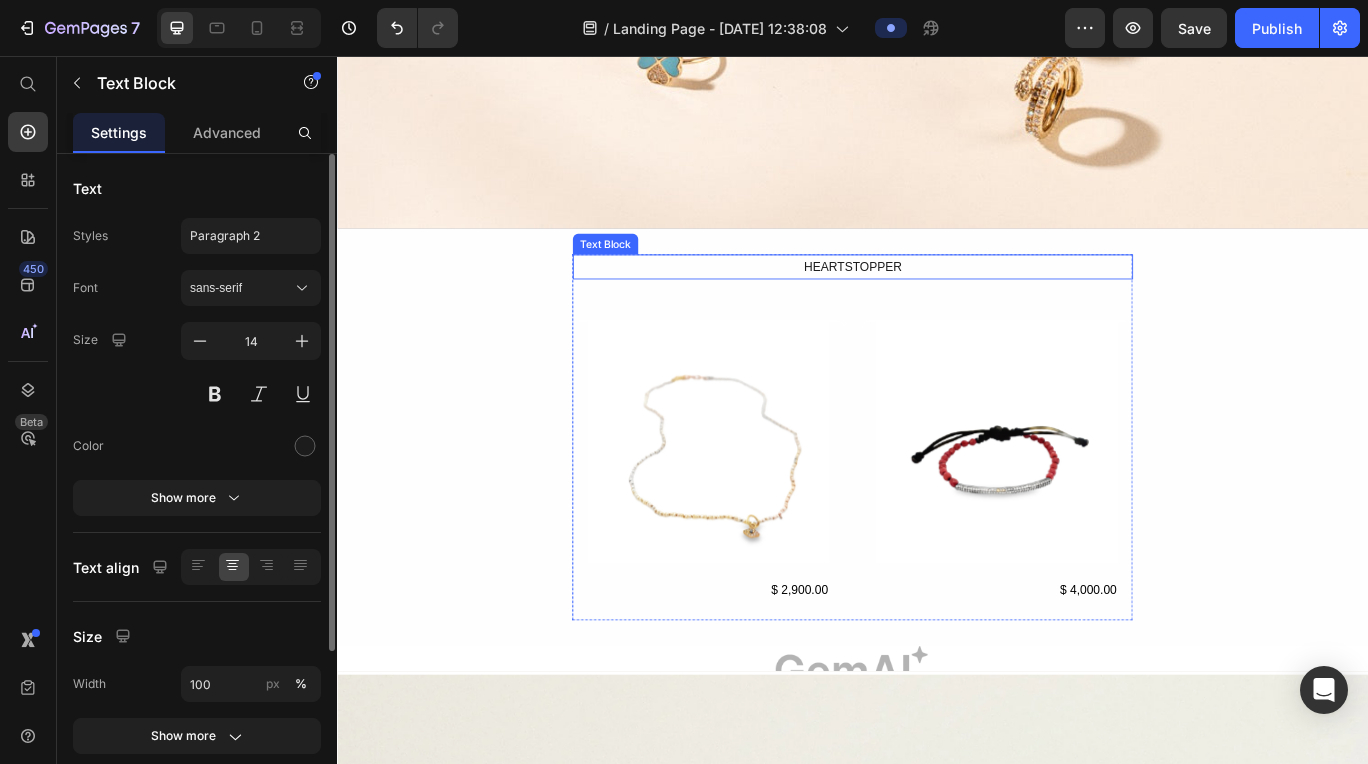 click on "HEARTSTOPPER" at bounding box center (937, 301) 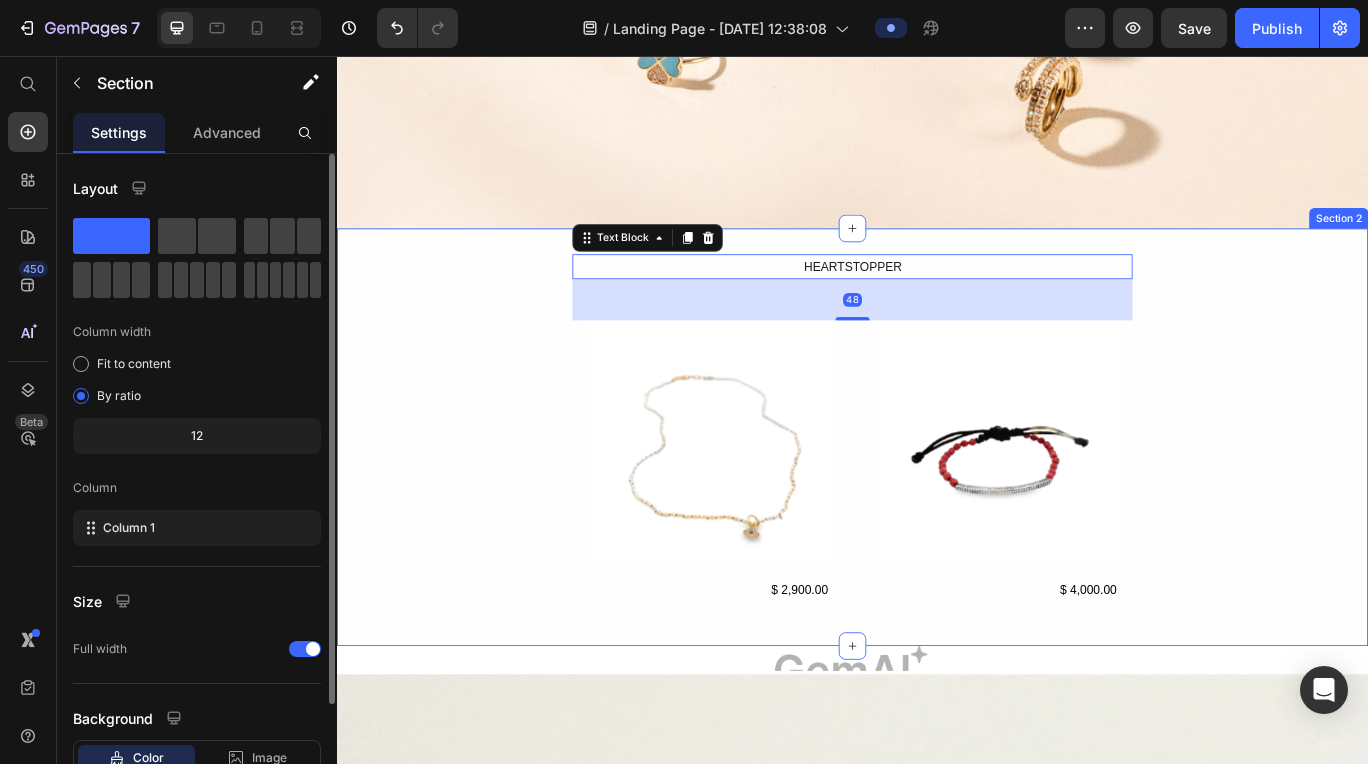 click on "HEARTSTOPPER Text Block   48 Product Images $ 2,900.00 Product Price Row Product Images $ 4,000.00 Product Price Row Product List Row" at bounding box center [937, 500] 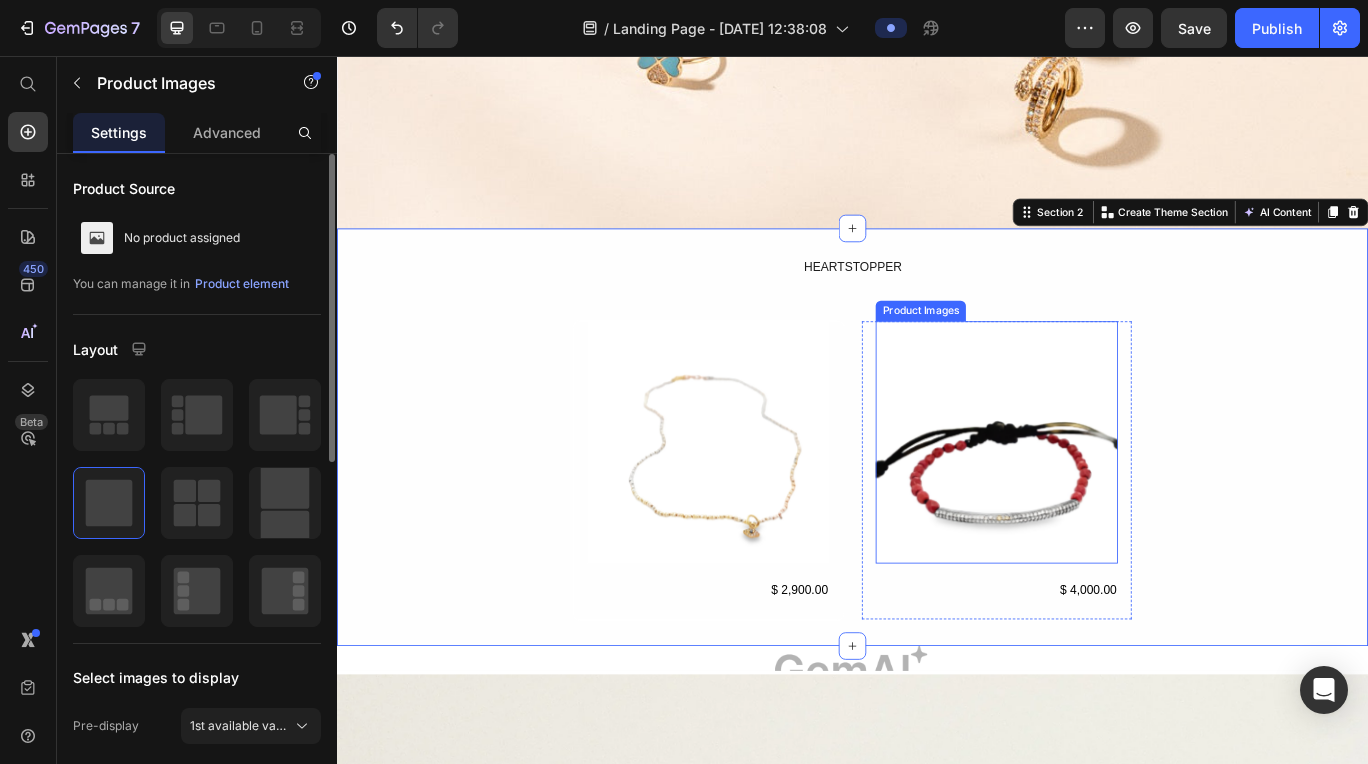 click at bounding box center [769, 506] 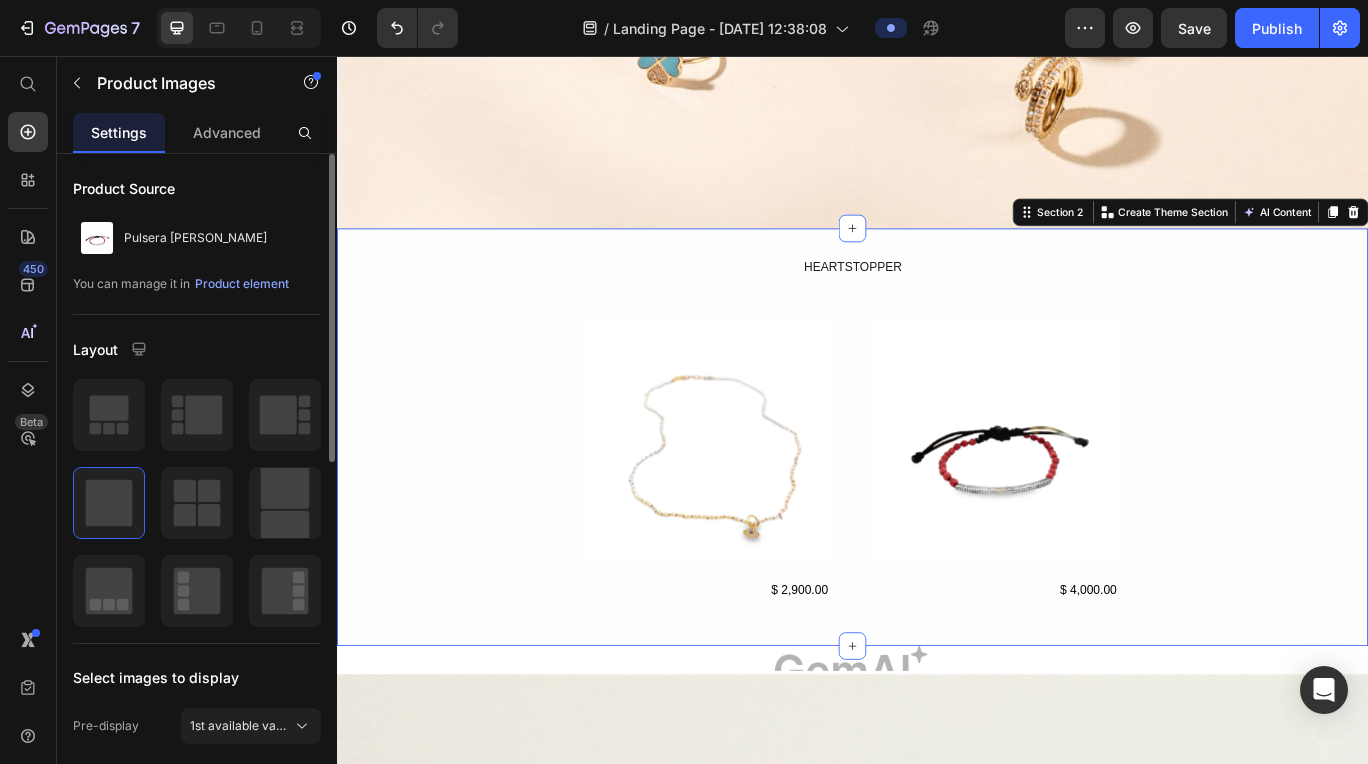 click on "HEARTSTOPPER Text Block Product Images $ 2,900.00 Product Price Row Product Images $ 4,000.00 Product Price Row Product List Row" at bounding box center [937, 500] 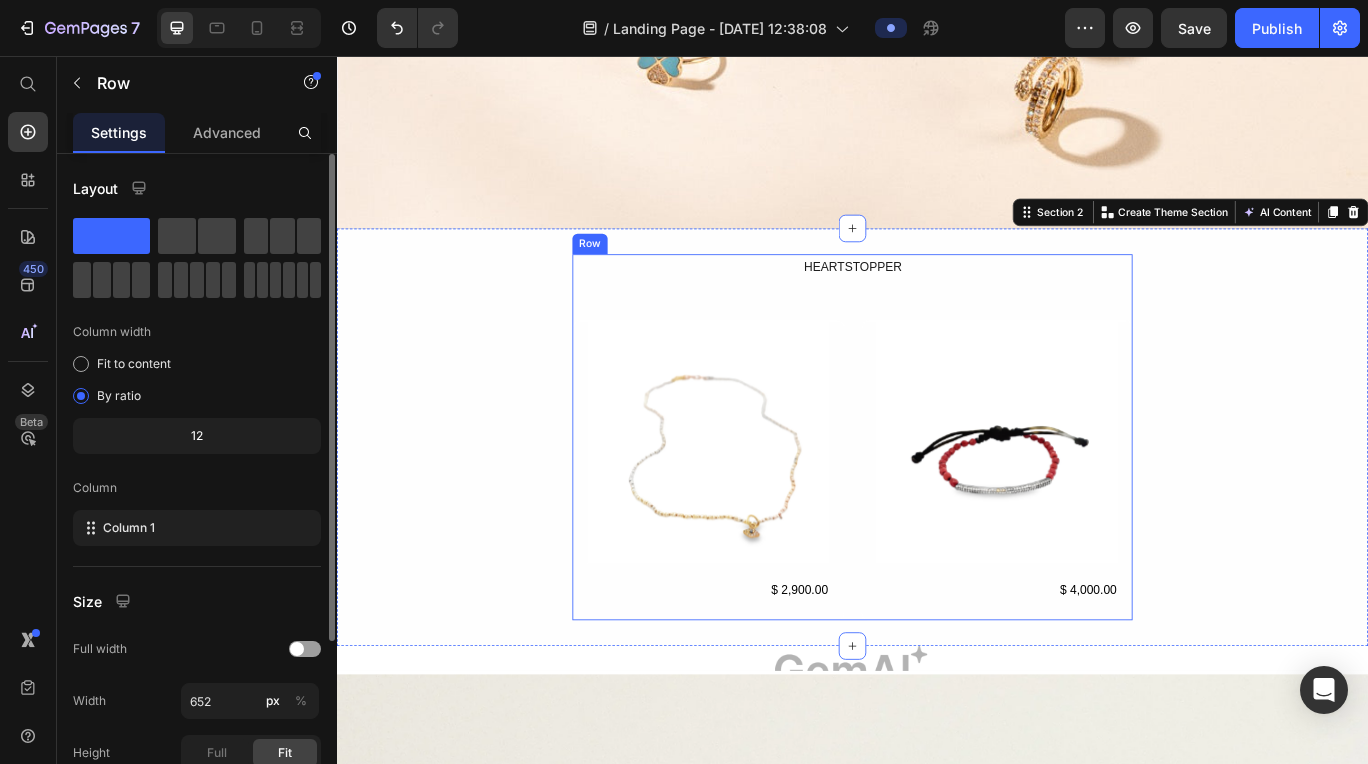 click on "HEARTSTOPPER Text Block Product Images $ 2,900.00 Product Price Row Product Images $ 4,000.00 Product Price Row Product List" at bounding box center (937, 500) 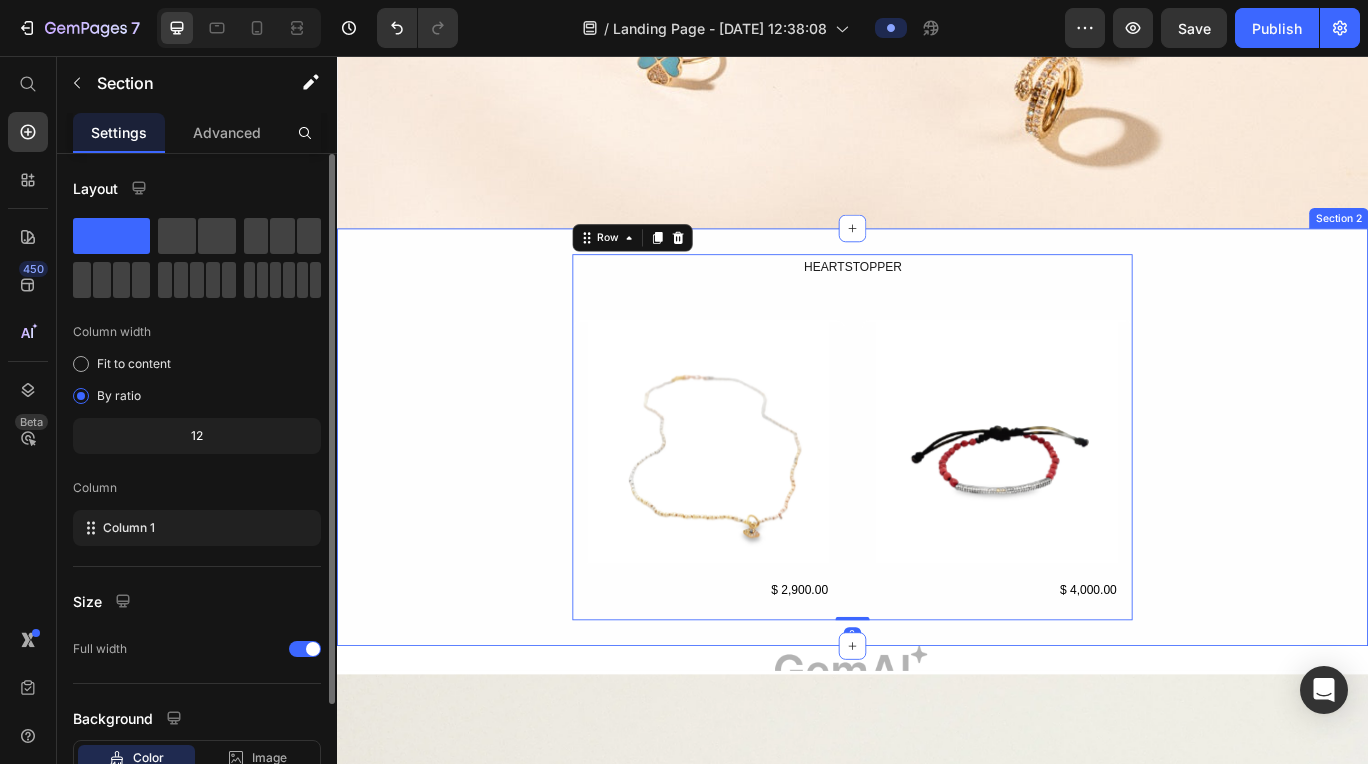 click on "HEARTSTOPPER Text Block Product Images $ 2,900.00 Product Price Row Product Images $ 4,000.00 Product Price Row Product List Row   0" at bounding box center (937, 500) 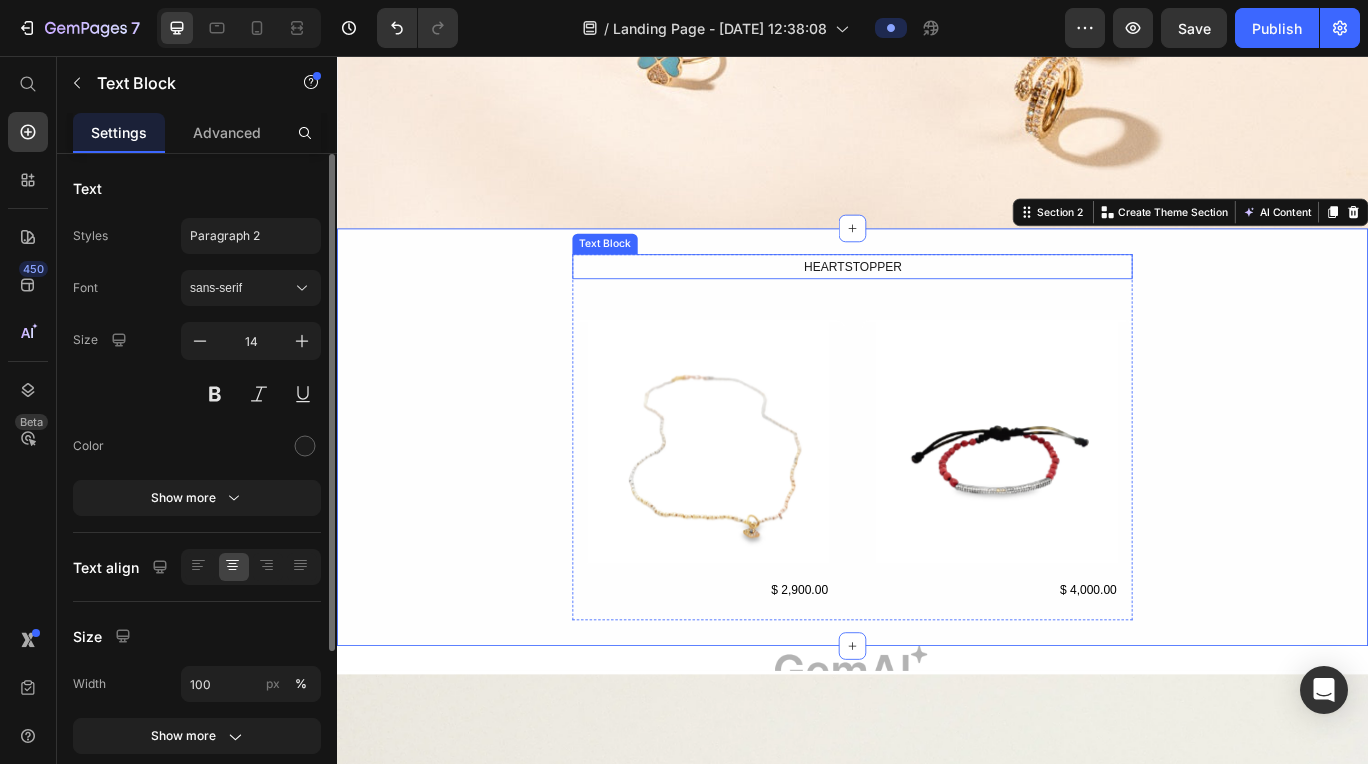 click on "HEARTSTOPPER" at bounding box center (937, 301) 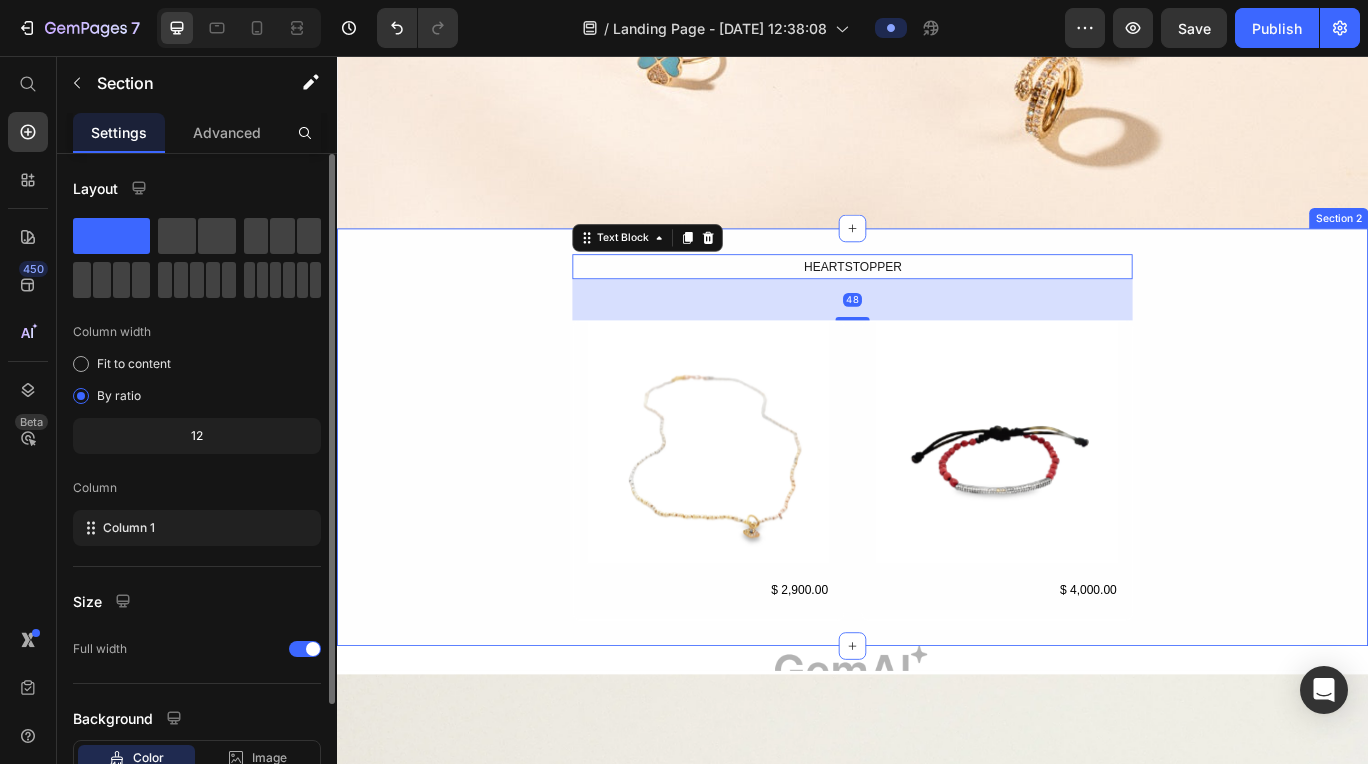 click on "HEARTSTOPPER Text Block   48 Product Images $ 2,900.00 Product Price Row Product Images $ 4,000.00 Product Price Row Product List Row" at bounding box center [937, 500] 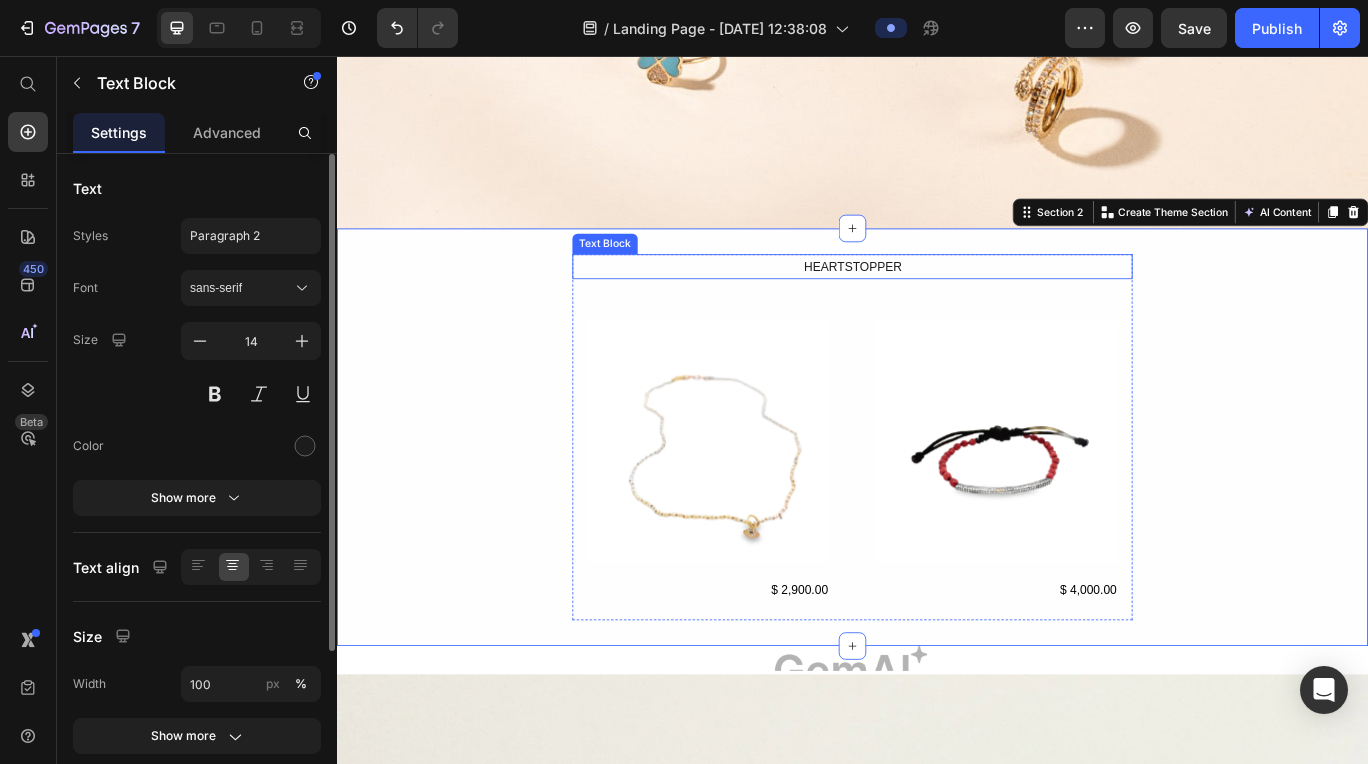 click on "HEARTSTOPPER" at bounding box center (937, 301) 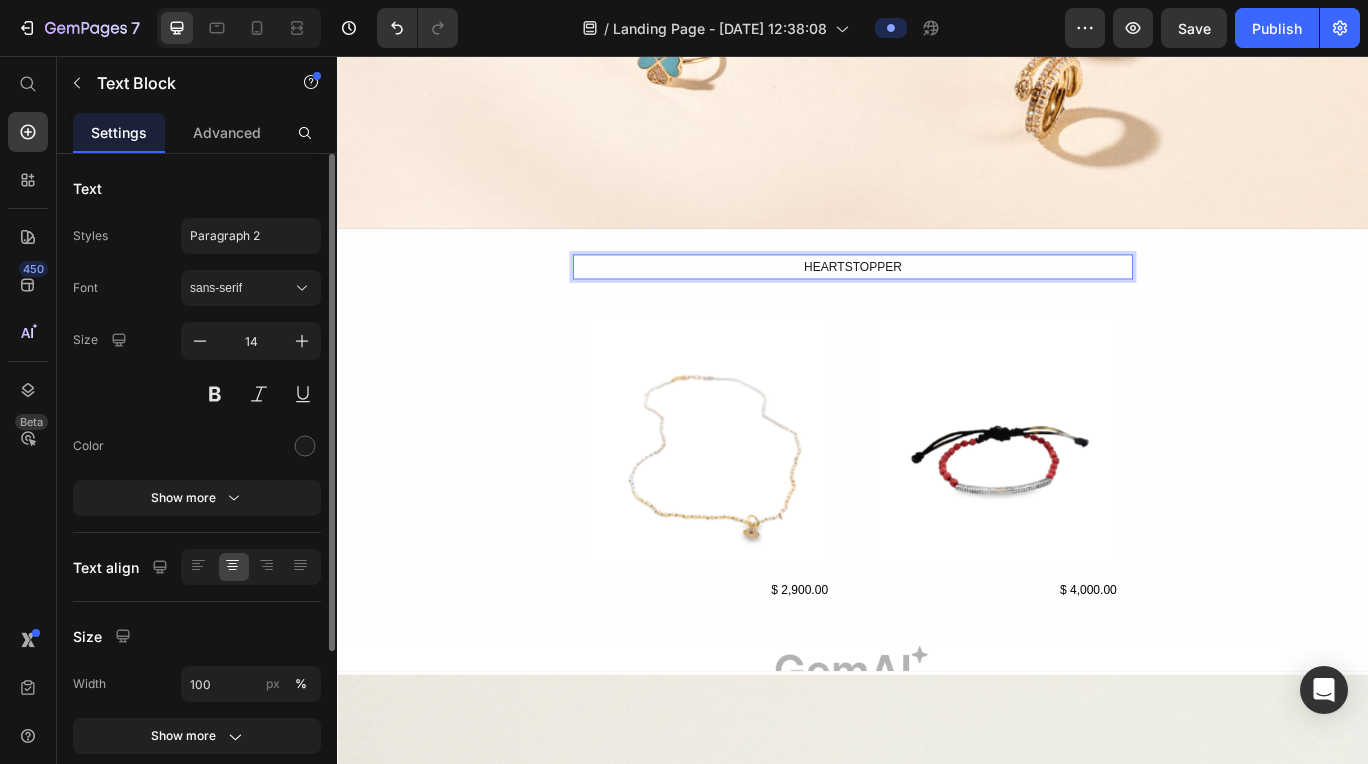 click on "HEARTSTOPPER" at bounding box center (937, 301) 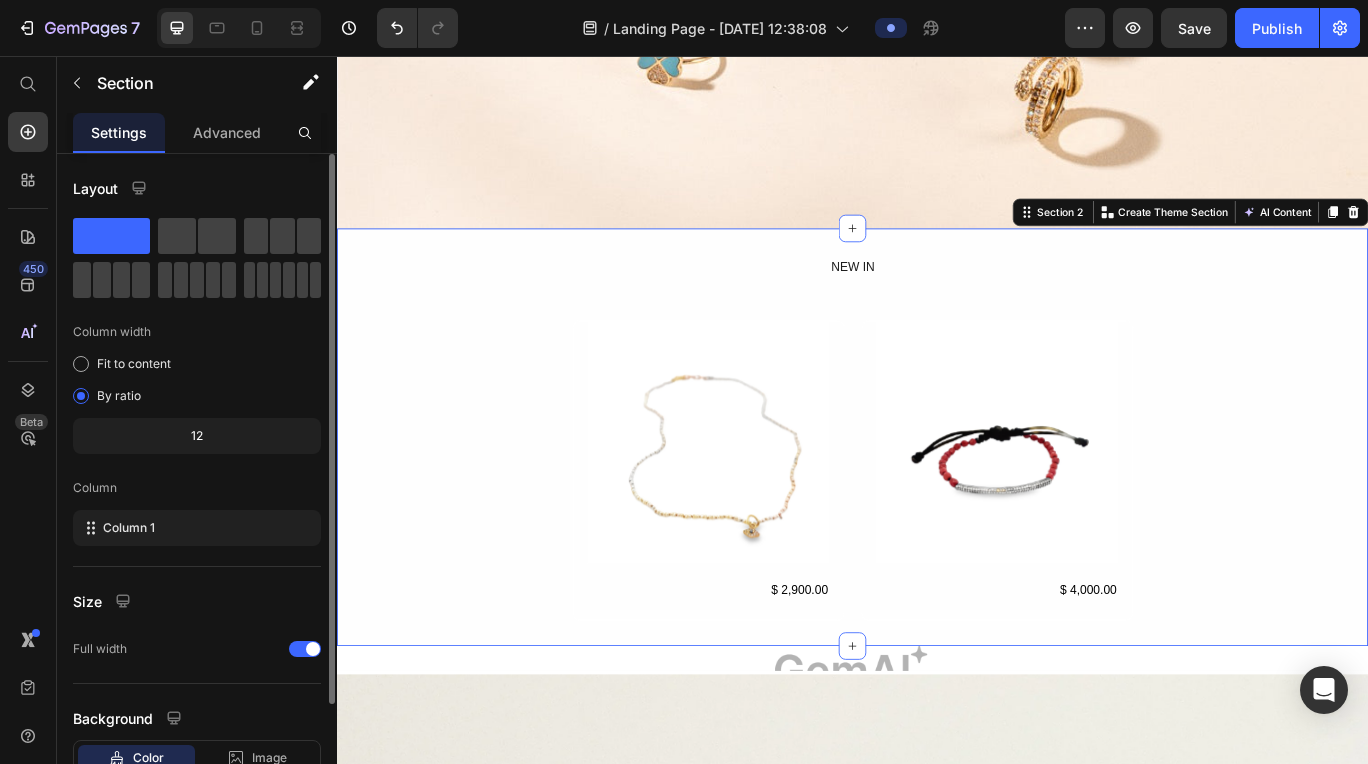 click on "NEW IN  Text Block Product Images $ 2,900.00 Product Price Row Product Images $ 4,000.00 Product Price Row Product List Row" at bounding box center [937, 500] 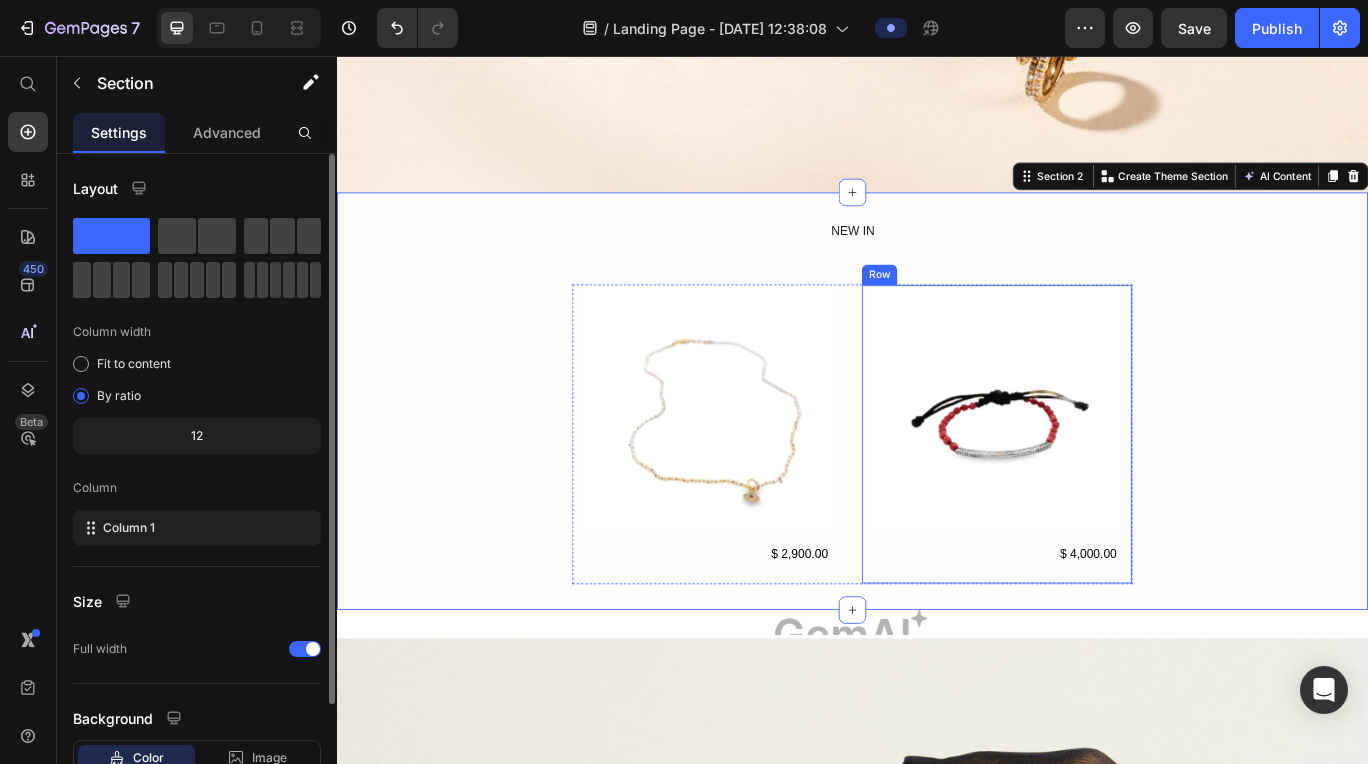 scroll, scrollTop: 805, scrollLeft: 0, axis: vertical 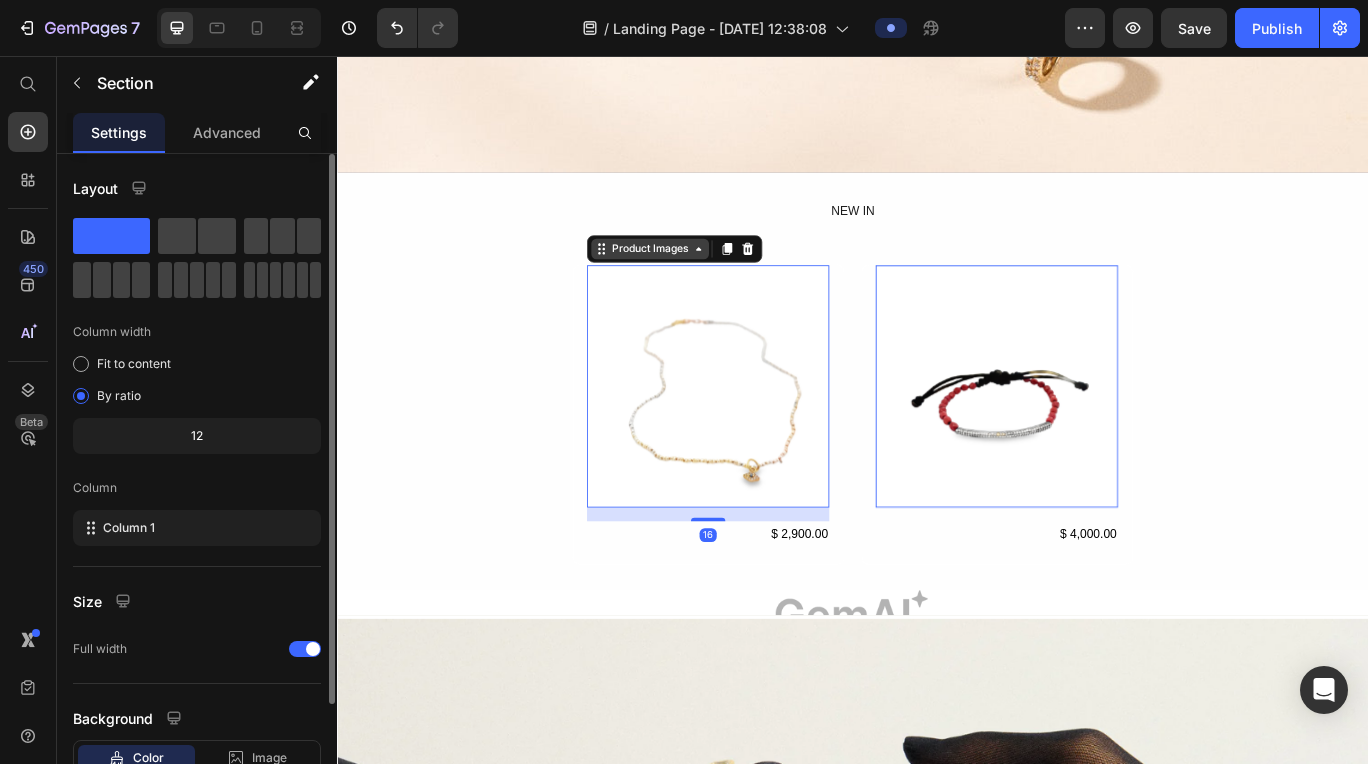 click on "Product Images" at bounding box center (701, 281) 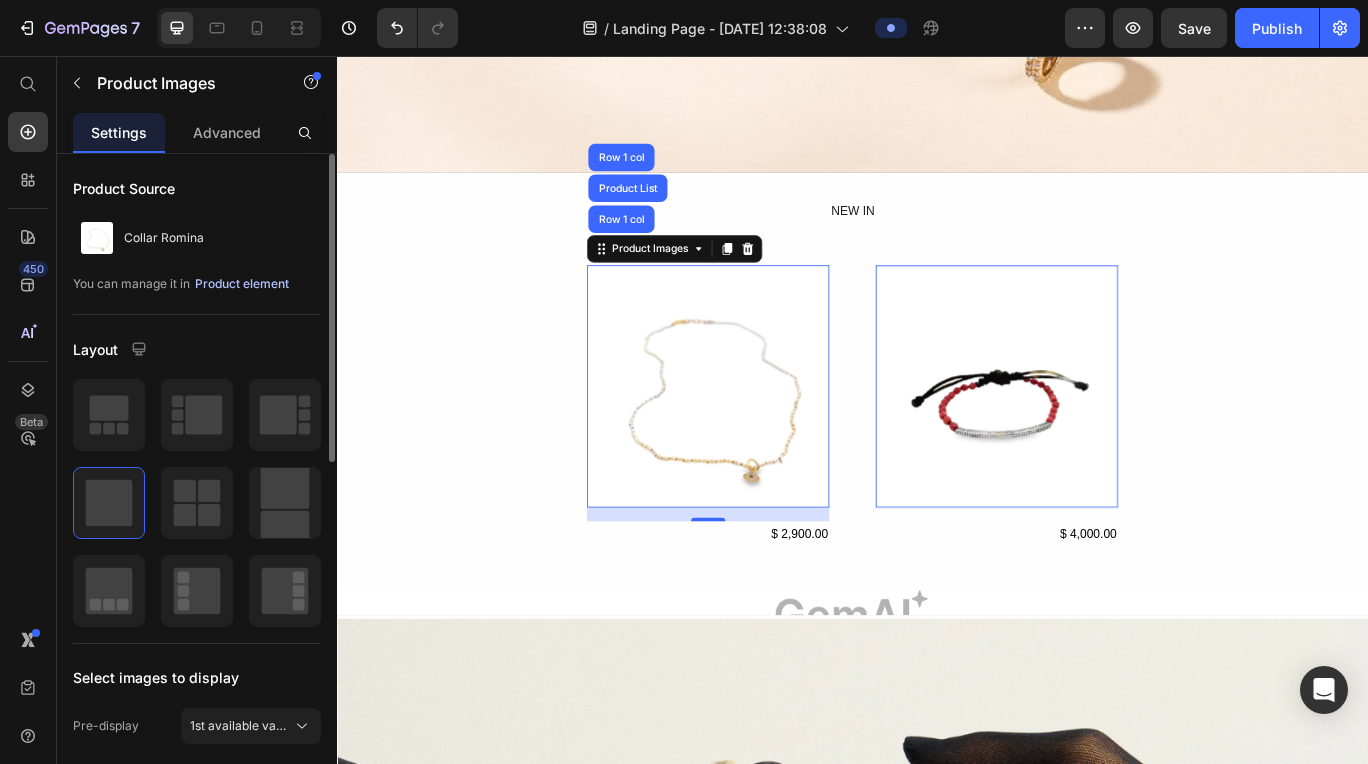 click on "Product element" at bounding box center [242, 284] 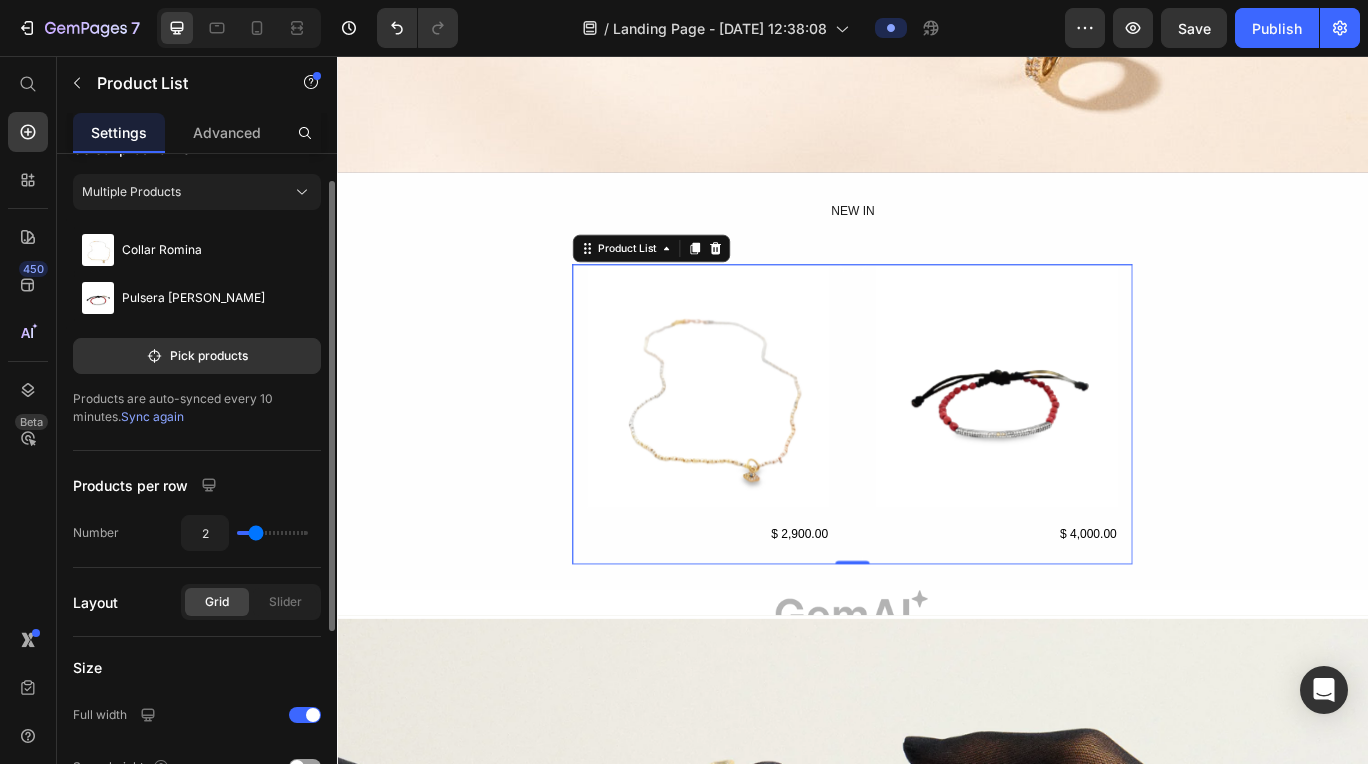 scroll, scrollTop: 43, scrollLeft: 0, axis: vertical 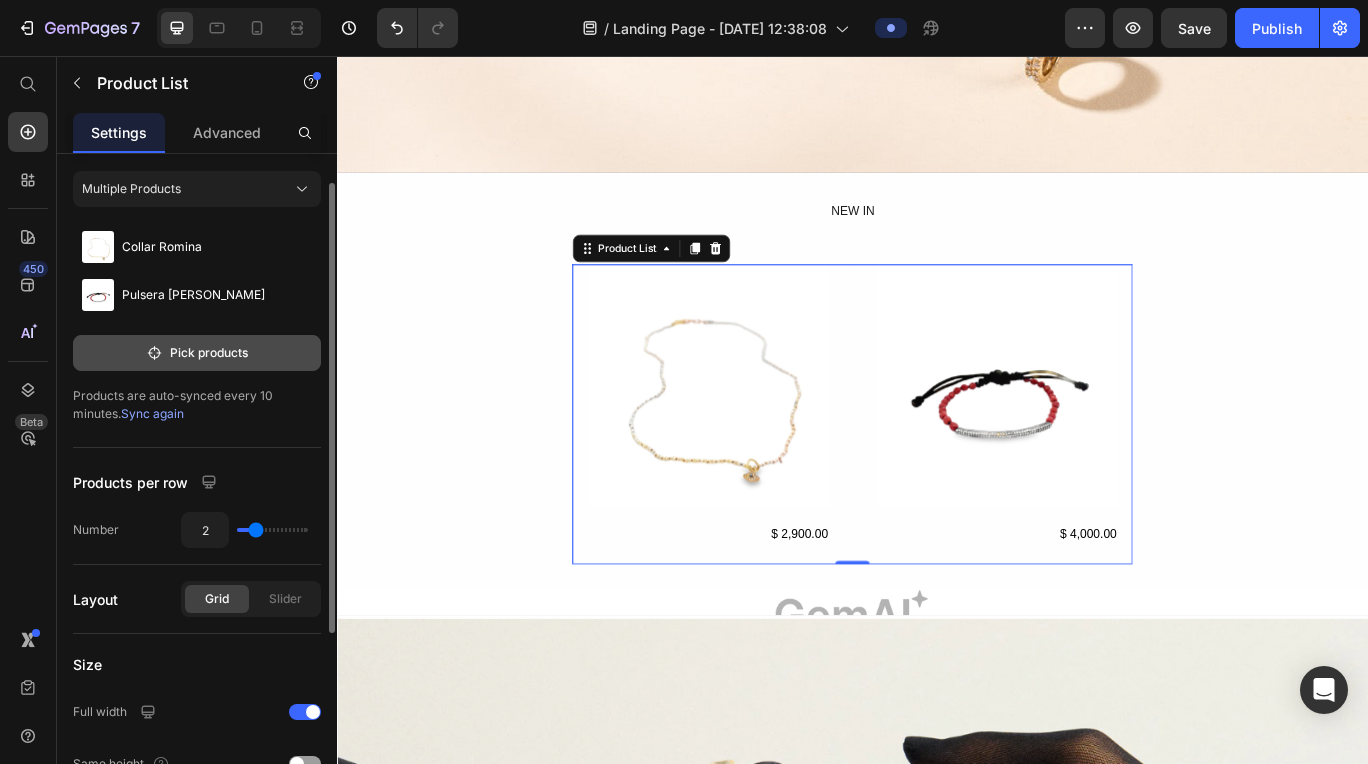 click on "Pick products" at bounding box center [197, 353] 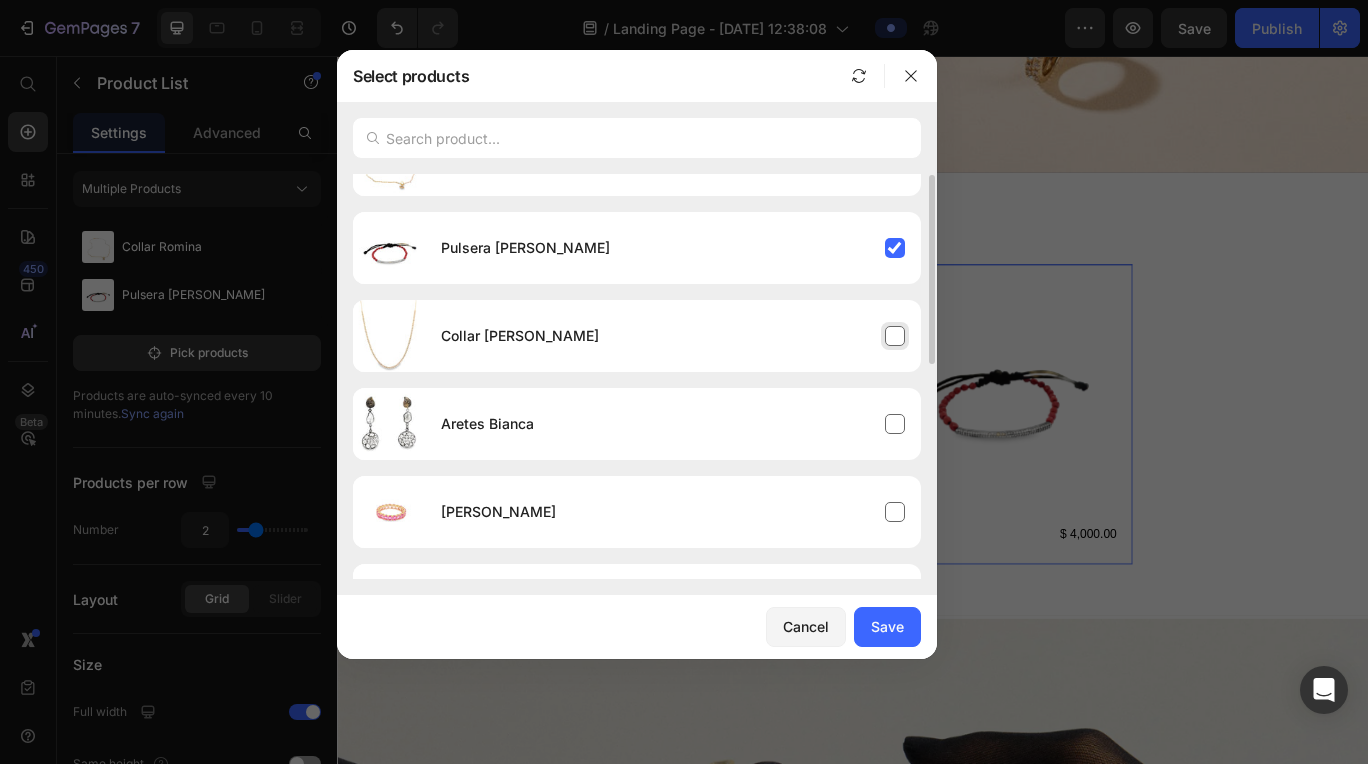 scroll, scrollTop: 0, scrollLeft: 0, axis: both 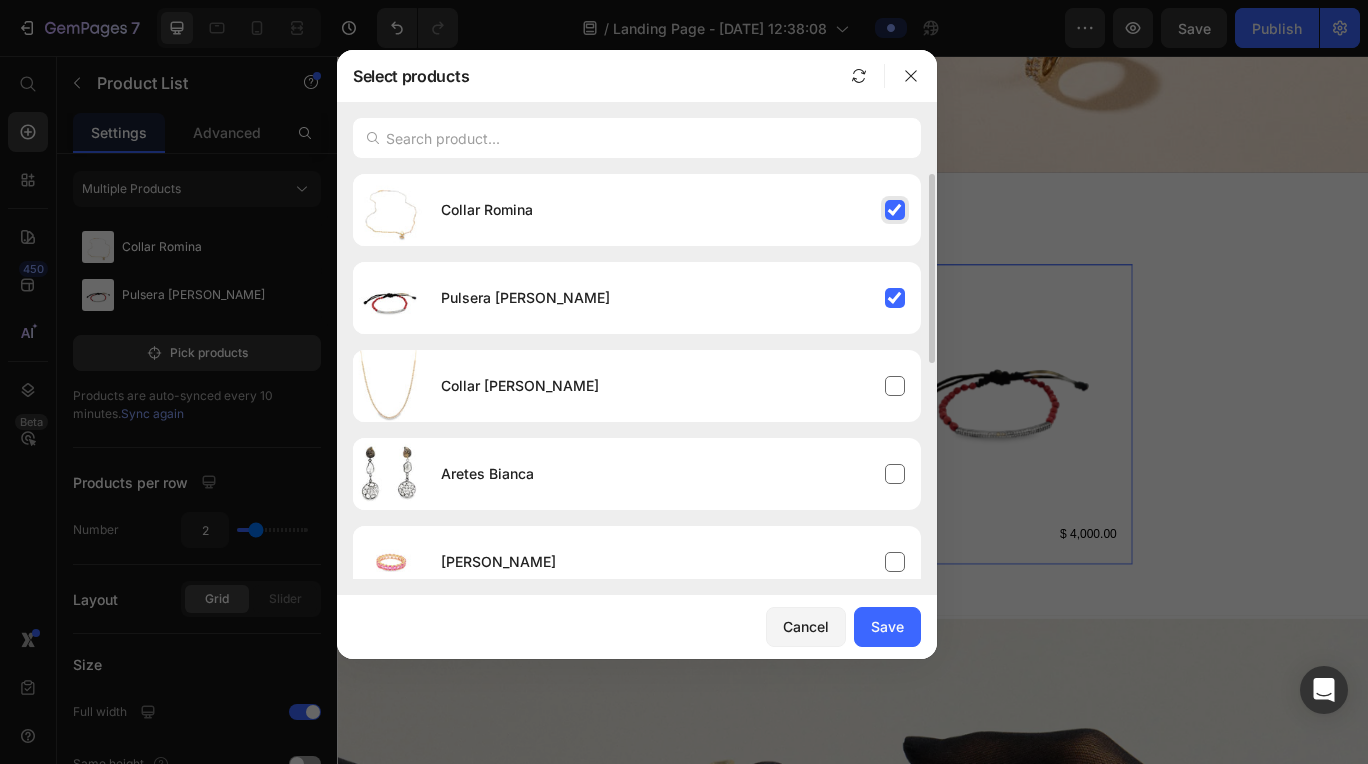 click on "Collar Romina" at bounding box center [673, 210] 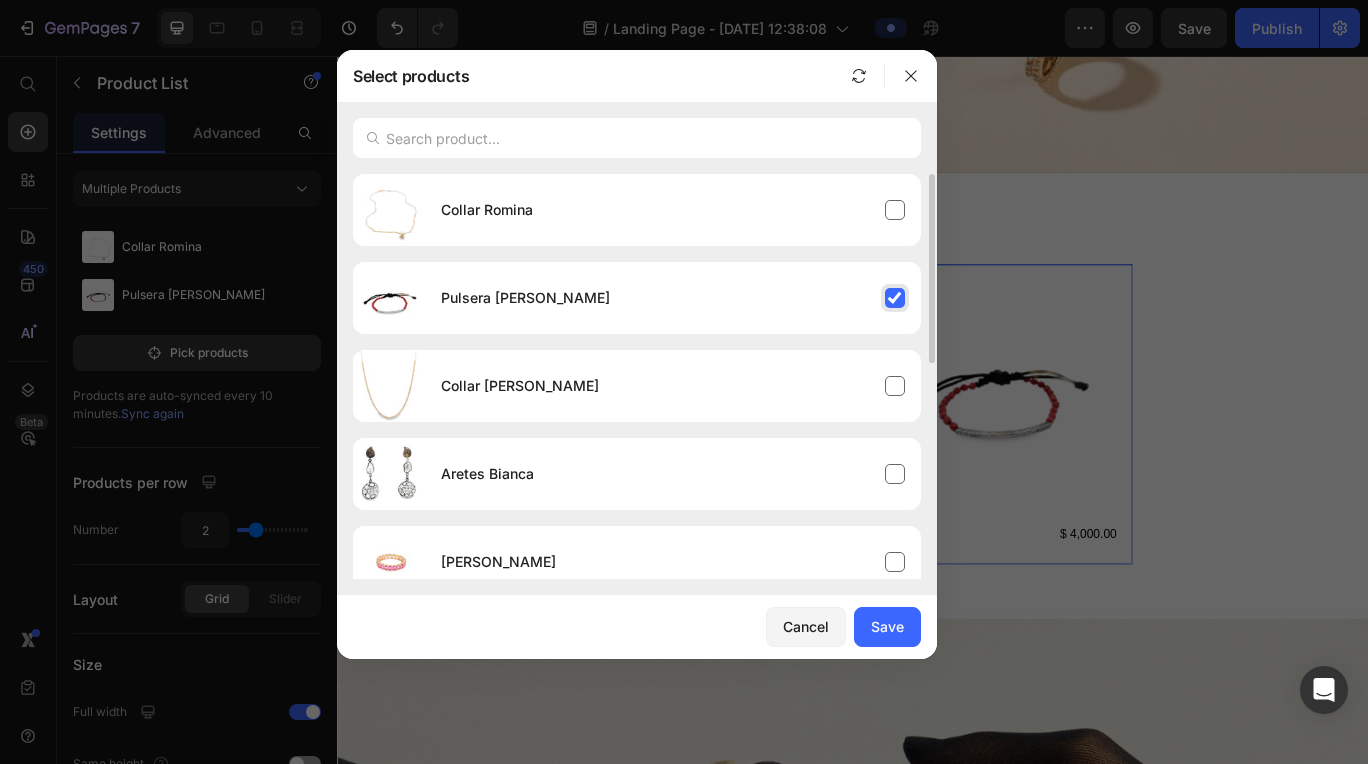 click on "Pulsera [PERSON_NAME]" at bounding box center [673, 298] 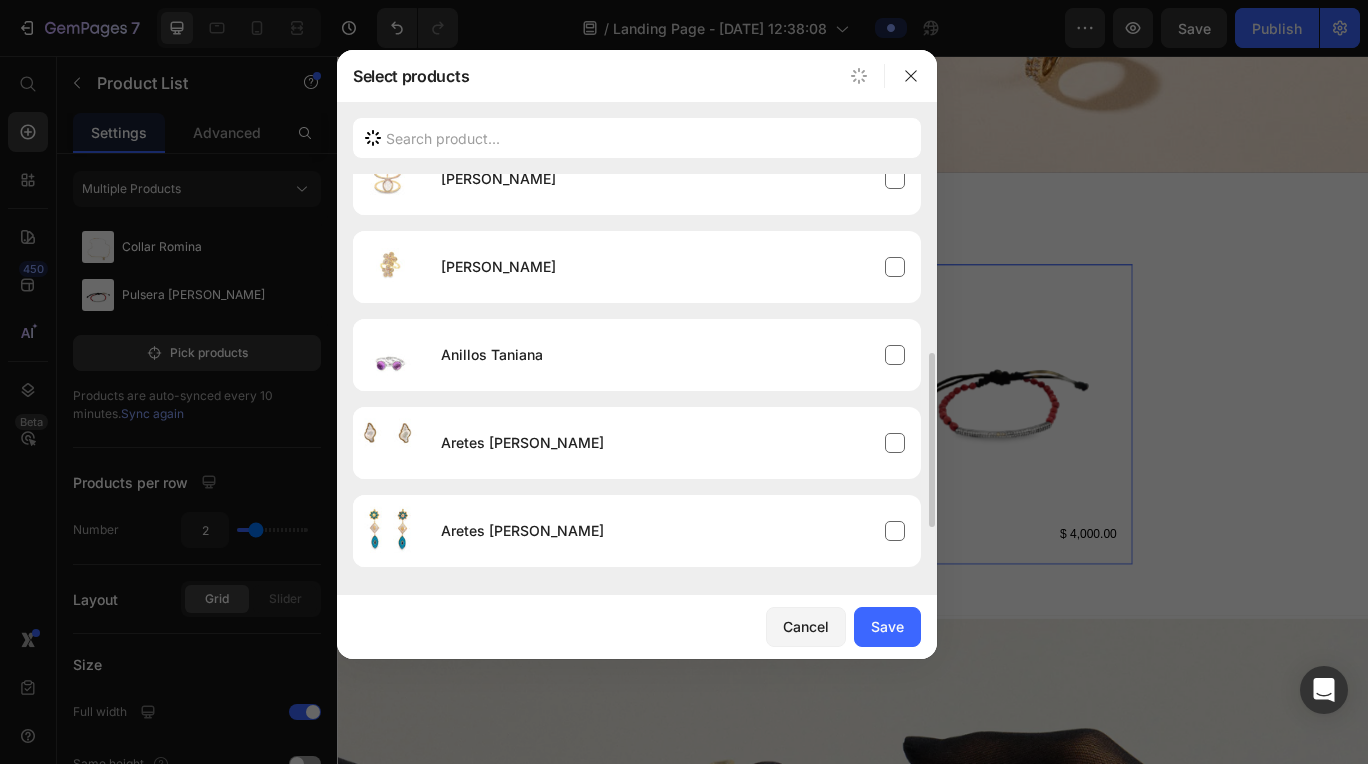 scroll, scrollTop: 502, scrollLeft: 0, axis: vertical 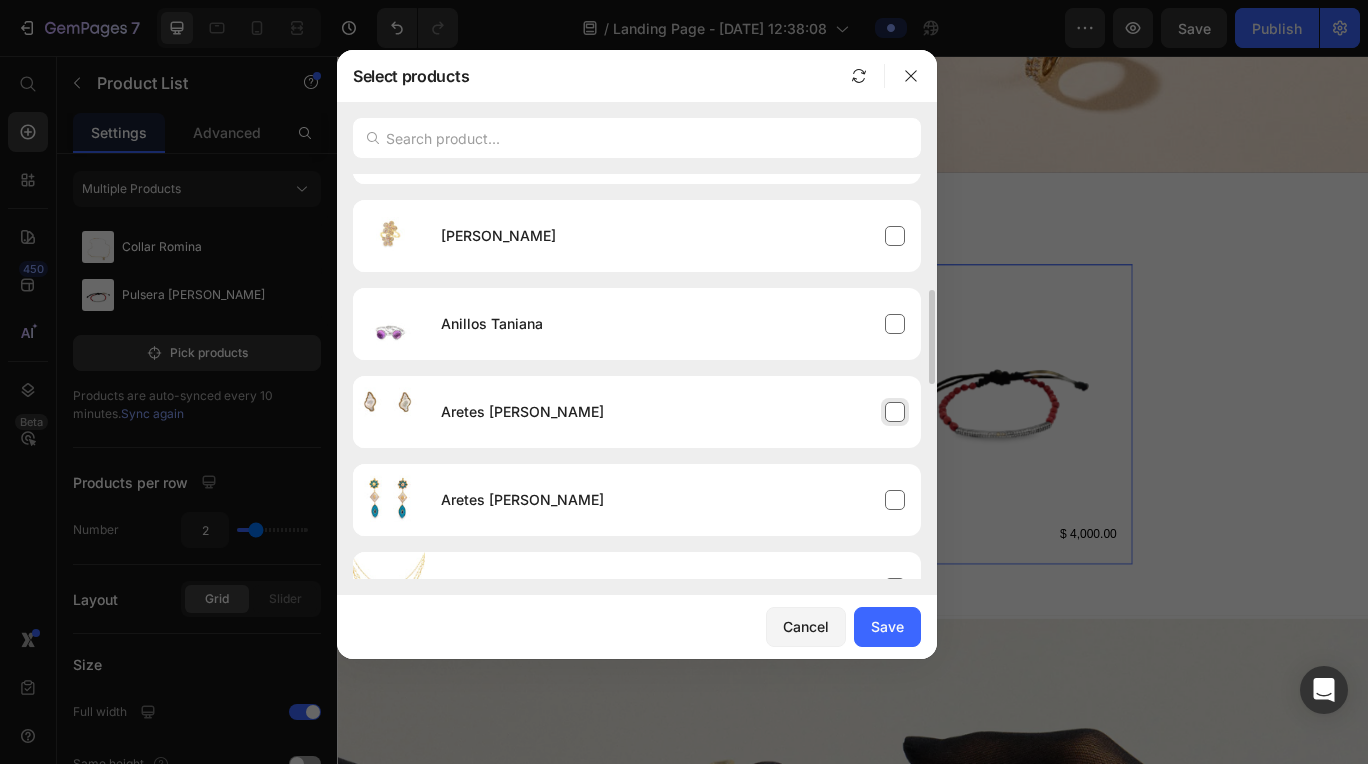 click on "Aretes [PERSON_NAME]" at bounding box center (673, 412) 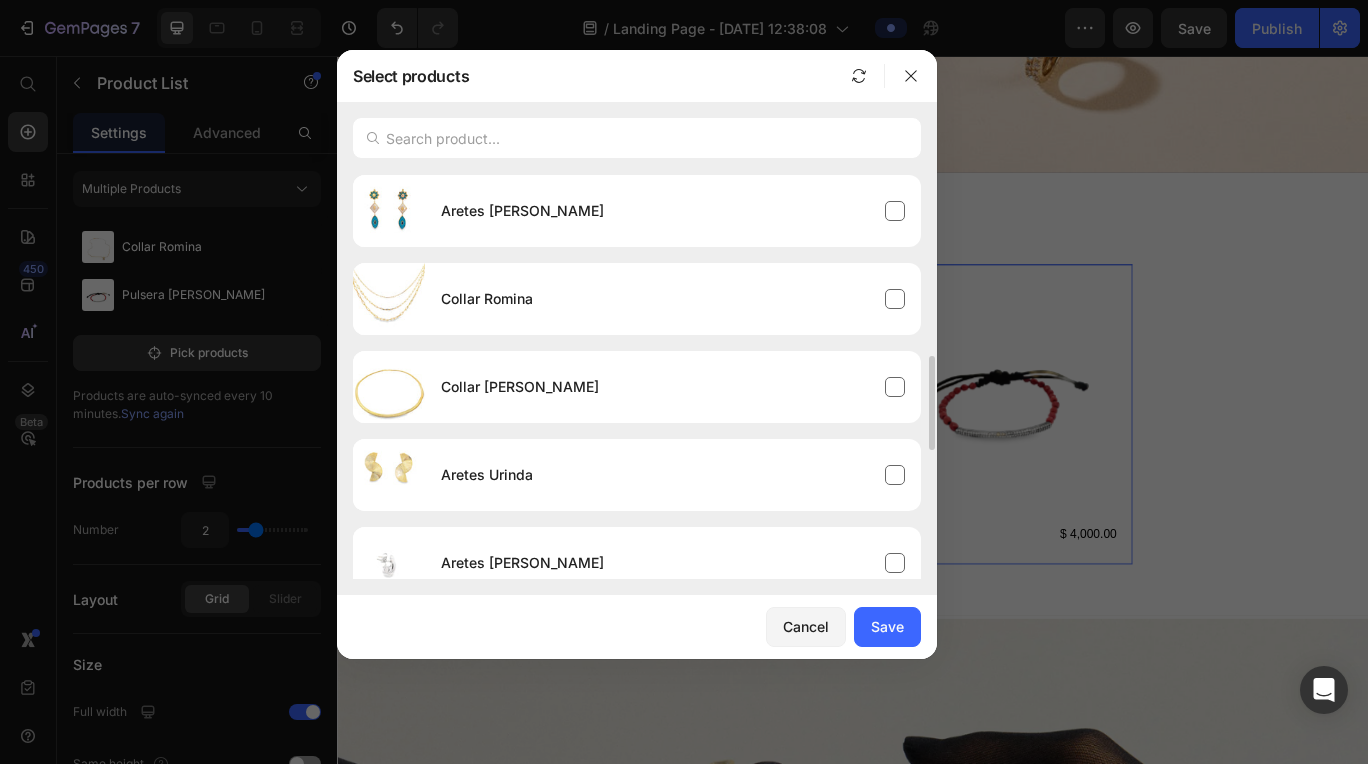 scroll, scrollTop: 792, scrollLeft: 0, axis: vertical 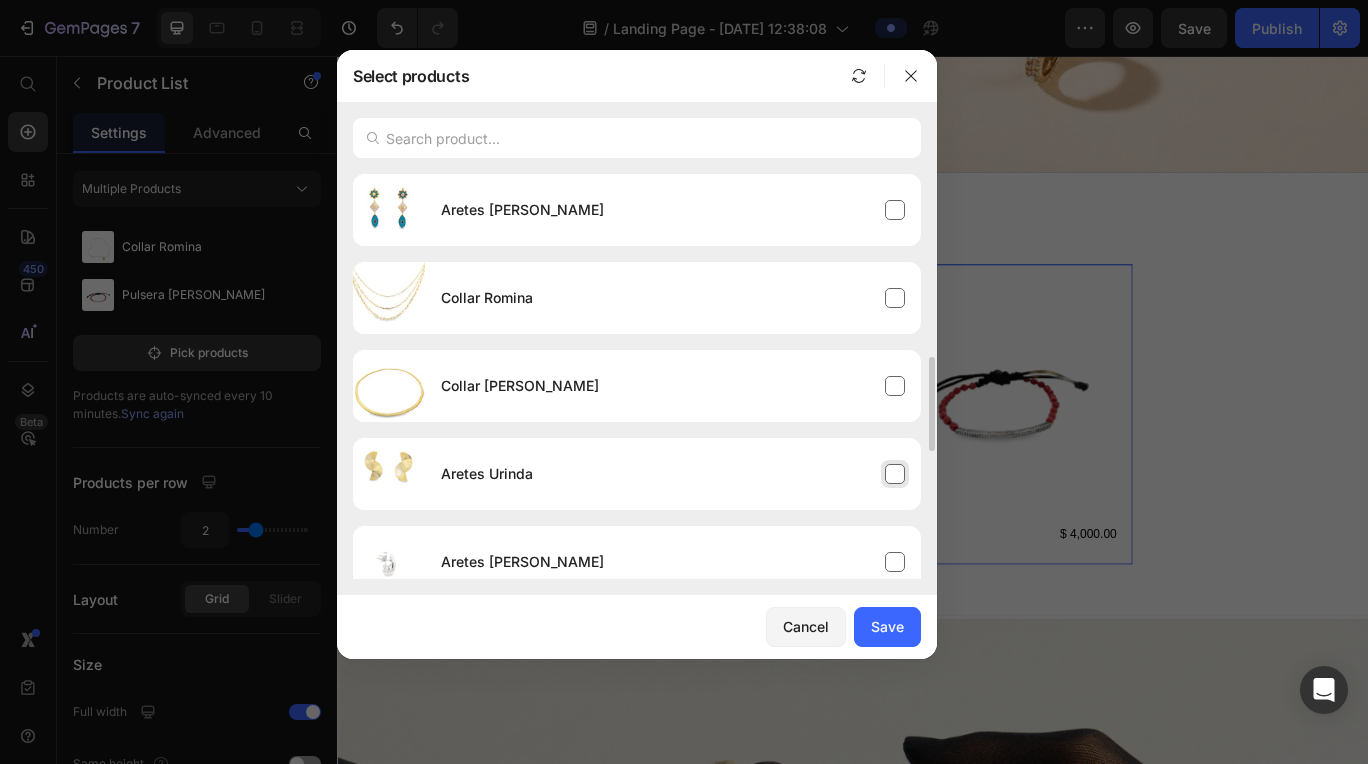 click on "Aretes Urinda" at bounding box center [673, 474] 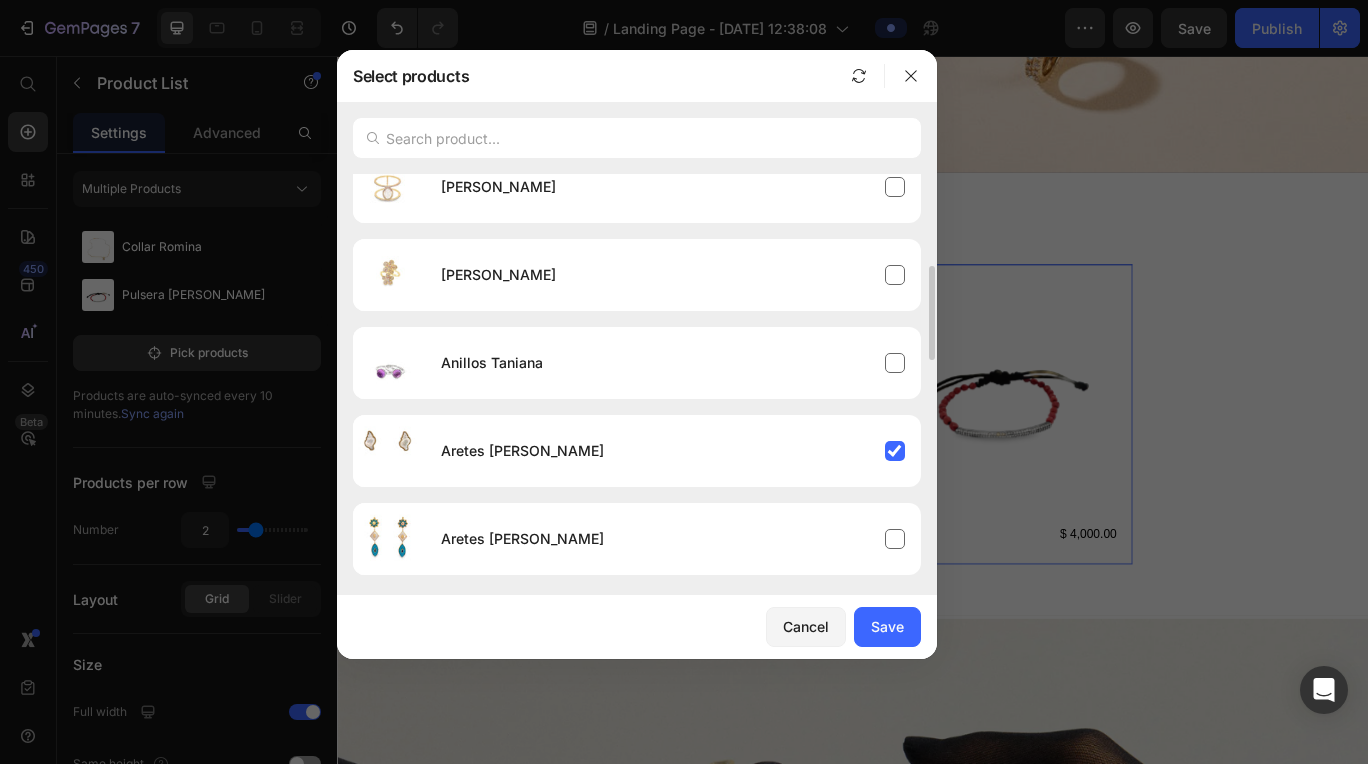 scroll, scrollTop: 466, scrollLeft: 0, axis: vertical 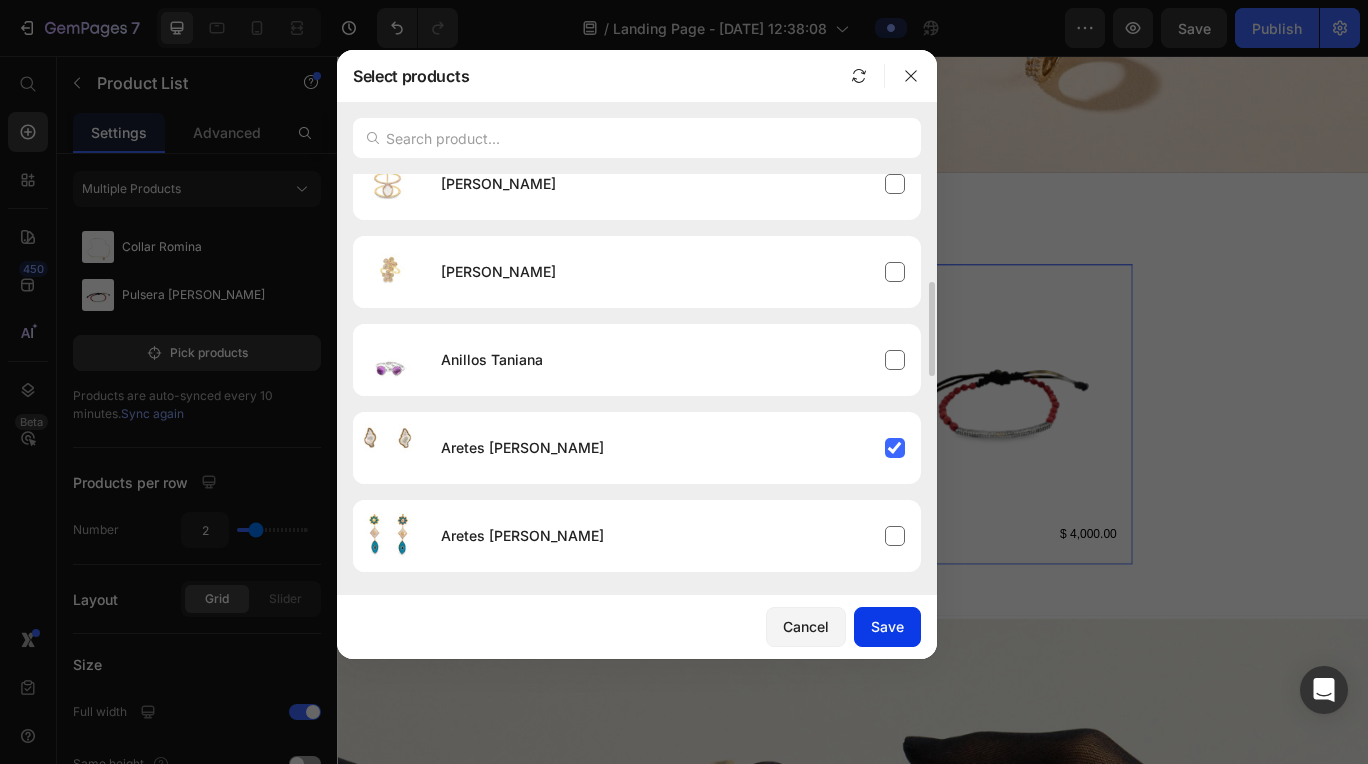 click on "Save" at bounding box center (887, 626) 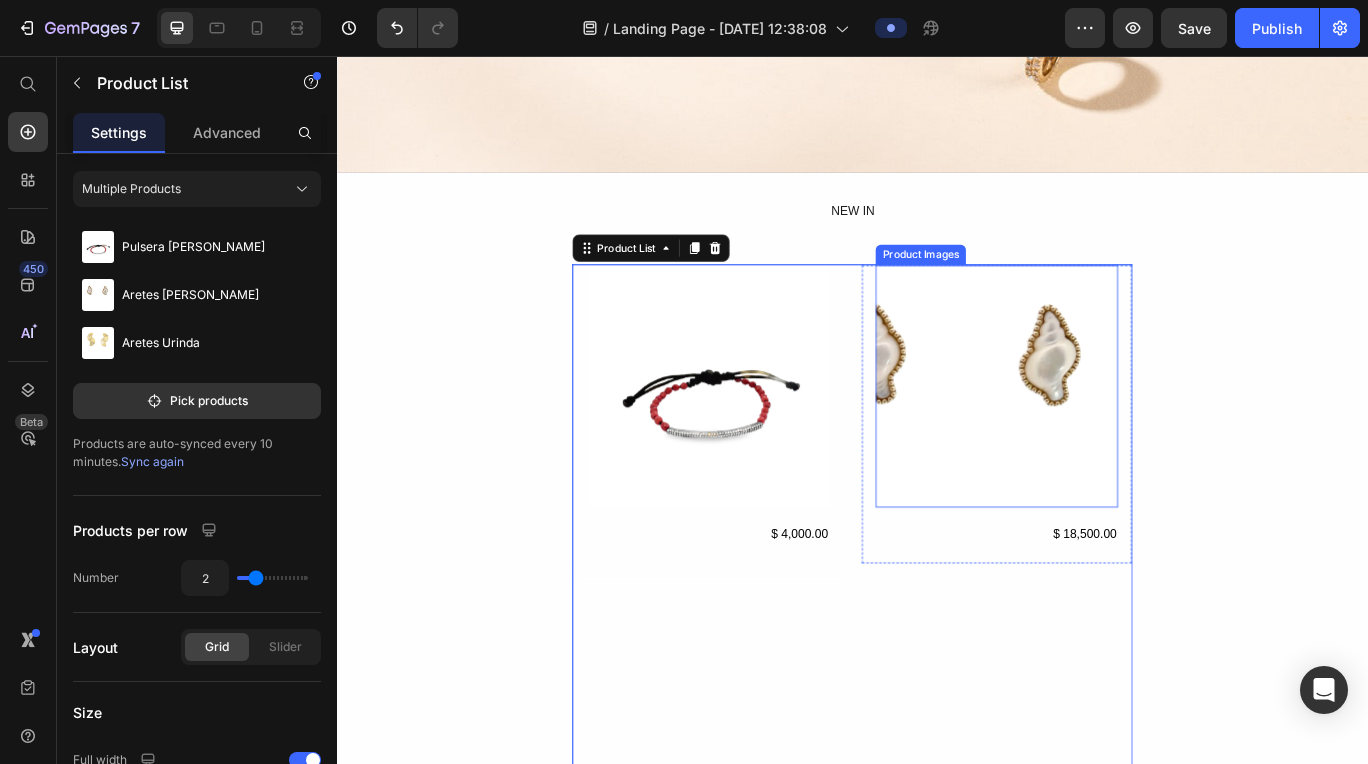 scroll, scrollTop: 850, scrollLeft: 0, axis: vertical 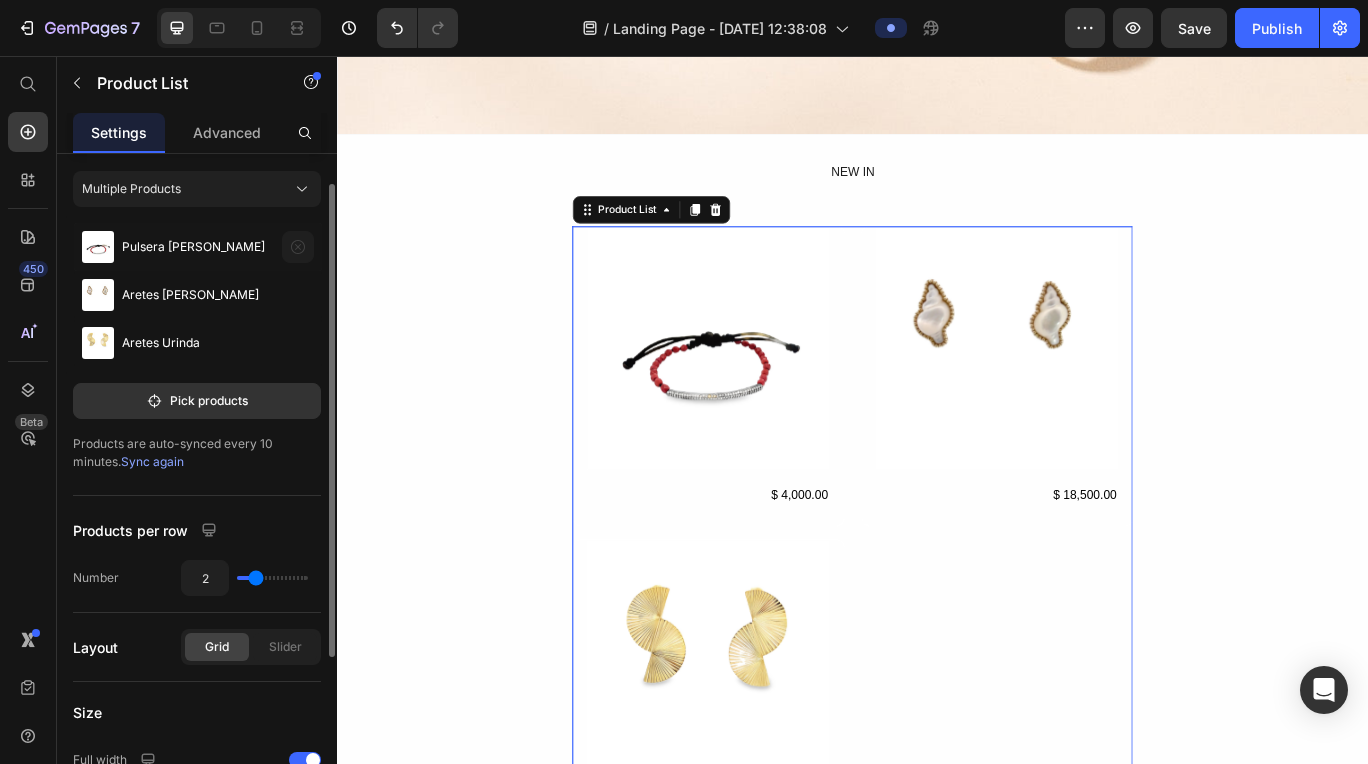 click at bounding box center [298, 247] 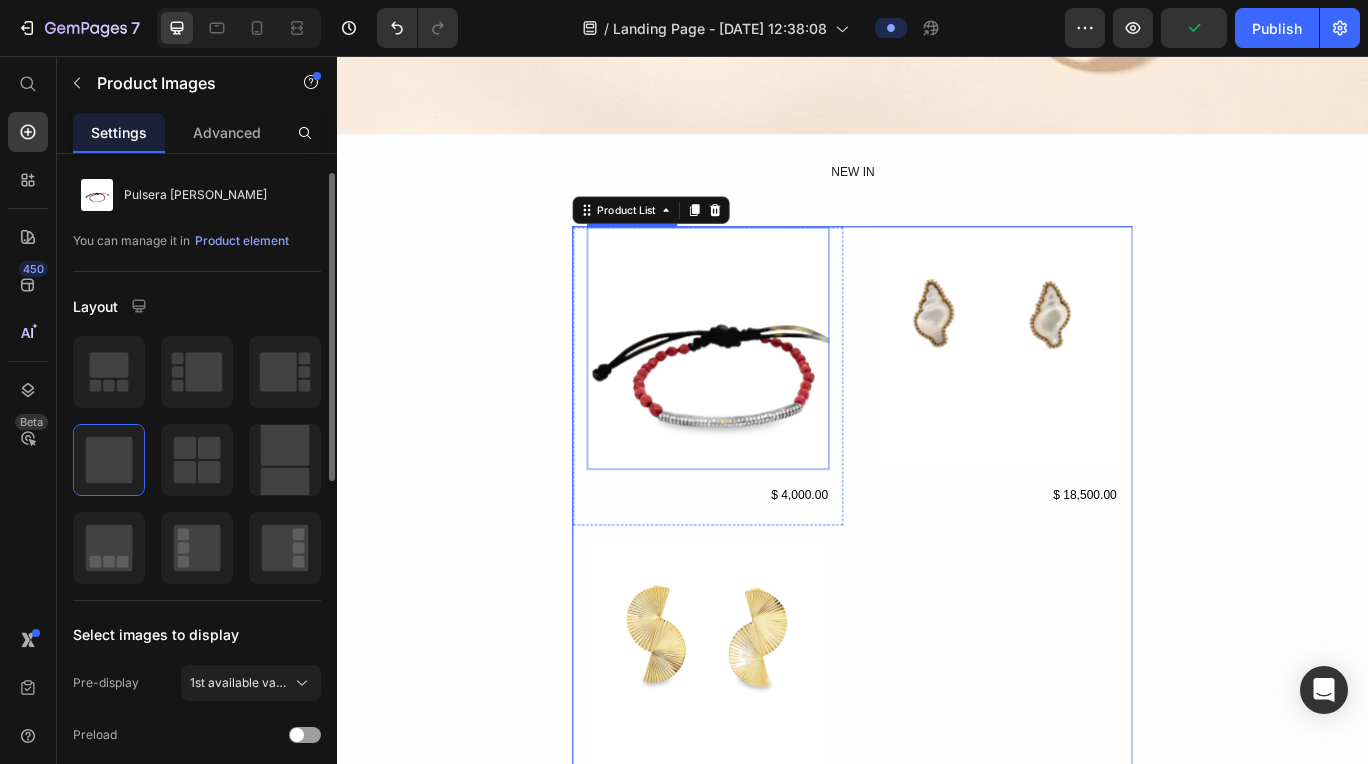 click at bounding box center (769, 396) 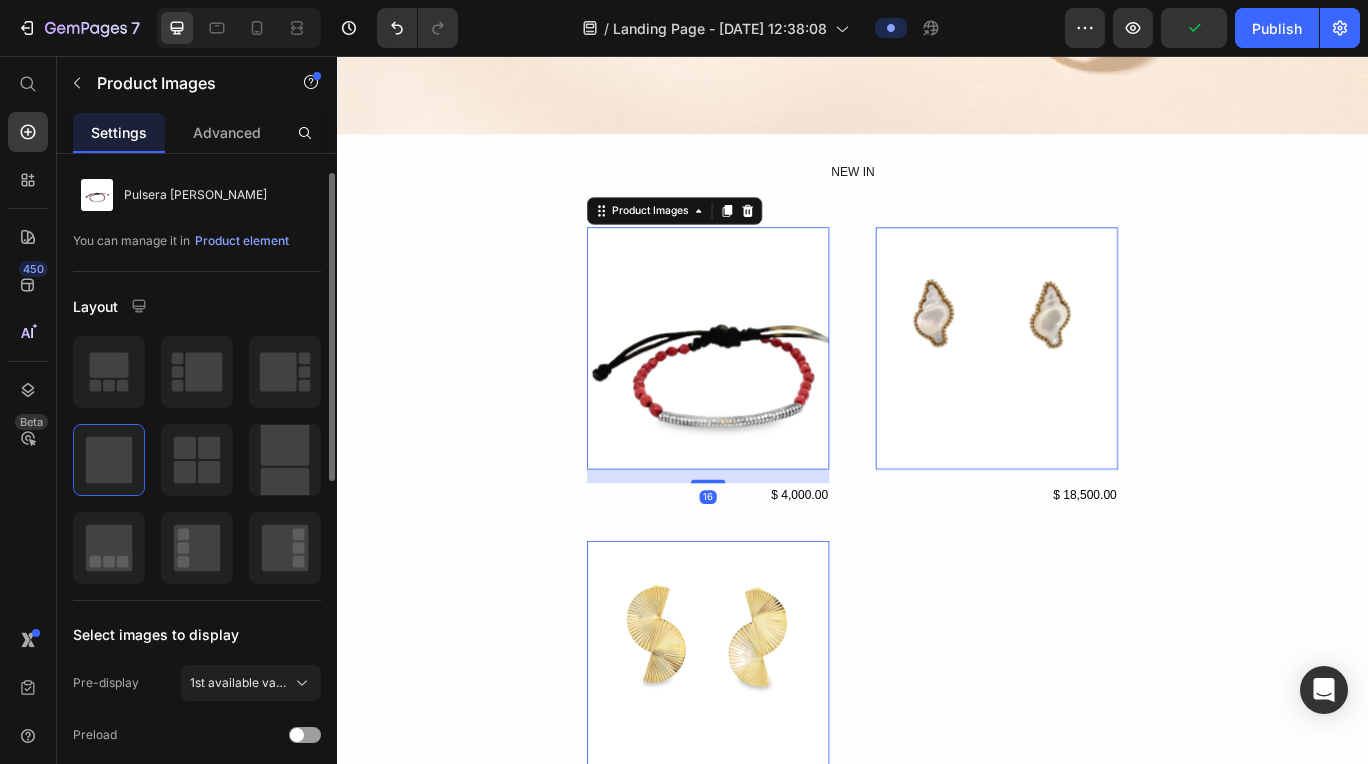 scroll, scrollTop: 0, scrollLeft: 0, axis: both 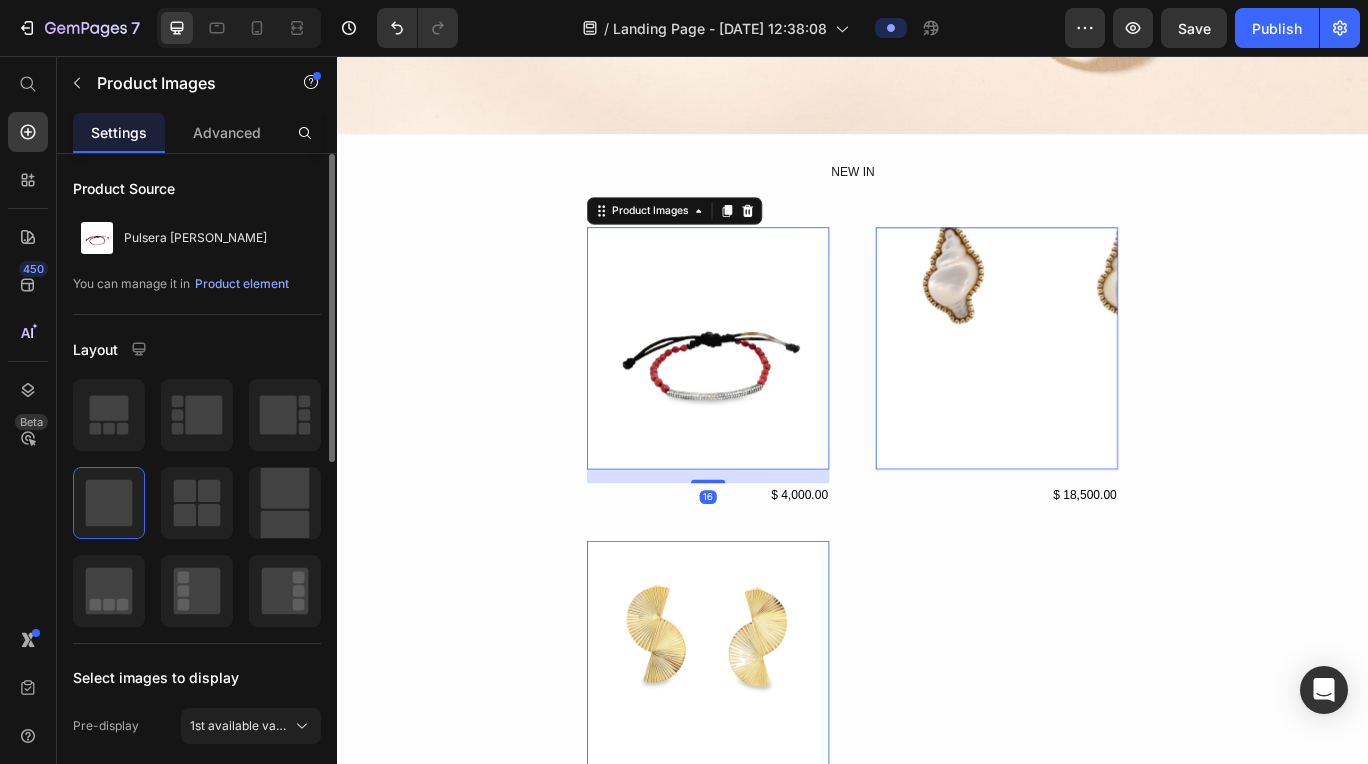 click at bounding box center [769, 396] 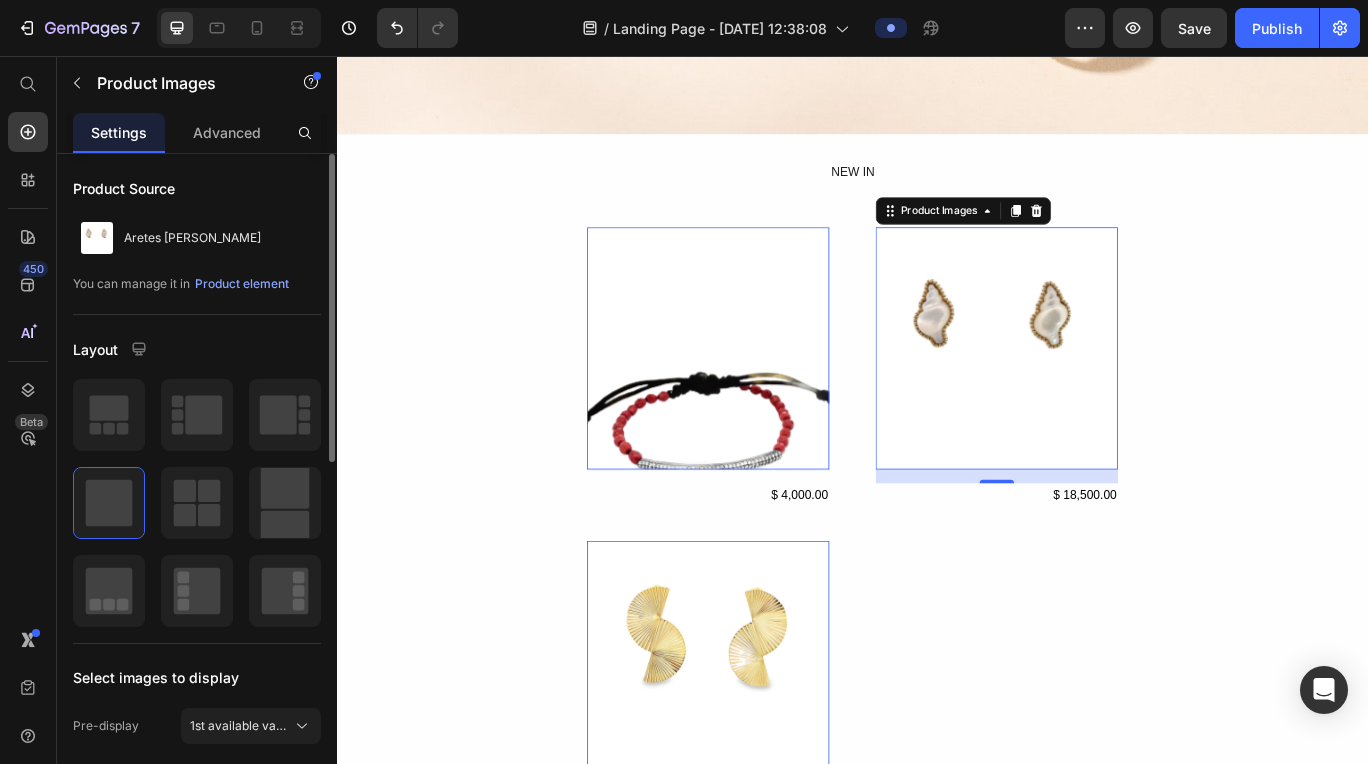 click on "NEW IN" at bounding box center [937, 191] 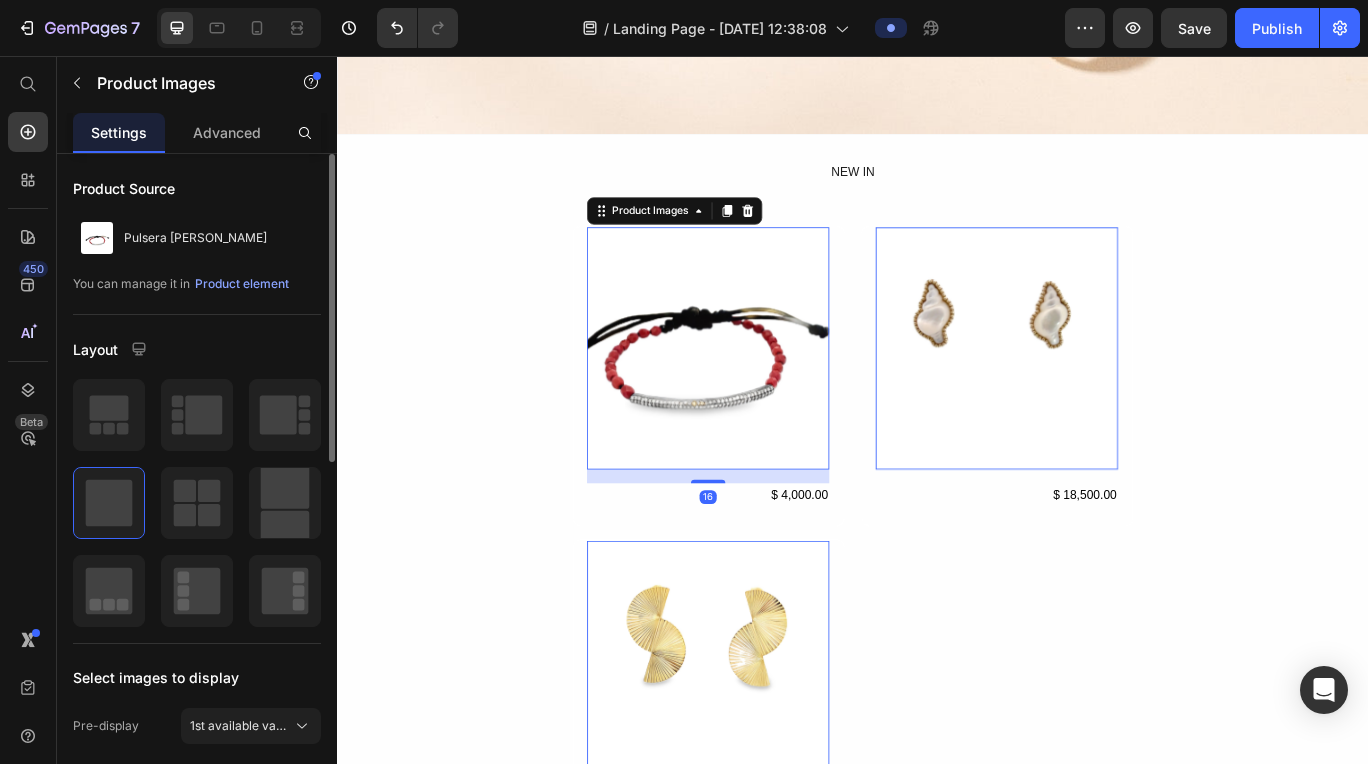 click at bounding box center [769, 396] 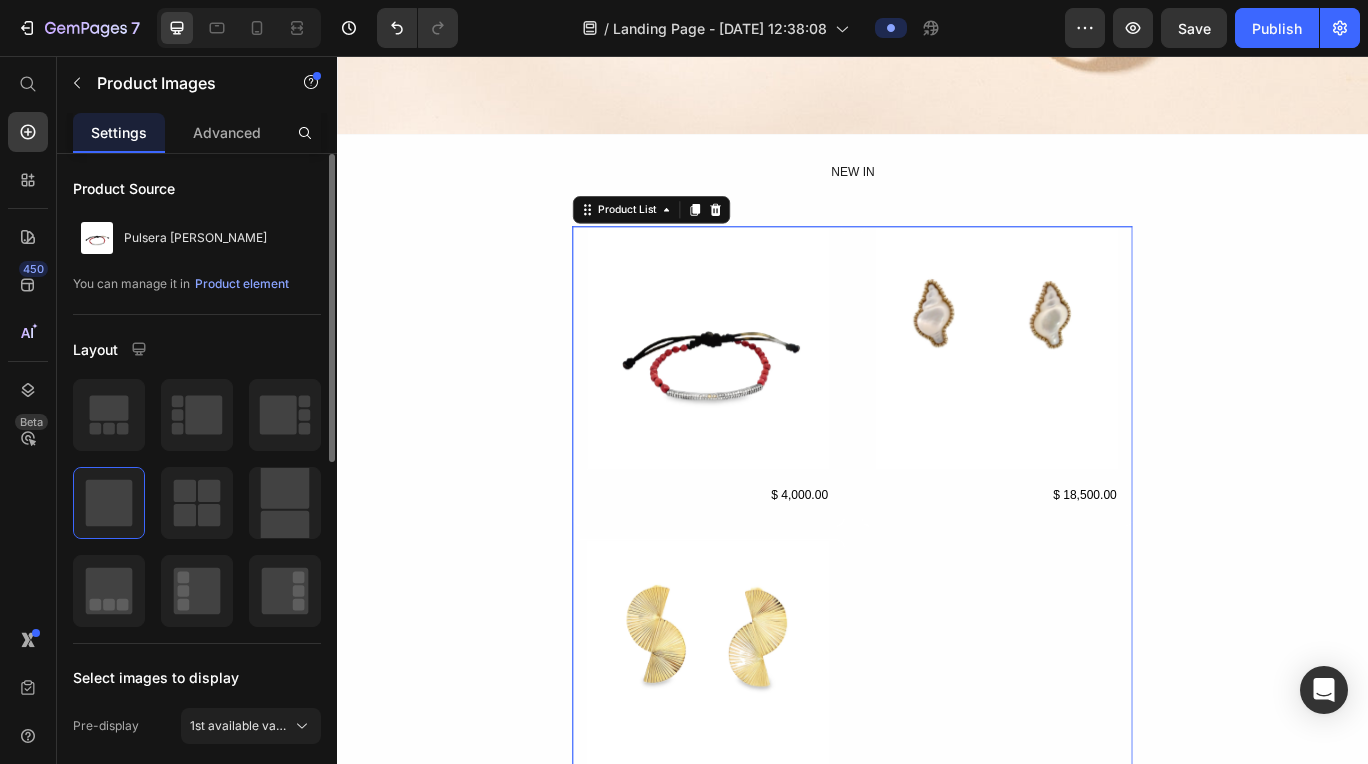 click on "Product Images $ 4,000.00 Product Price Row Product Images $ 18,500.00 Product Price Row Product Images $ 950.00 Product Price Row" at bounding box center (937, 611) 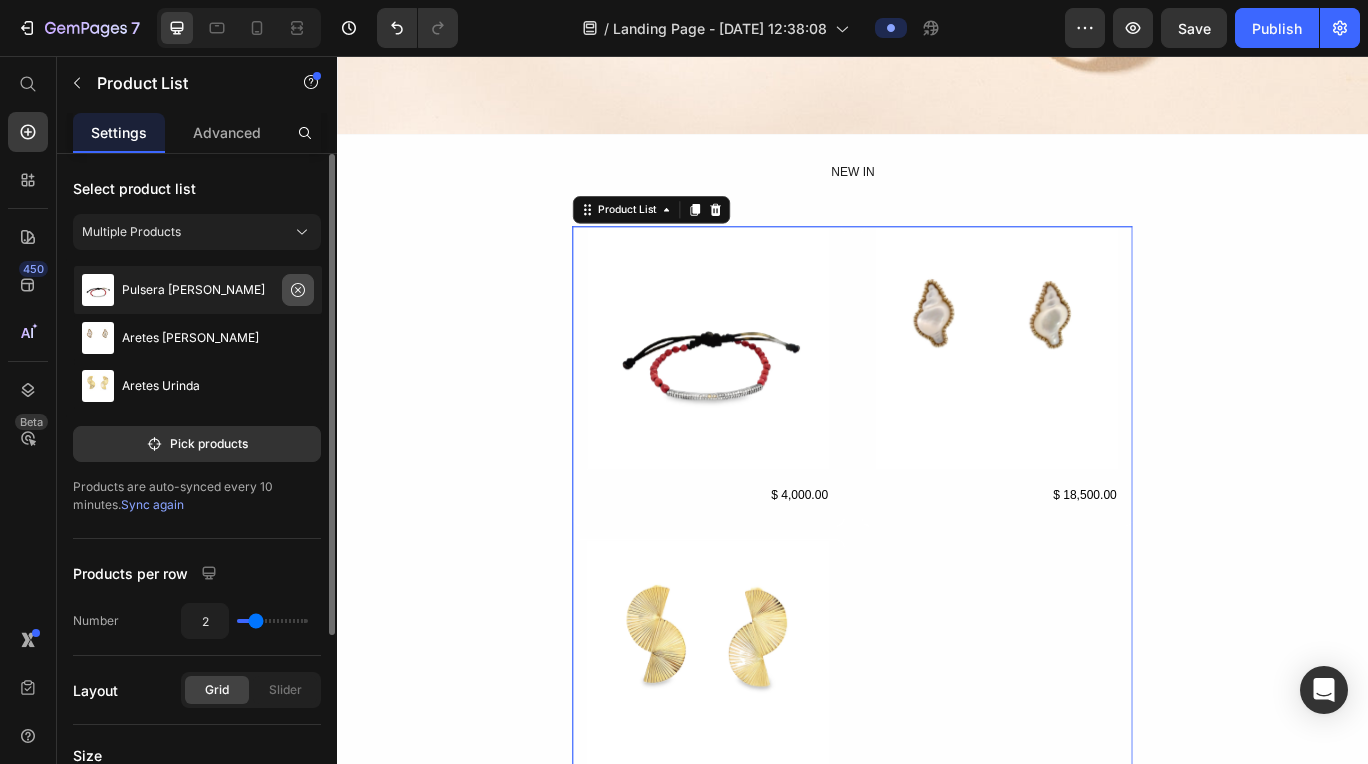 click 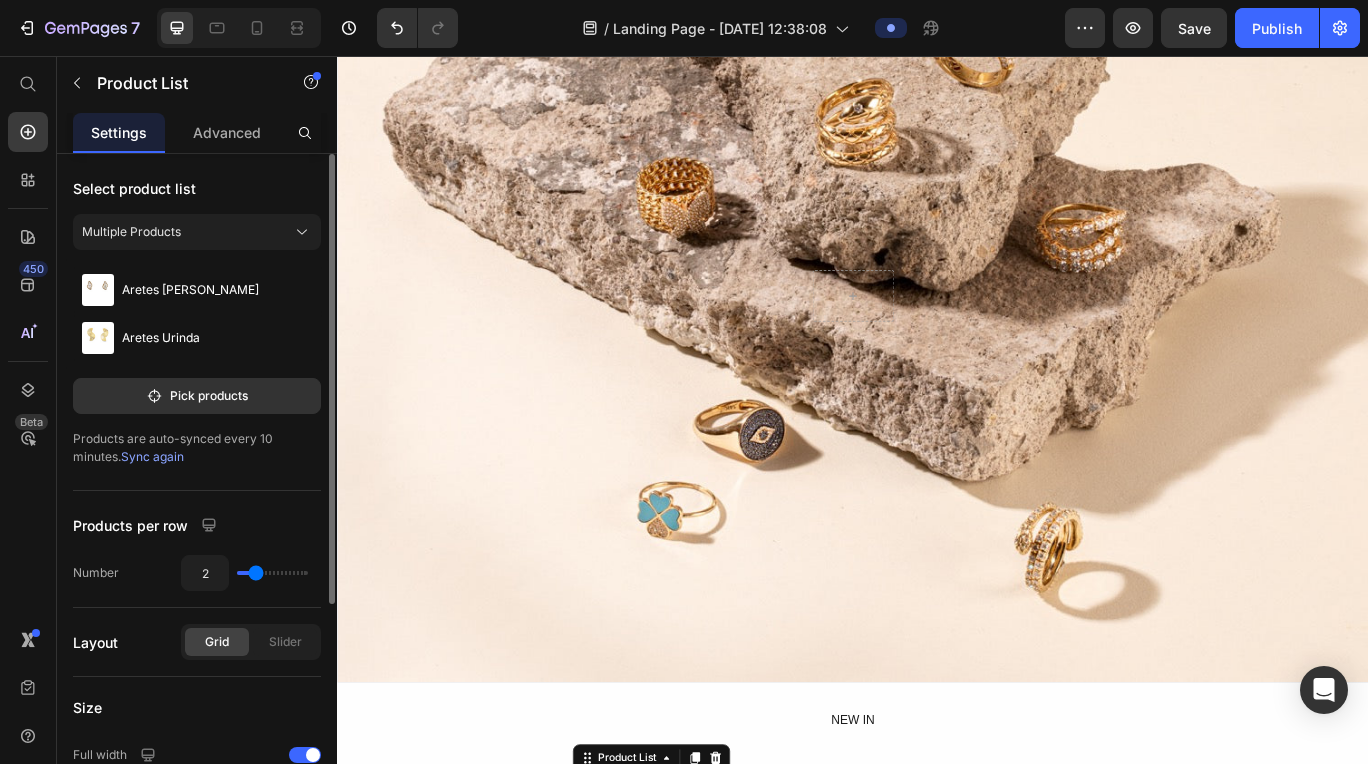 scroll, scrollTop: 217, scrollLeft: 0, axis: vertical 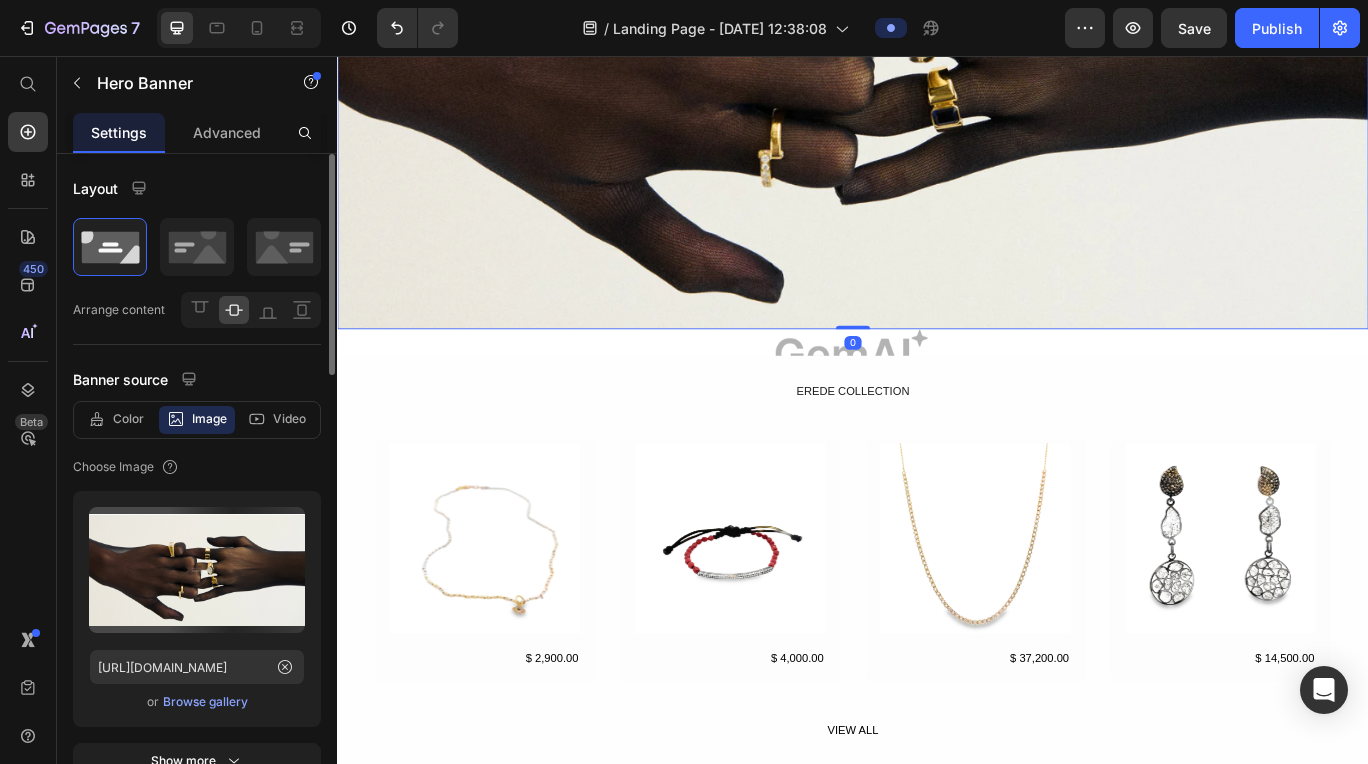 click at bounding box center [937, 36] 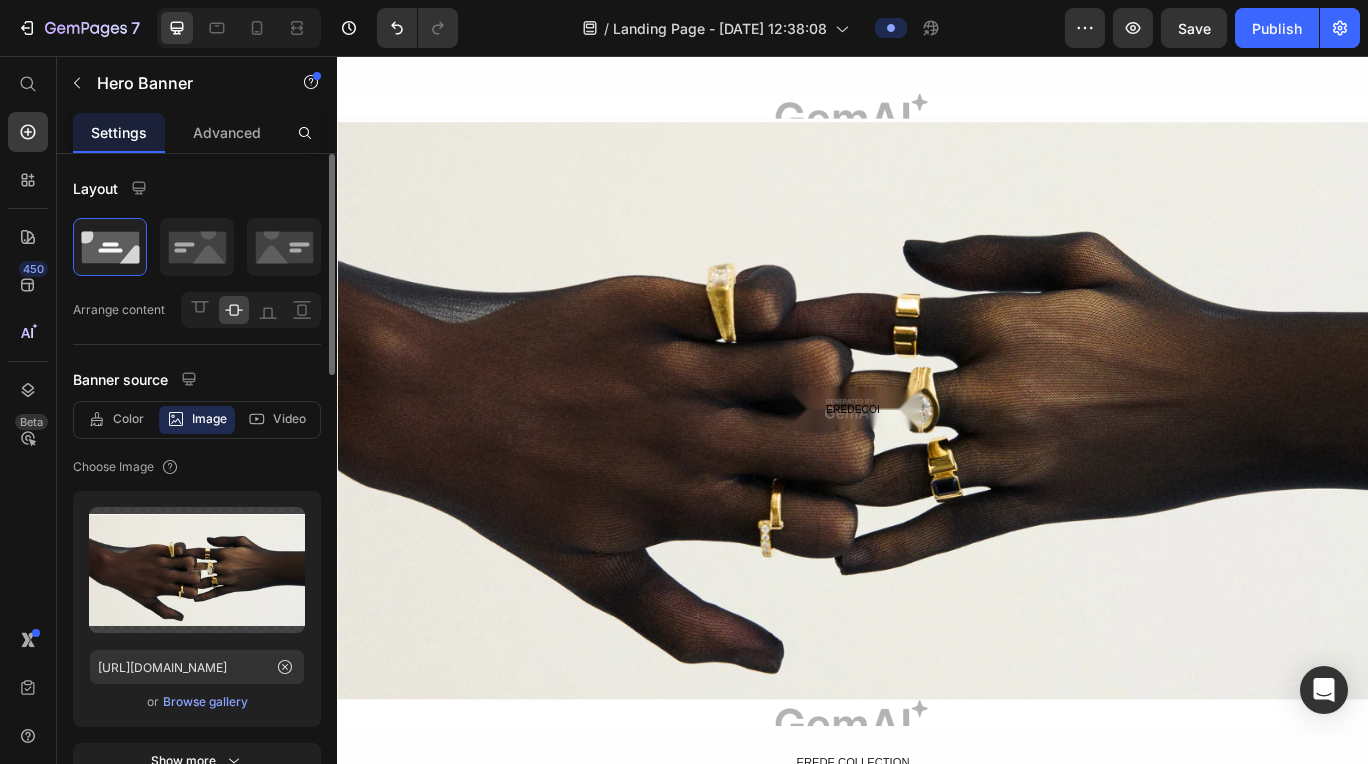 scroll, scrollTop: 1387, scrollLeft: 0, axis: vertical 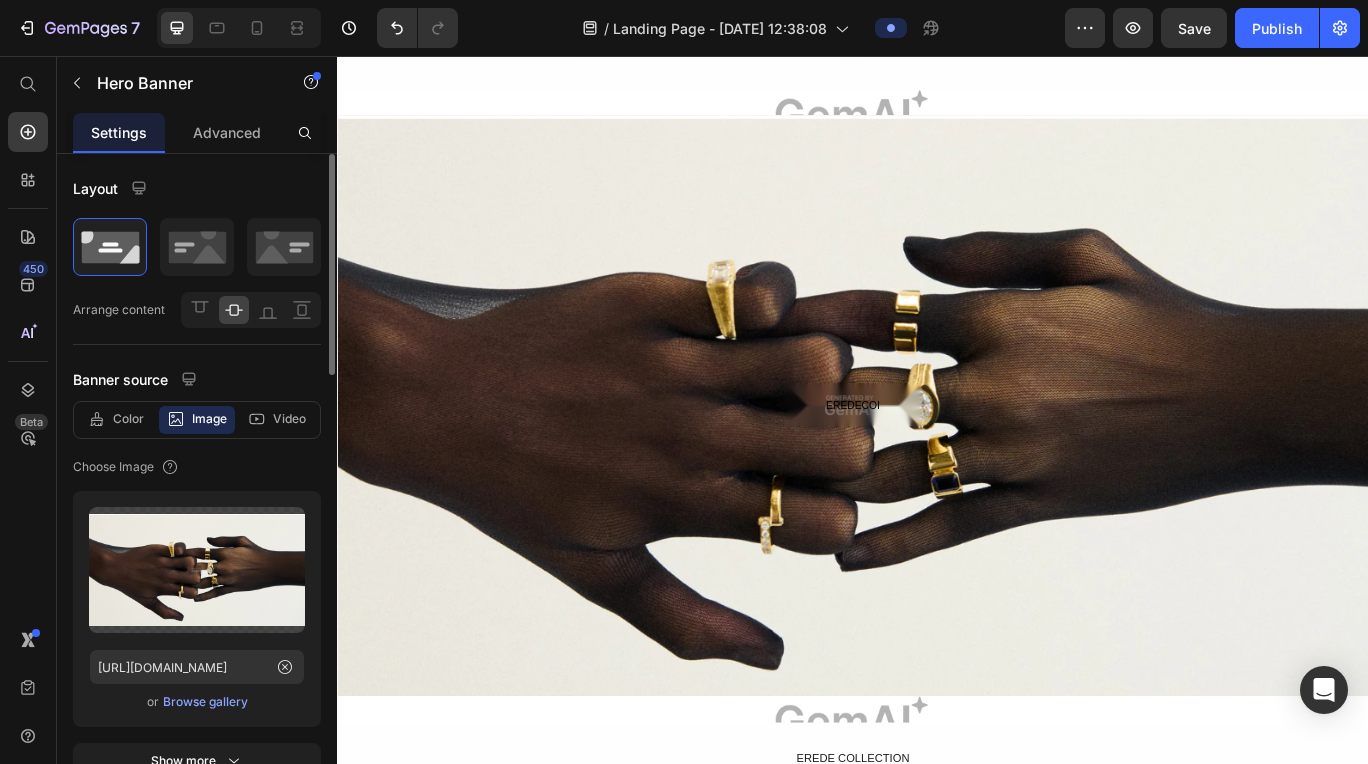 click at bounding box center (937, 463) 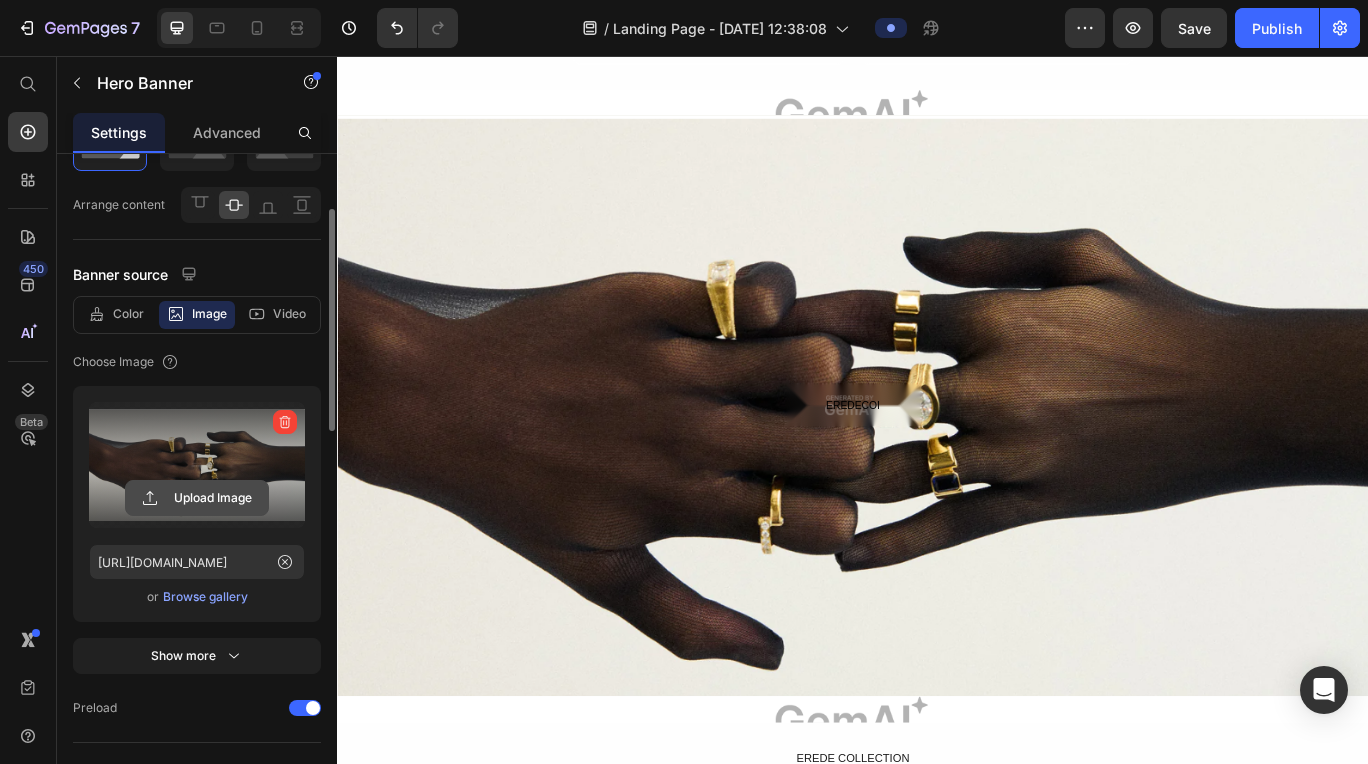 scroll, scrollTop: 49, scrollLeft: 0, axis: vertical 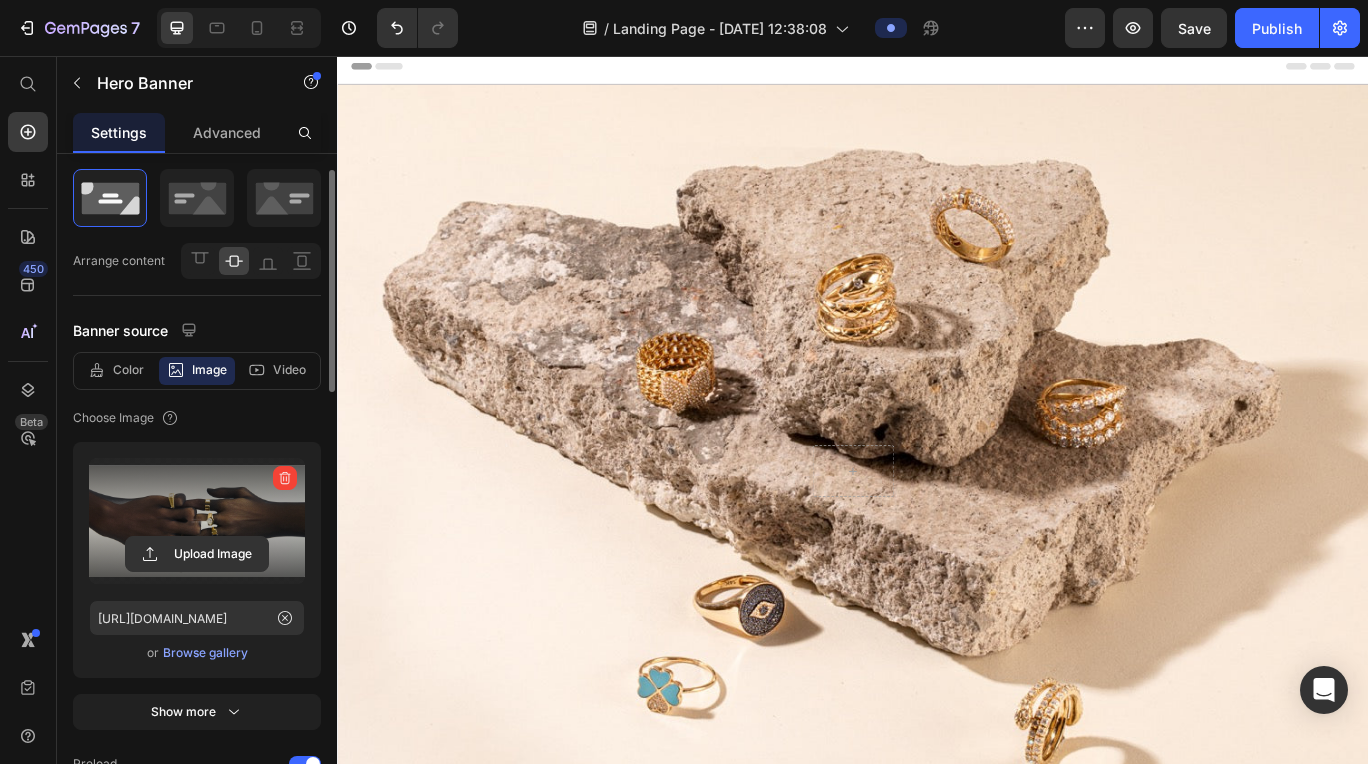 click at bounding box center (197, 521) 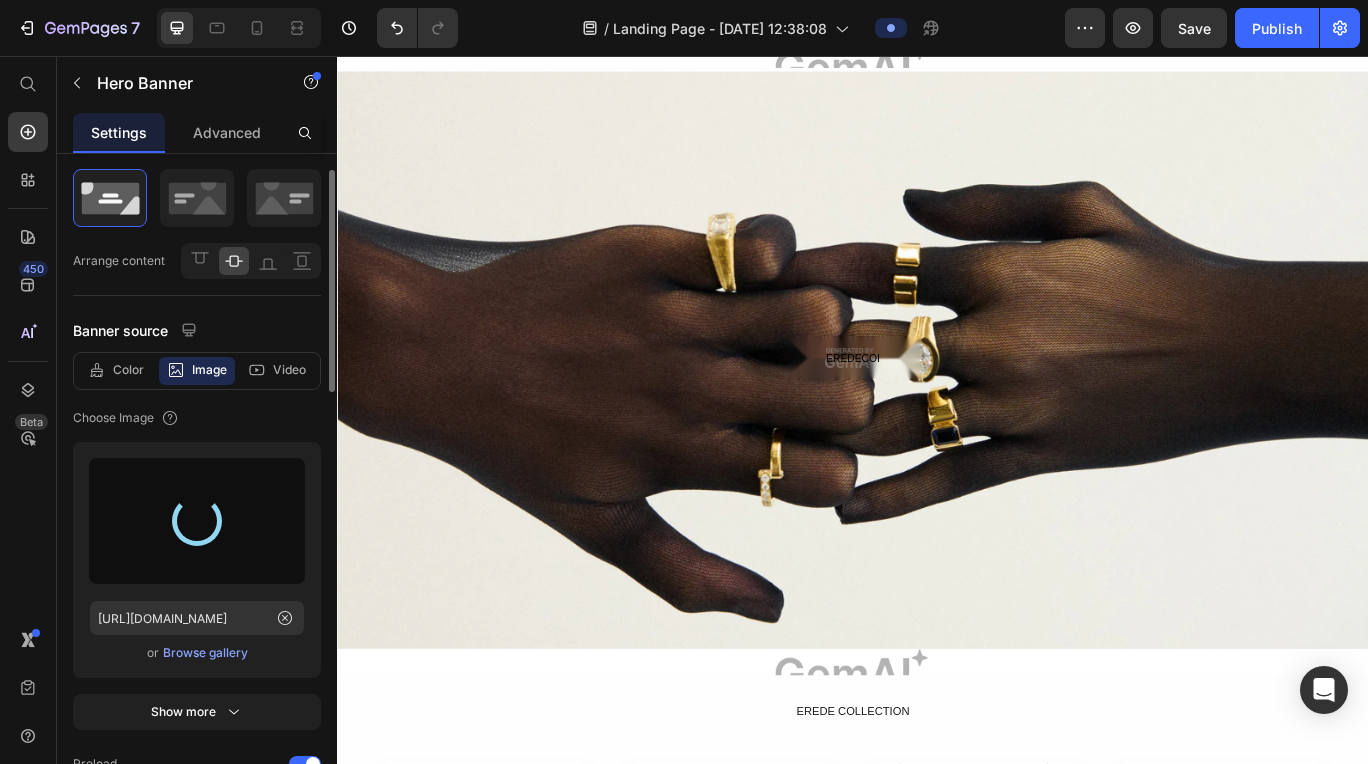 scroll, scrollTop: 1438, scrollLeft: 0, axis: vertical 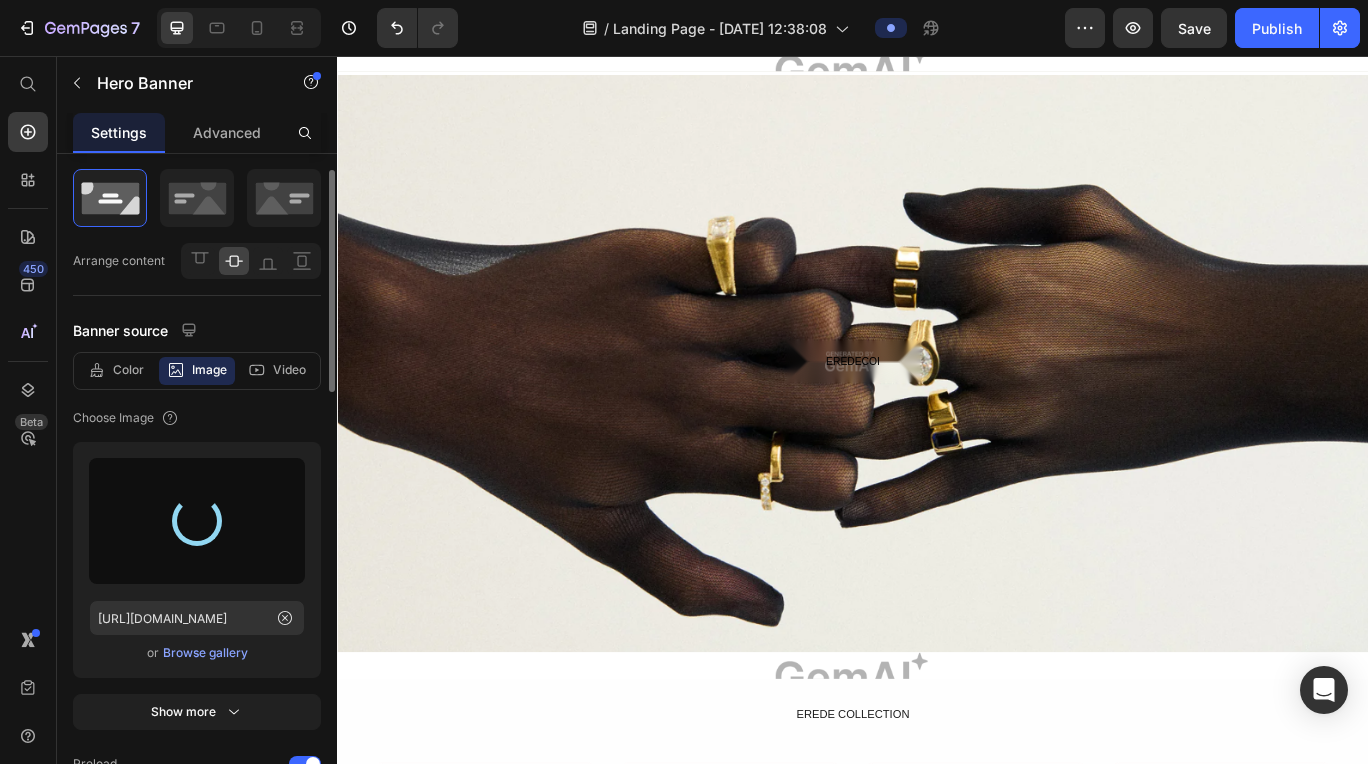 type on "[URL][DOMAIN_NAME]" 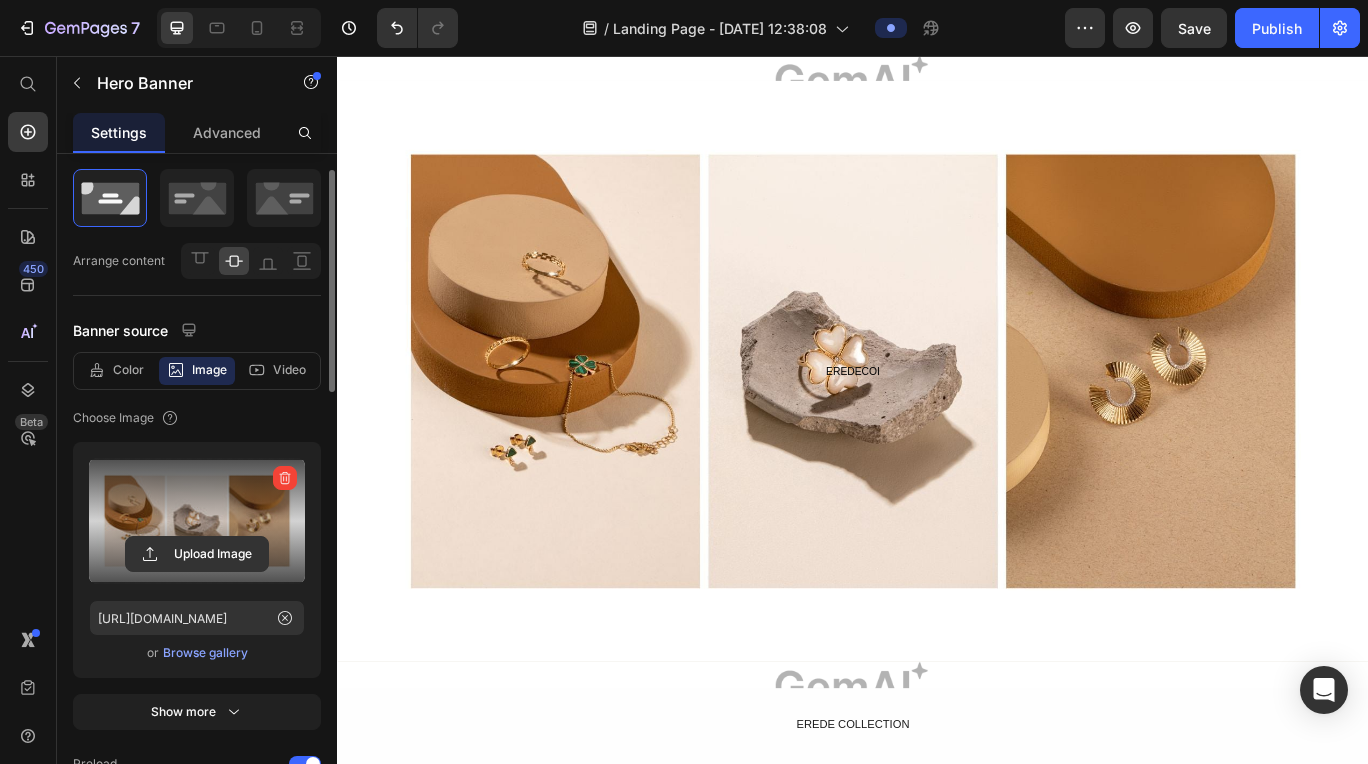 scroll, scrollTop: 1420, scrollLeft: 0, axis: vertical 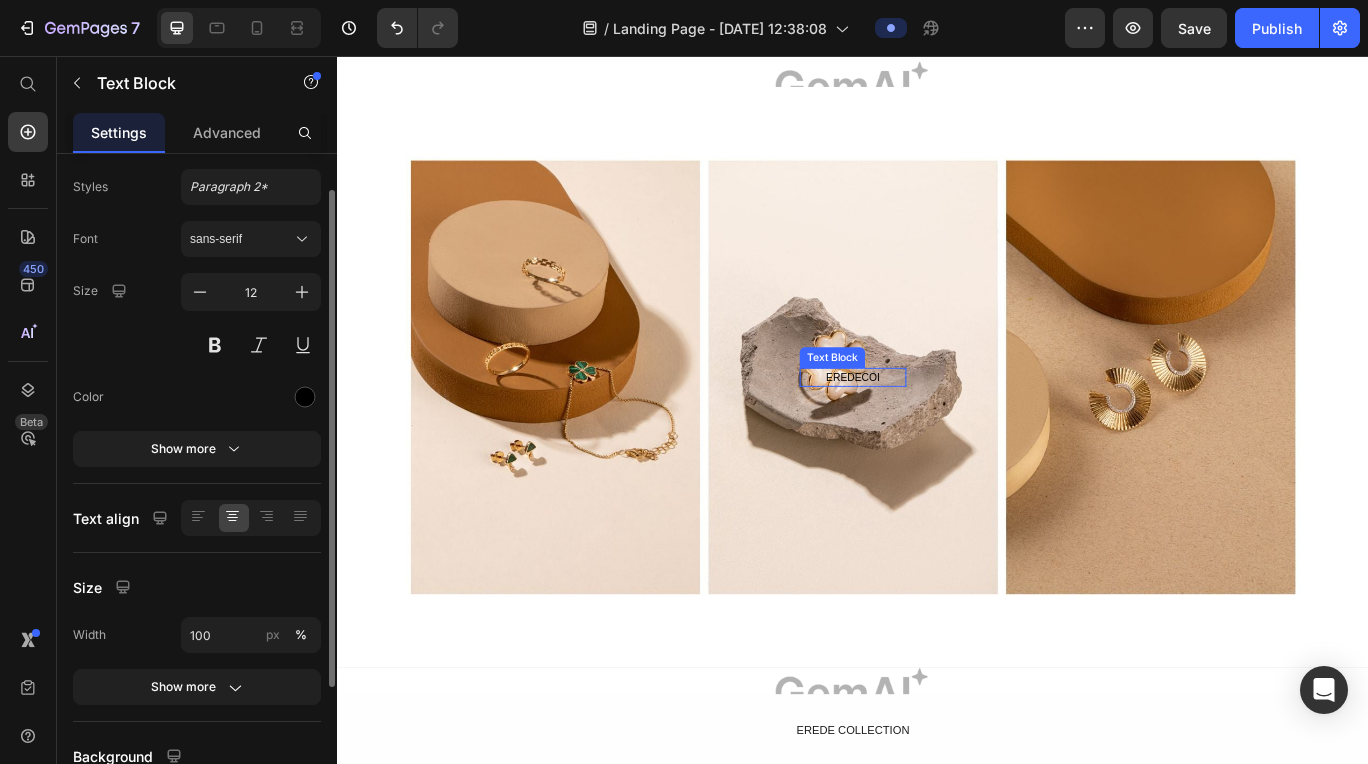 click on "EREDECOI" at bounding box center [937, 430] 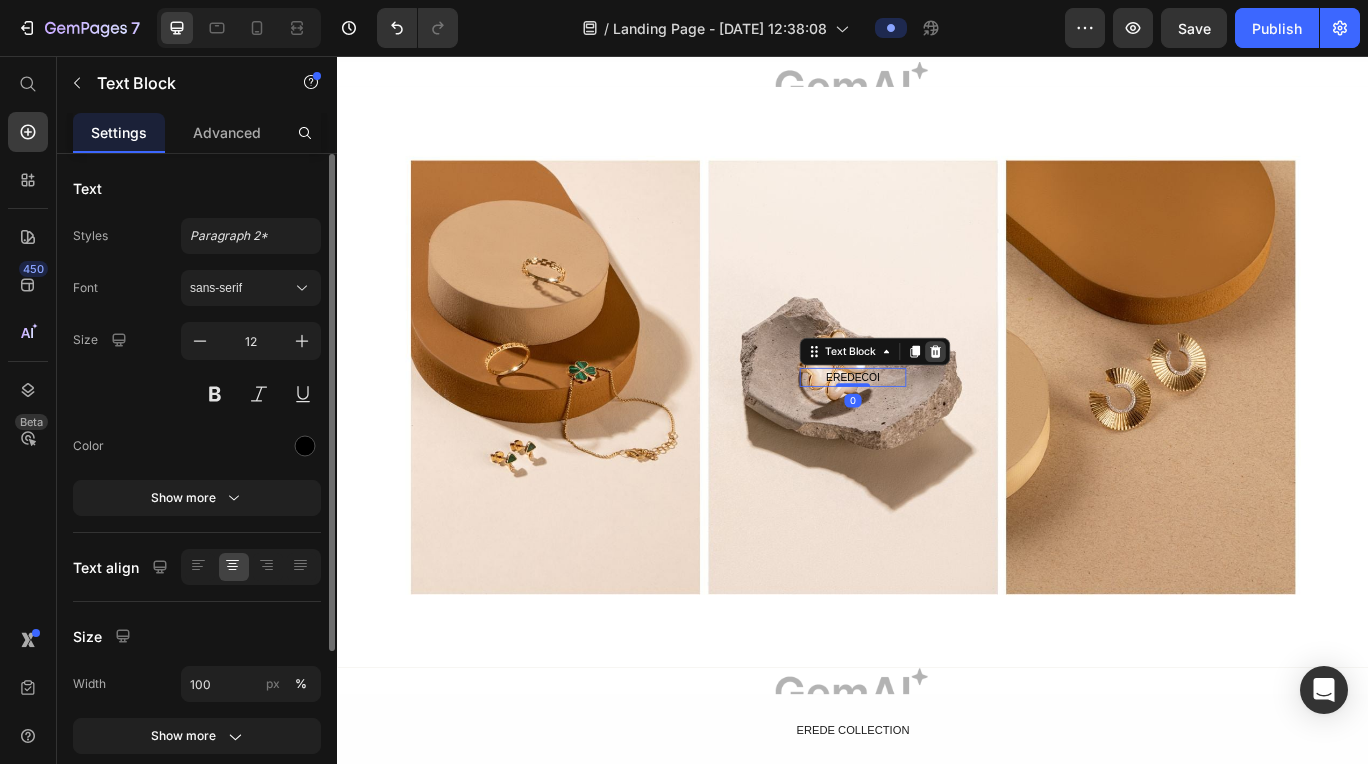 click at bounding box center [1033, 400] 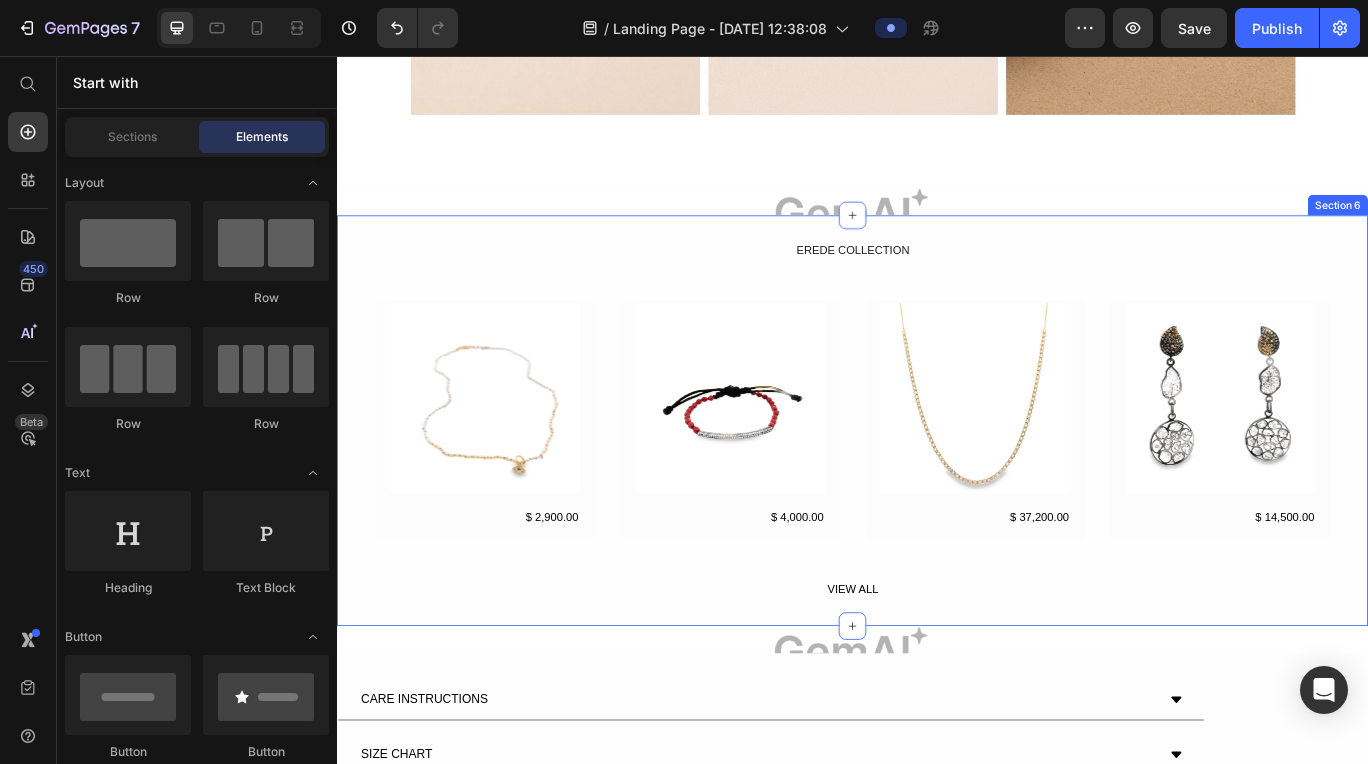 scroll, scrollTop: 2030, scrollLeft: 0, axis: vertical 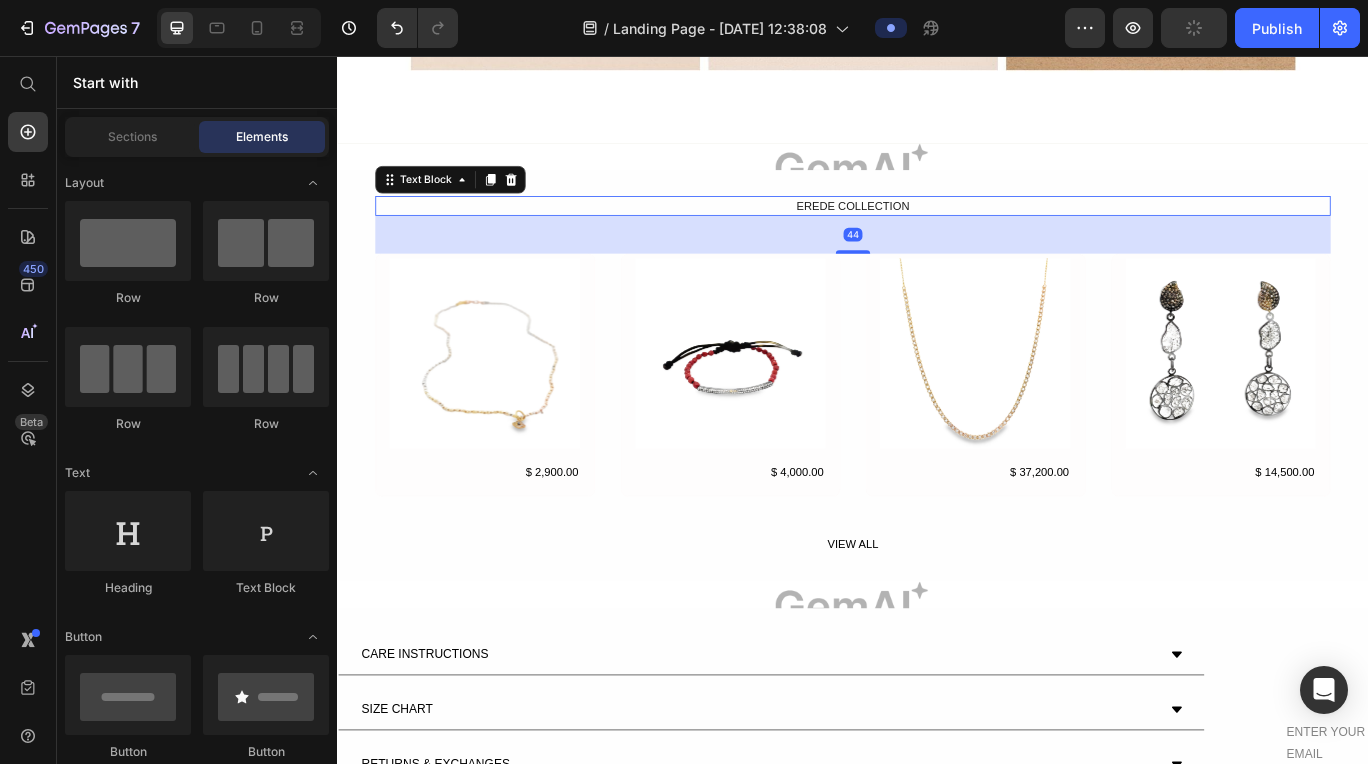 click on "EREDE COLLECTION" at bounding box center (937, 231) 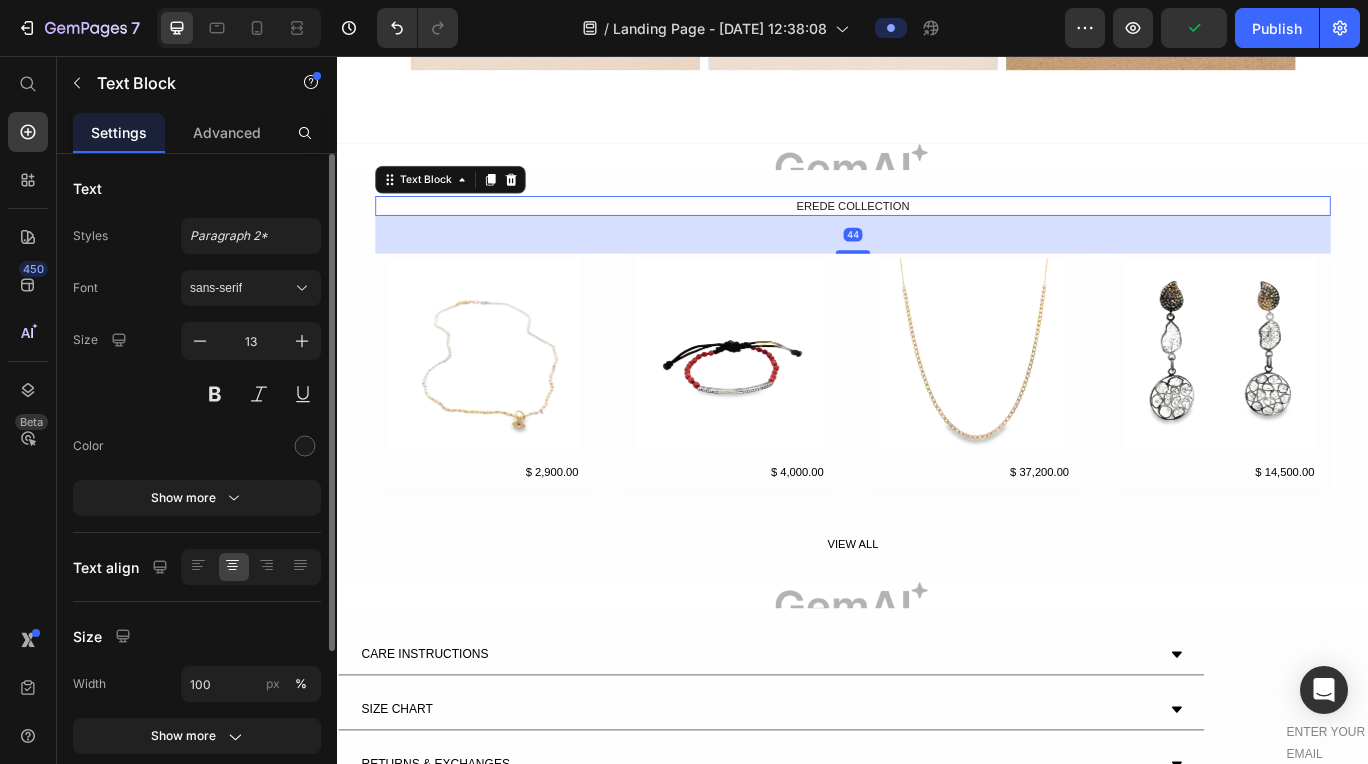 click on "EREDE COLLECTION" at bounding box center (937, 231) 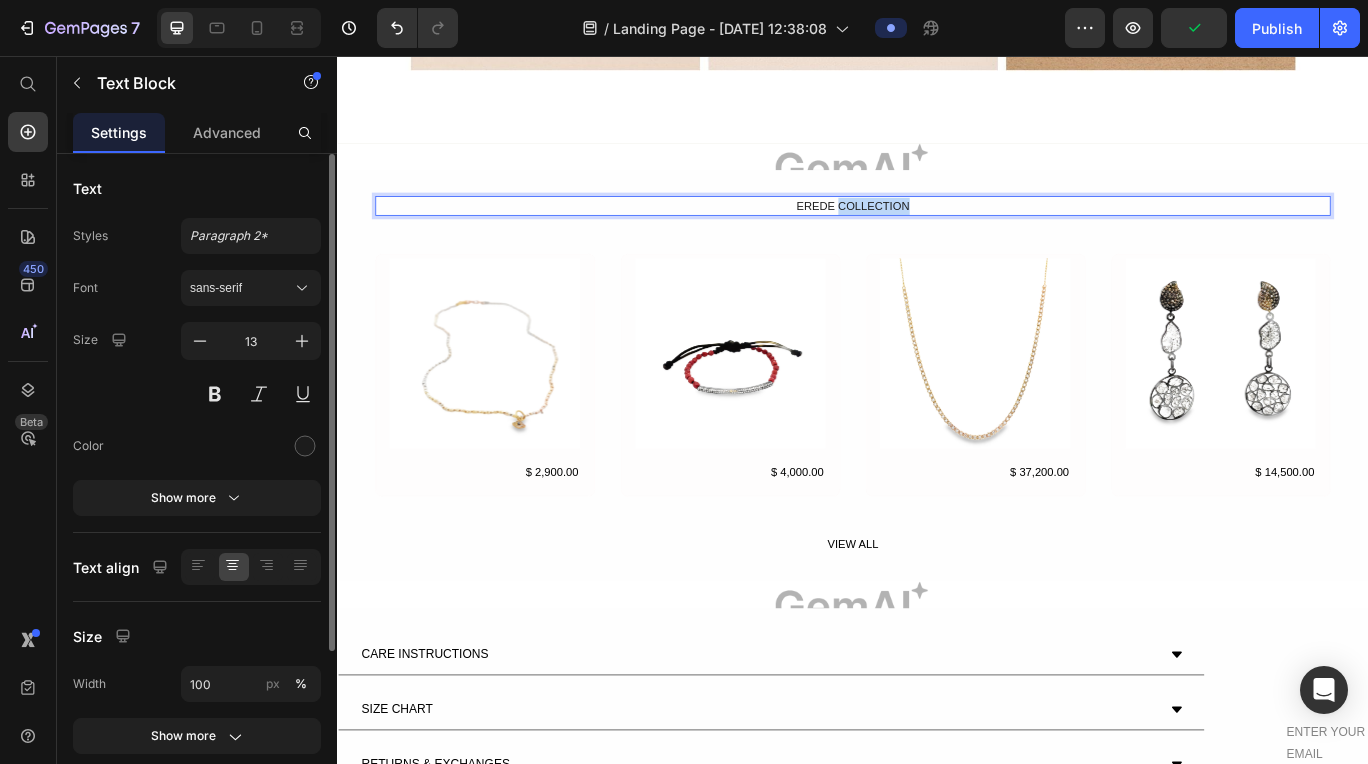 click on "EREDE COLLECTION" at bounding box center (937, 231) 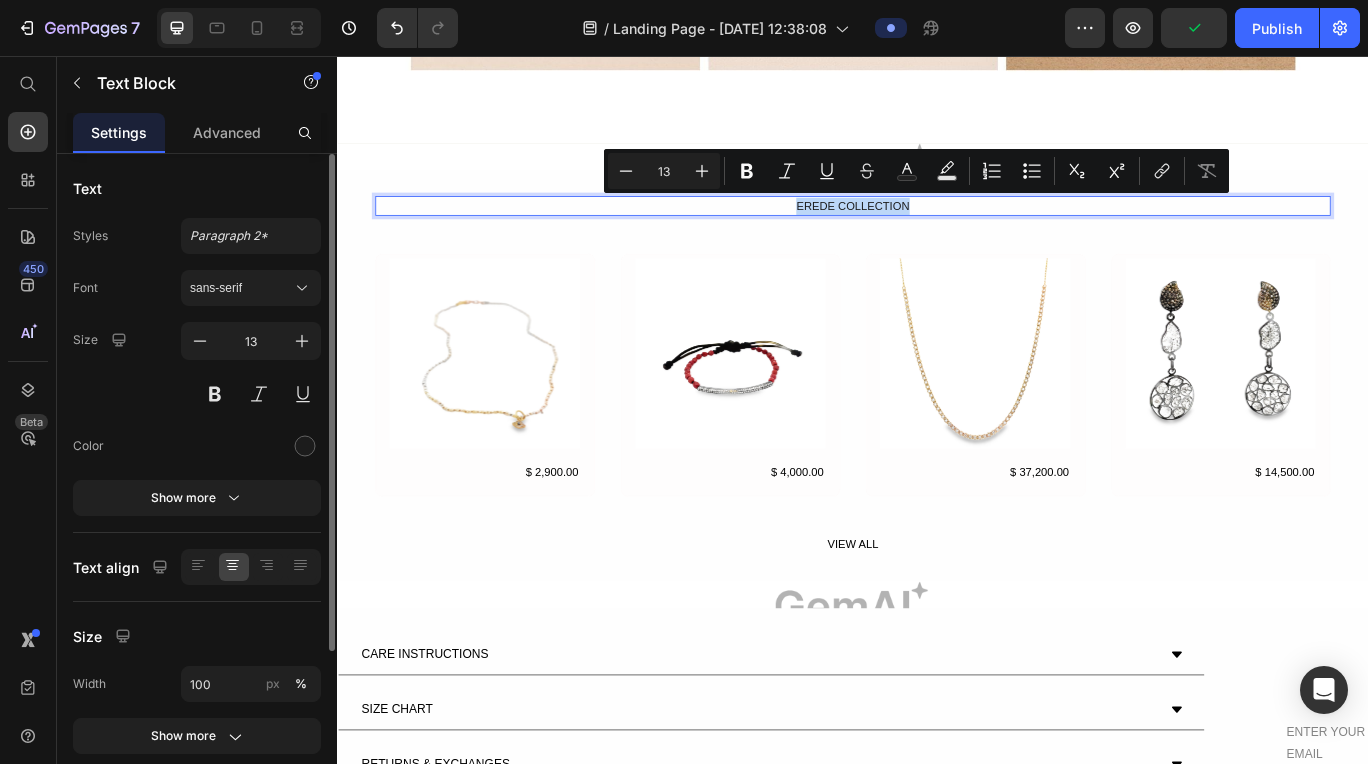 click on "EREDE COLLECTION" at bounding box center [937, 231] 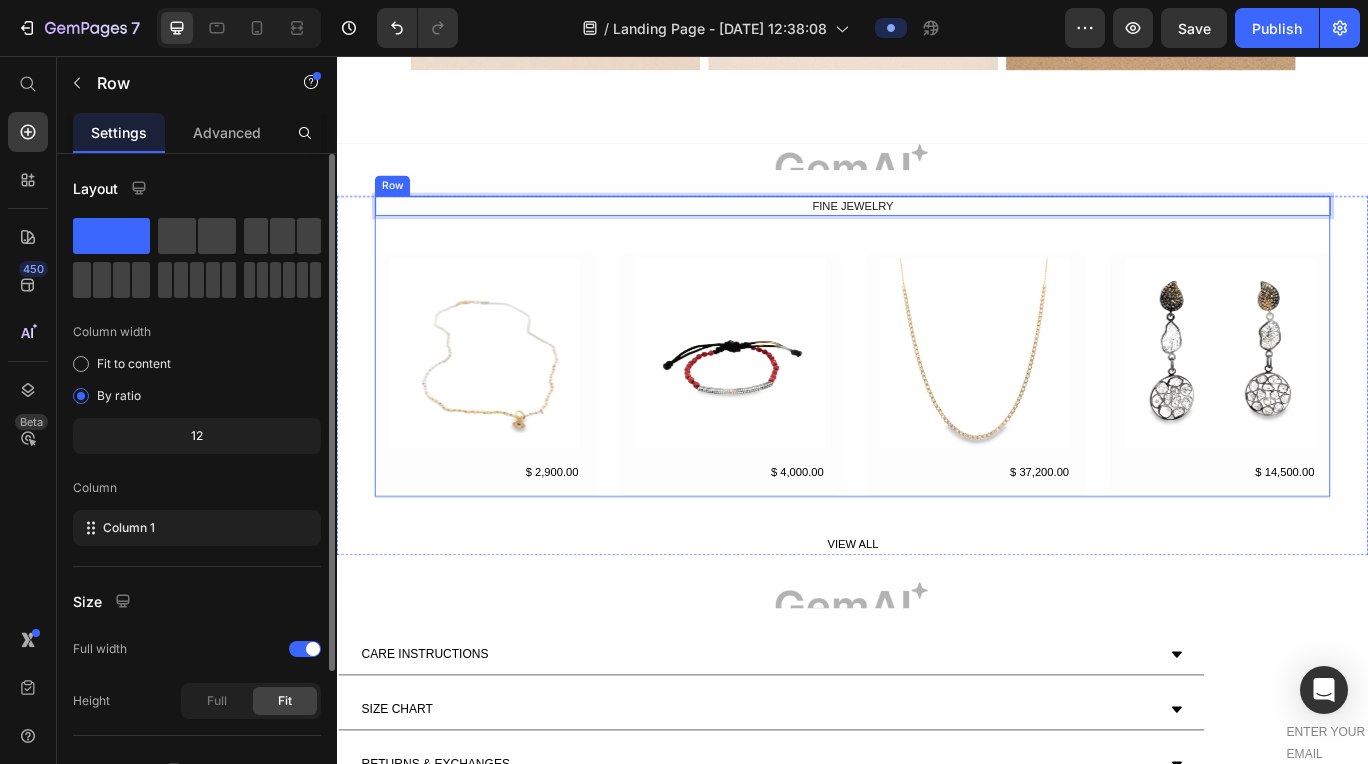 click on "FINE JEWELRY Text Block   44 Product Images $ 2,900.00 Product Price Row Product Images $ 4,000.00 Product Price Row Product Images $ 37,200.00 Product Price Row Product Images $ 14,500.00 Product Price Row Product List" at bounding box center (937, 394) 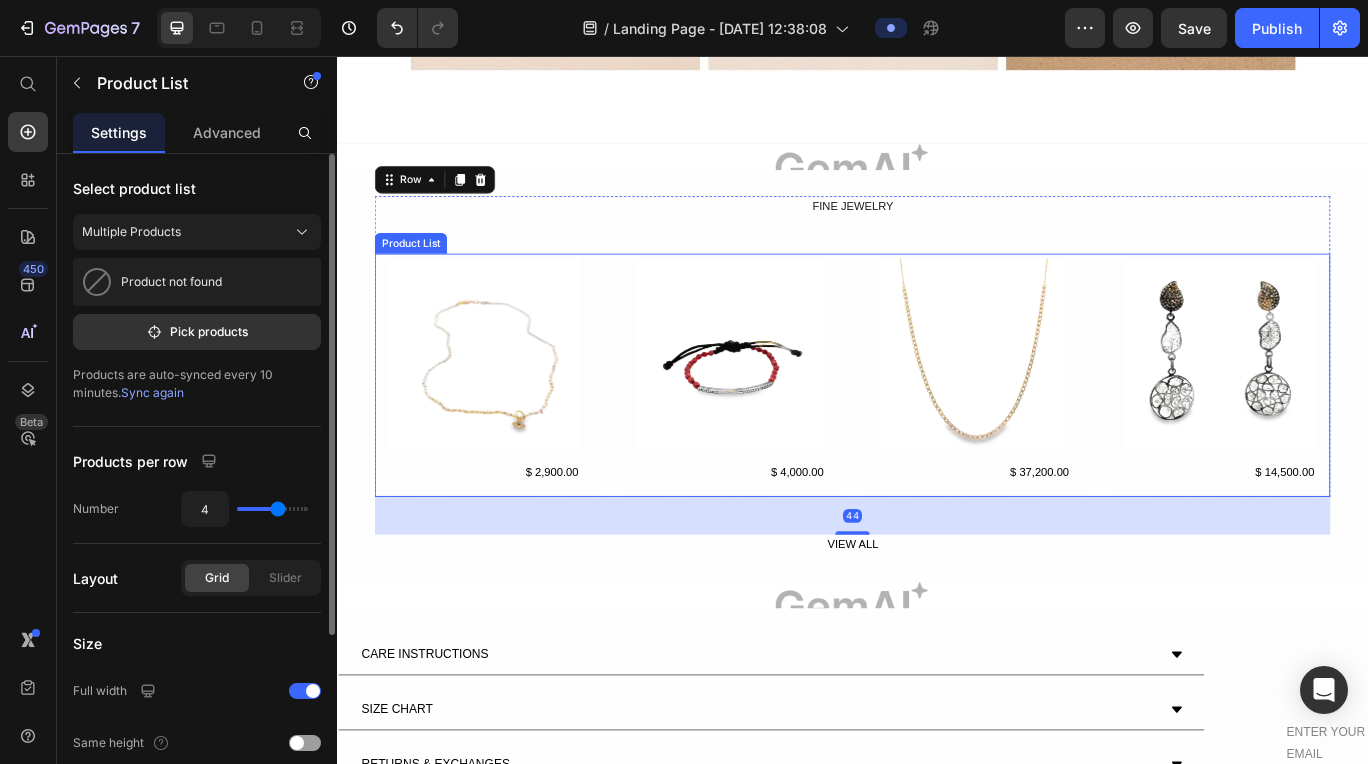 click on "Product Images $ 2,900.00 Product Price Row Product Images $ 4,000.00 Product Price Row Product Images $ 37,200.00 Product Price Row Product Images $ 14,500.00 Product Price Row" at bounding box center (937, 427) 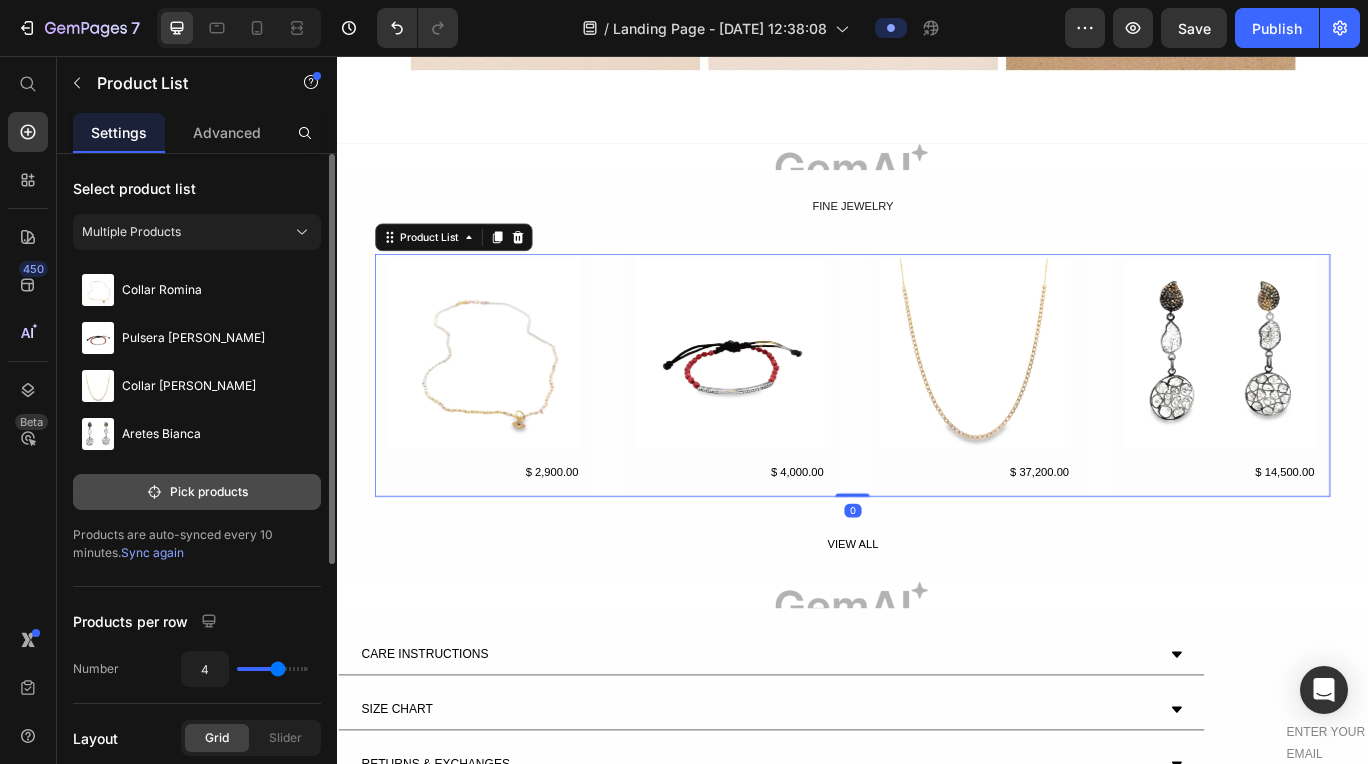 click on "Pick products" at bounding box center (197, 492) 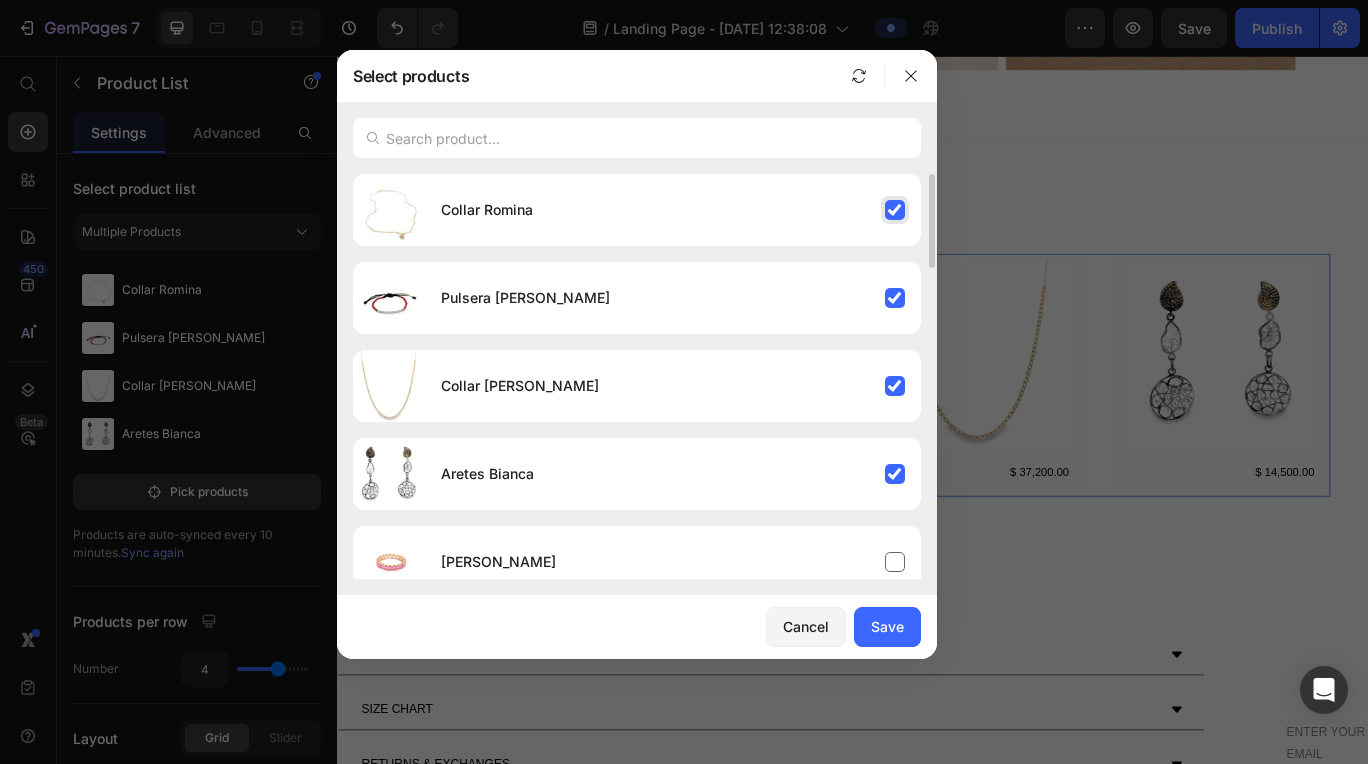 click on "Collar Romina" at bounding box center (673, 210) 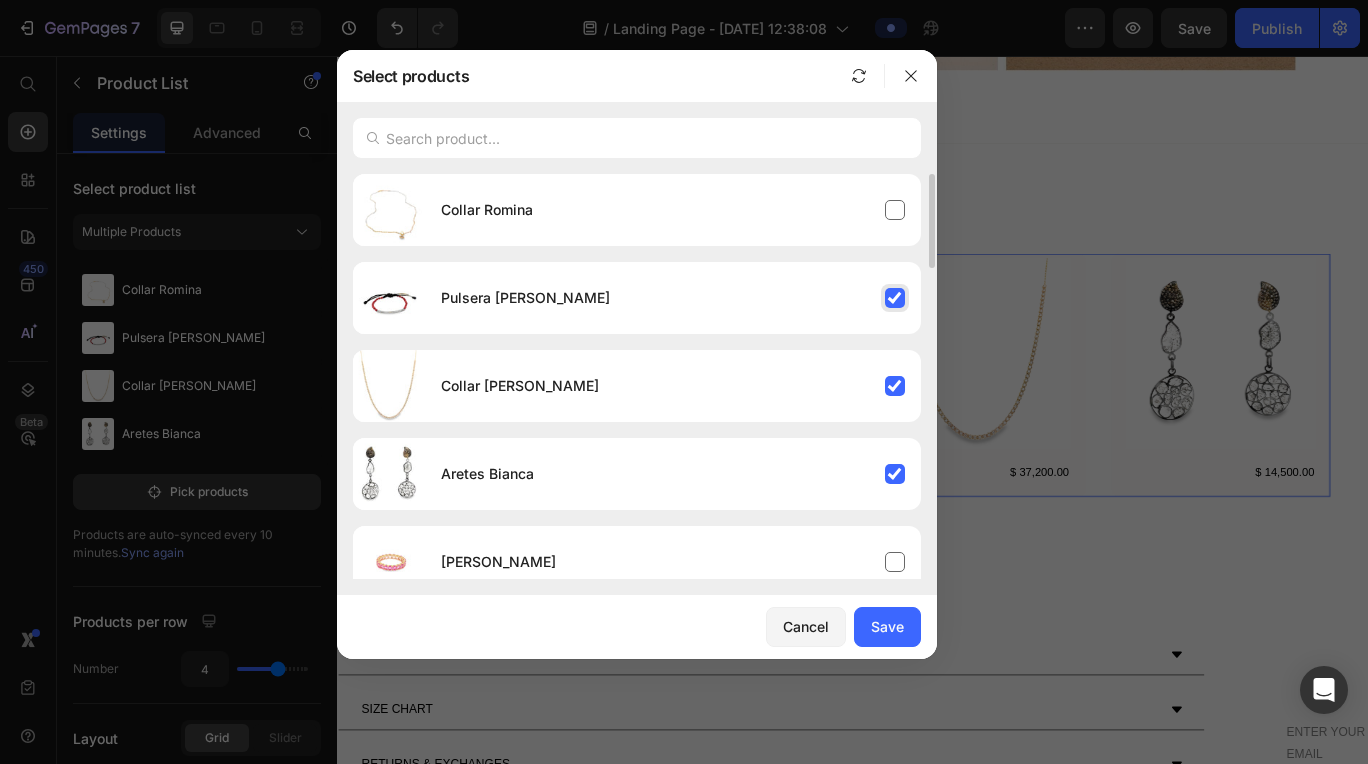 click on "Pulsera [PERSON_NAME]" at bounding box center (673, 298) 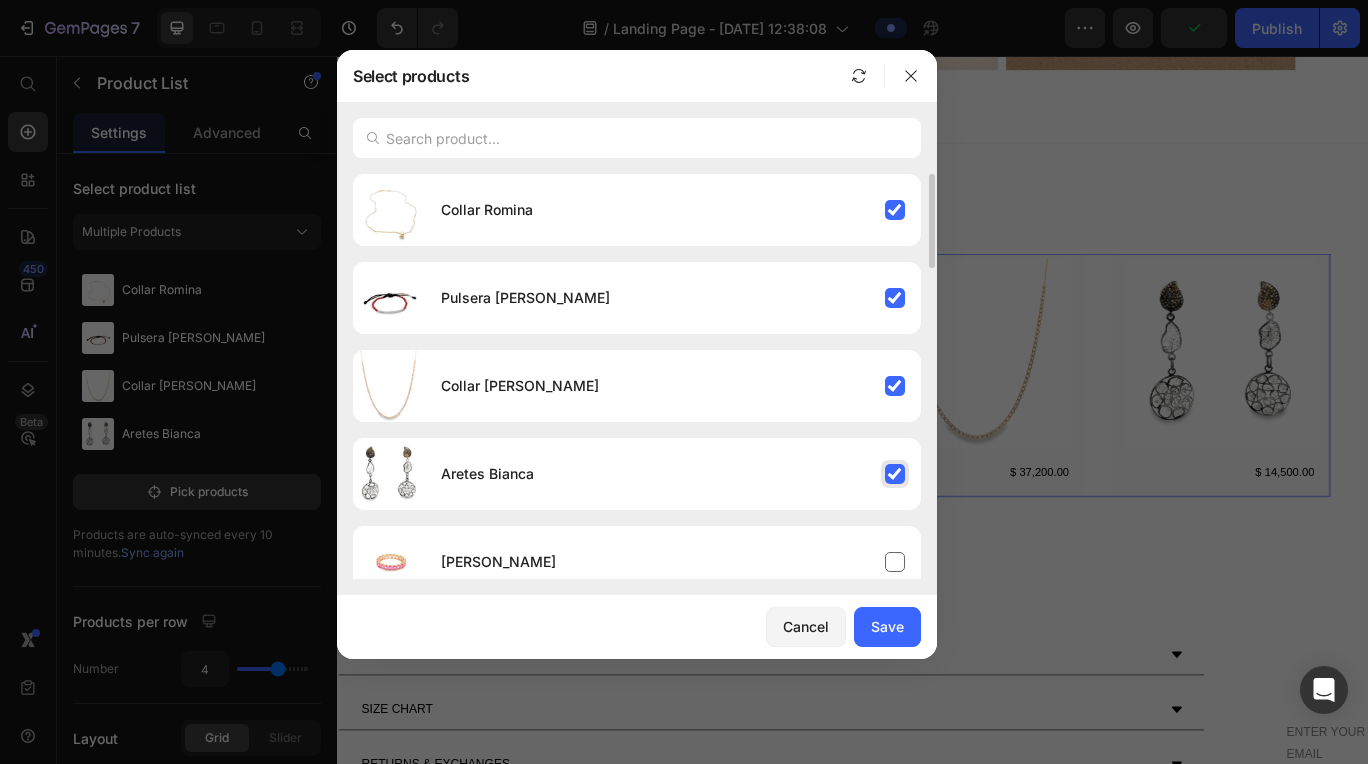 click on "Aretes Bianca" at bounding box center [673, 474] 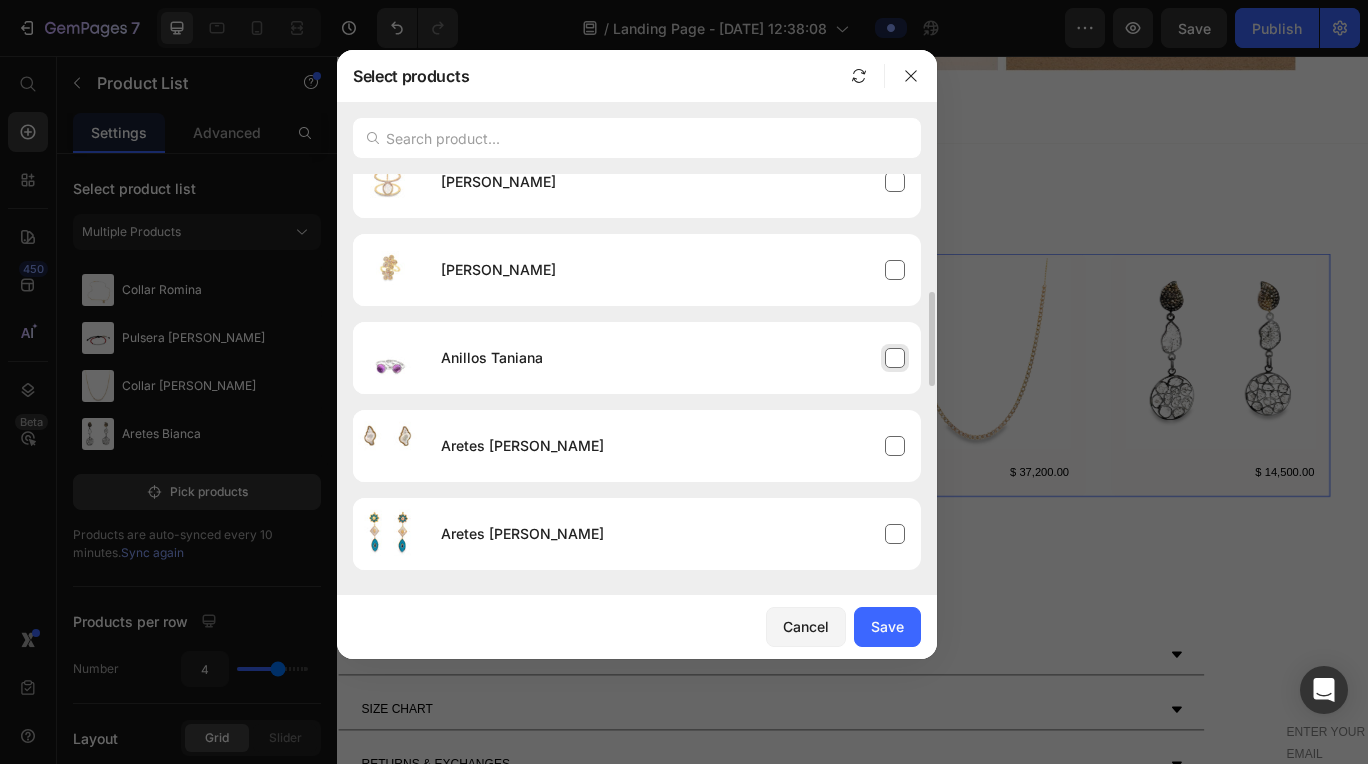 scroll, scrollTop: 480, scrollLeft: 0, axis: vertical 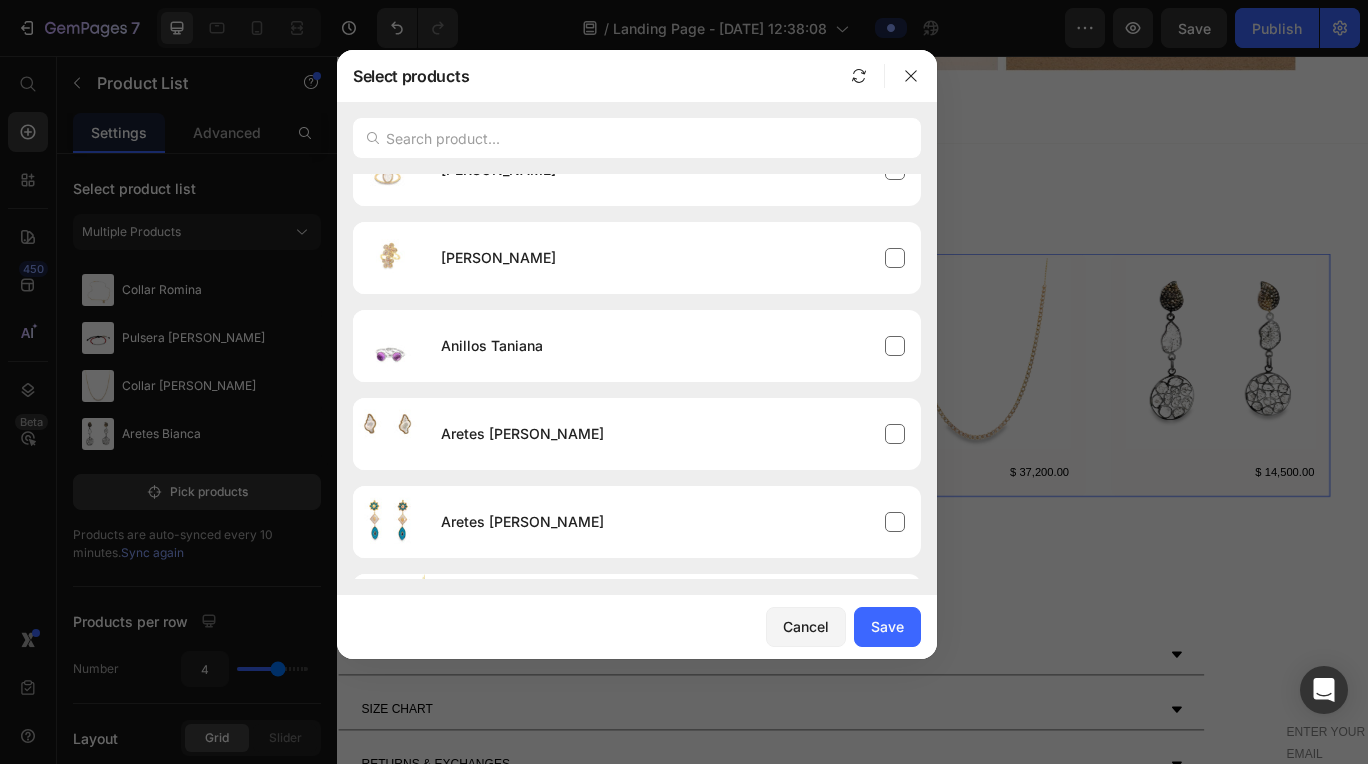 drag, startPoint x: 750, startPoint y: 71, endPoint x: 765, endPoint y: 71, distance: 15 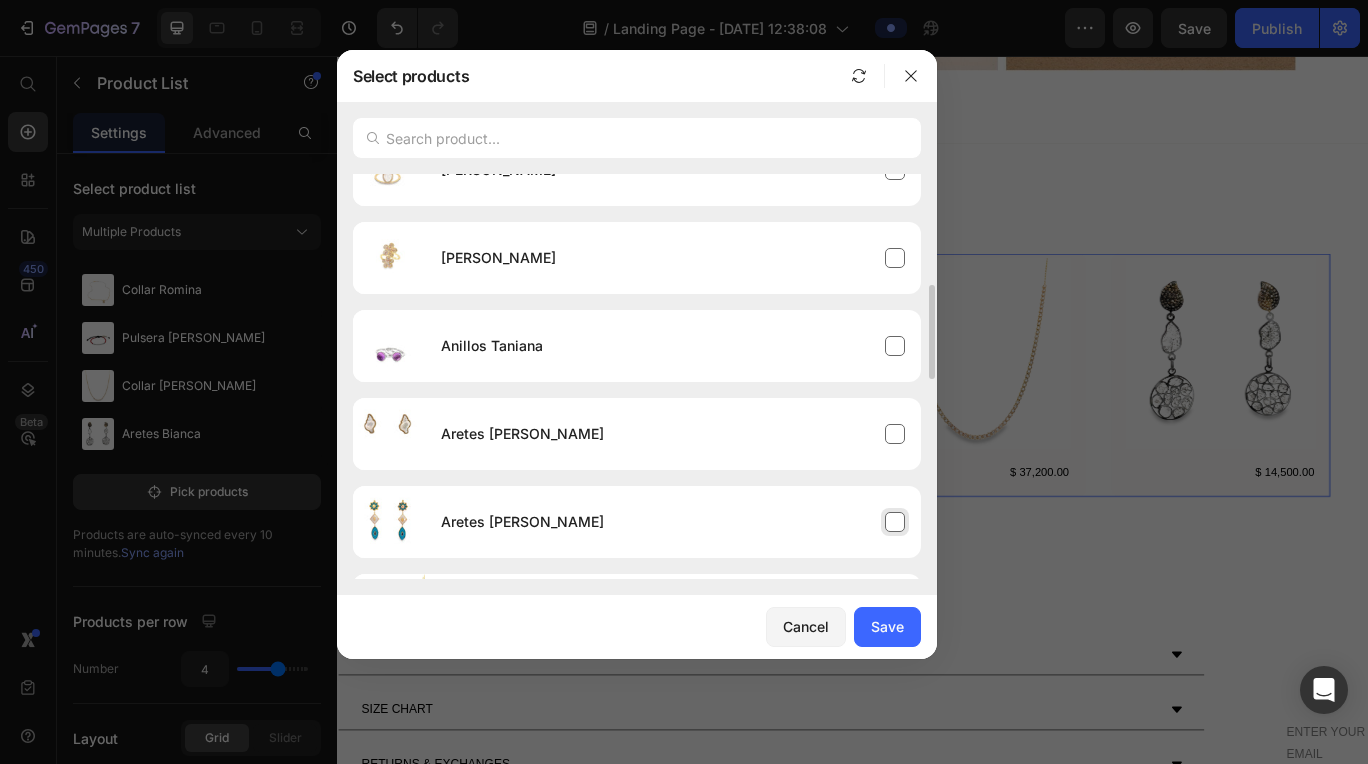 click on "Aretes [PERSON_NAME]" at bounding box center [673, 522] 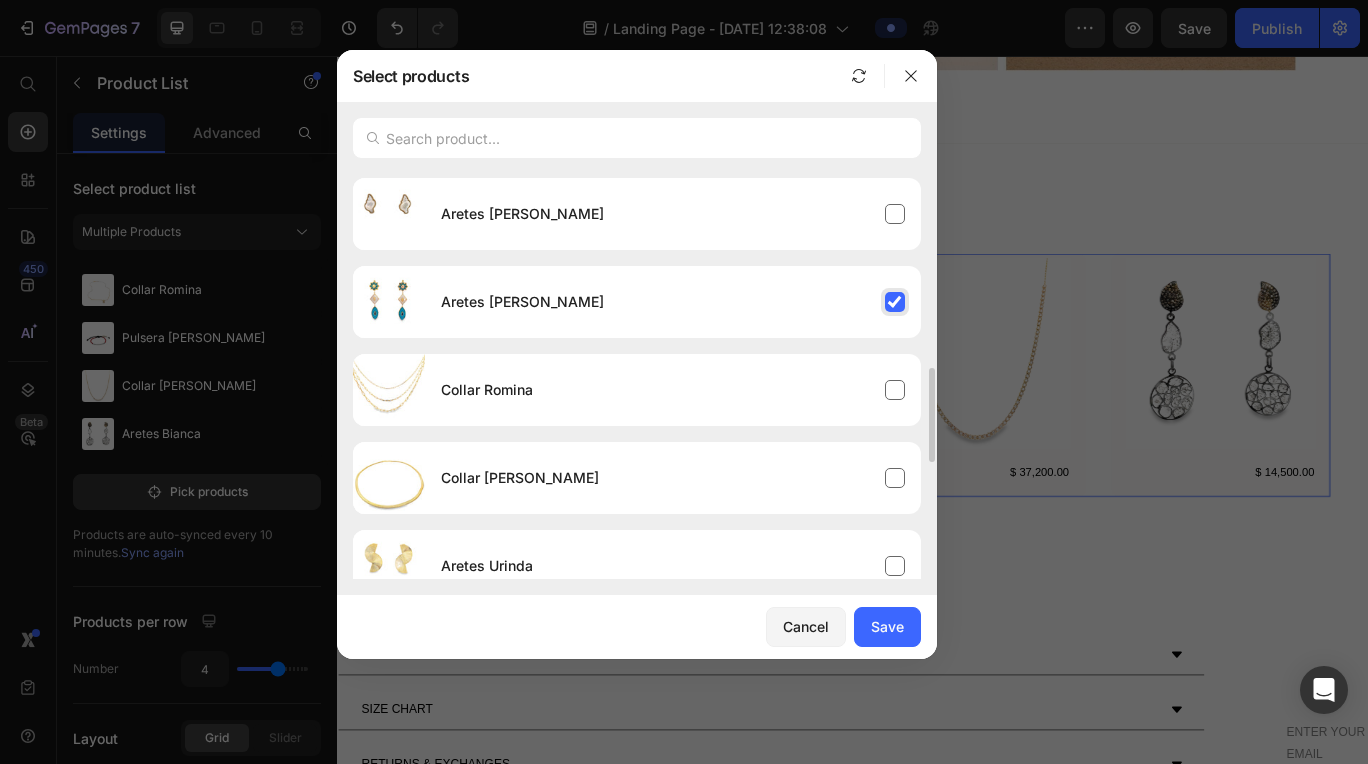 scroll, scrollTop: 728, scrollLeft: 0, axis: vertical 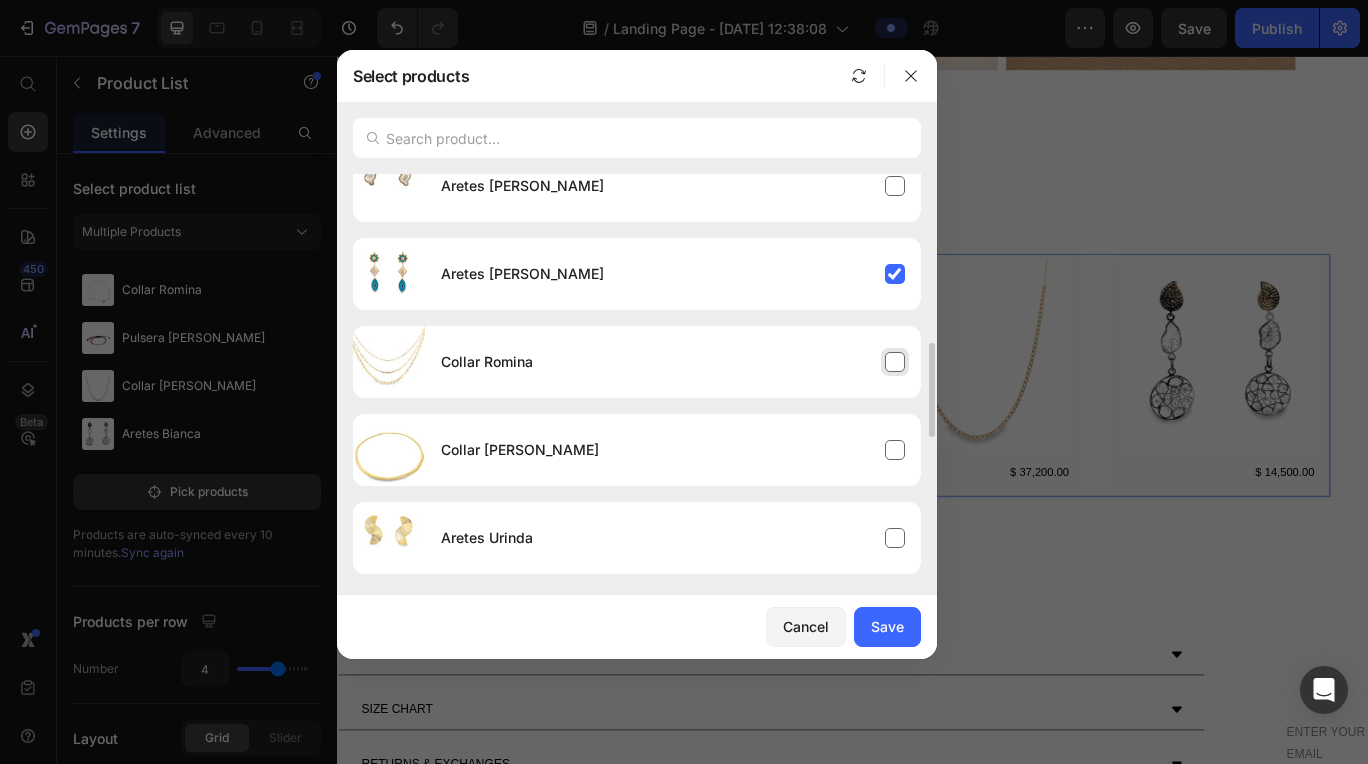 click on "Collar Romina" at bounding box center [673, 362] 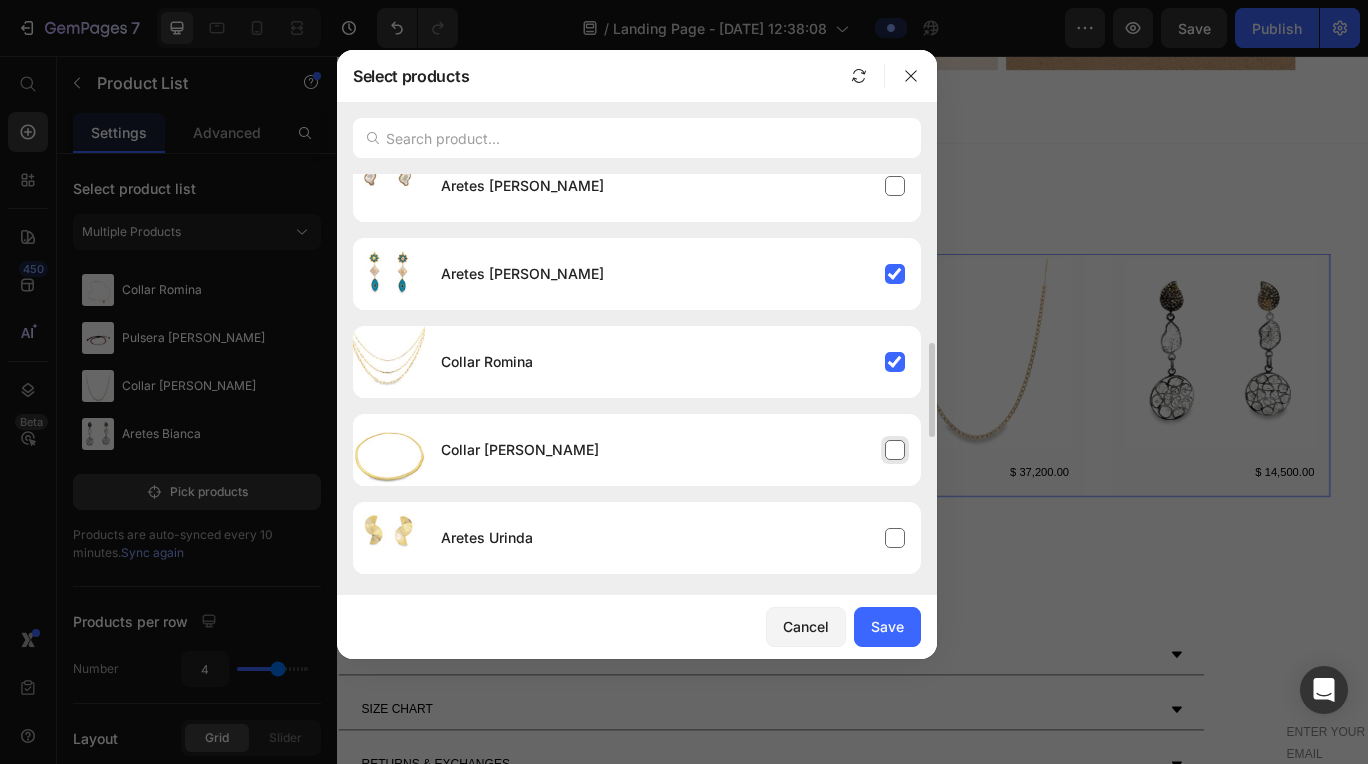 click on "Collar [PERSON_NAME]" at bounding box center (673, 450) 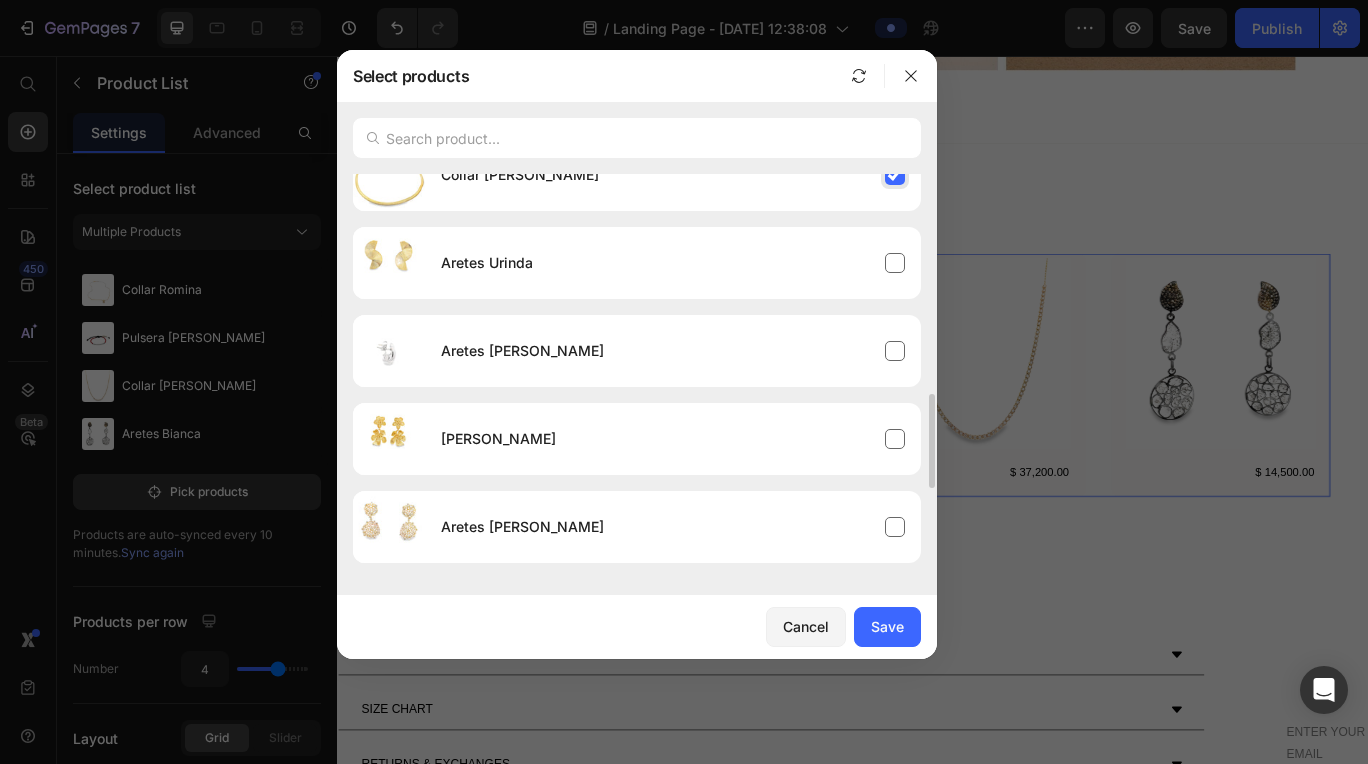 scroll, scrollTop: 1051, scrollLeft: 0, axis: vertical 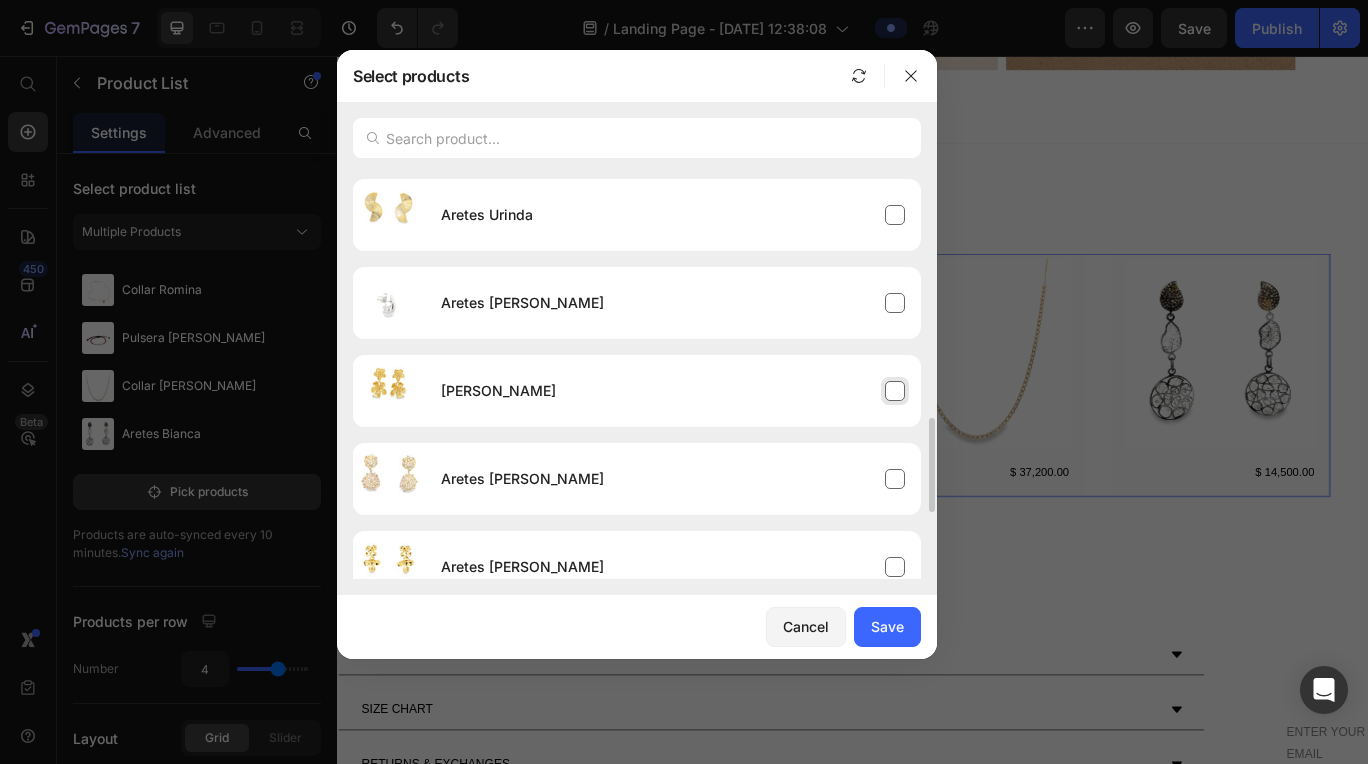 click on "[PERSON_NAME]" at bounding box center (673, 391) 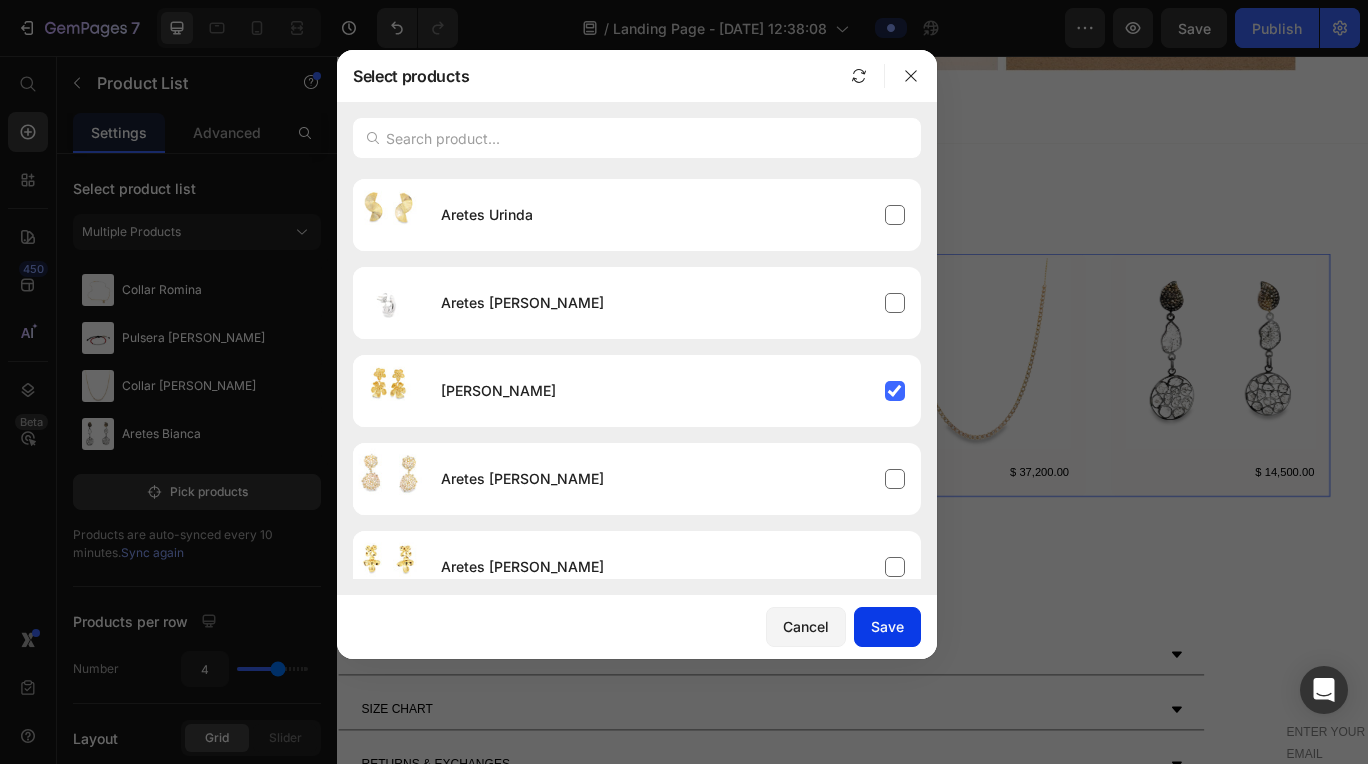 click on "Save" at bounding box center (887, 626) 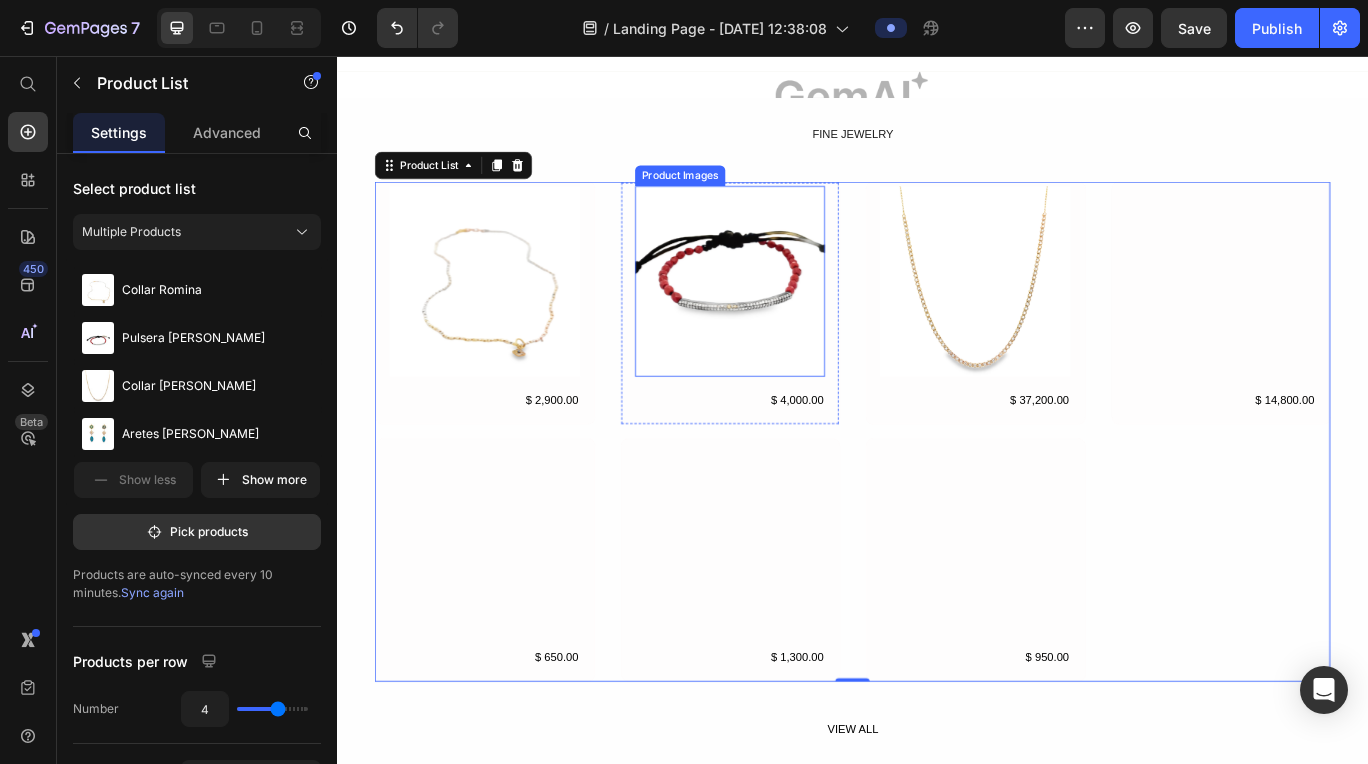 scroll, scrollTop: 2117, scrollLeft: 0, axis: vertical 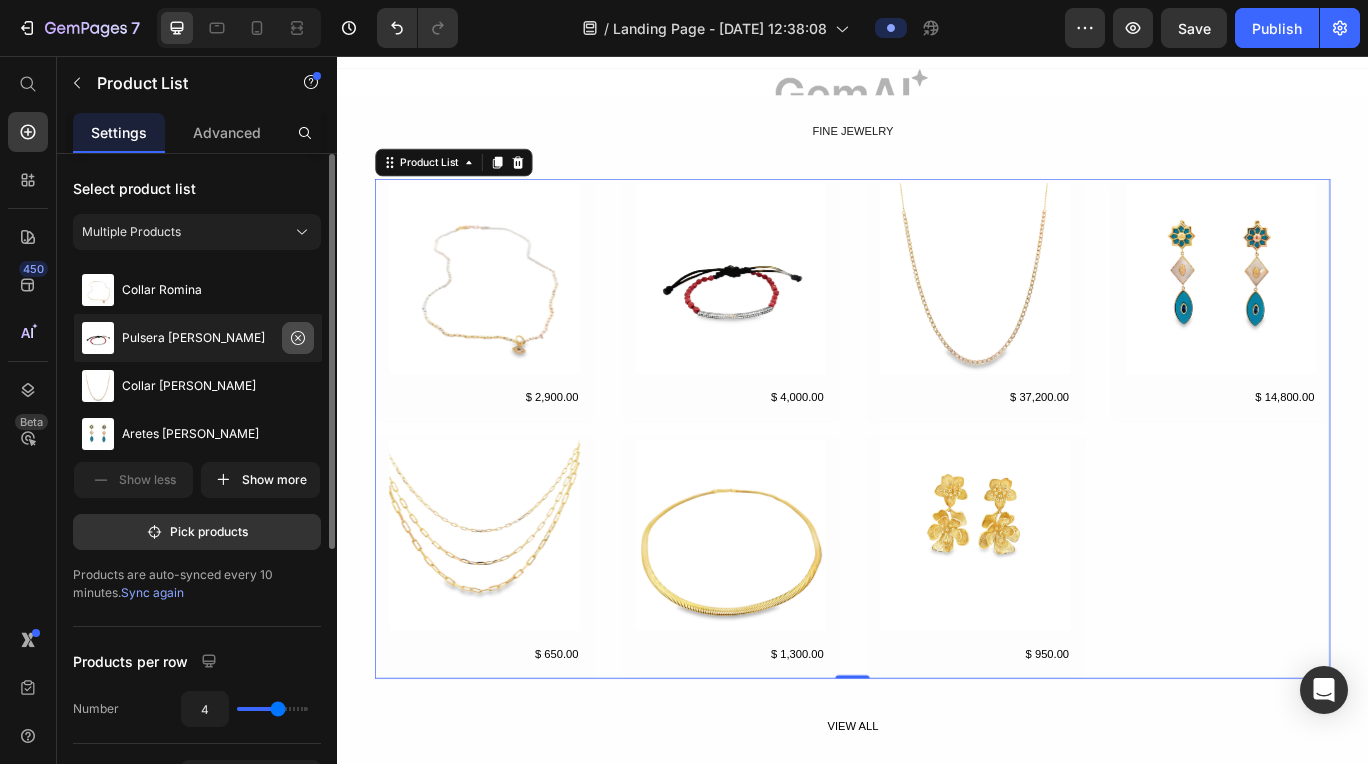 click 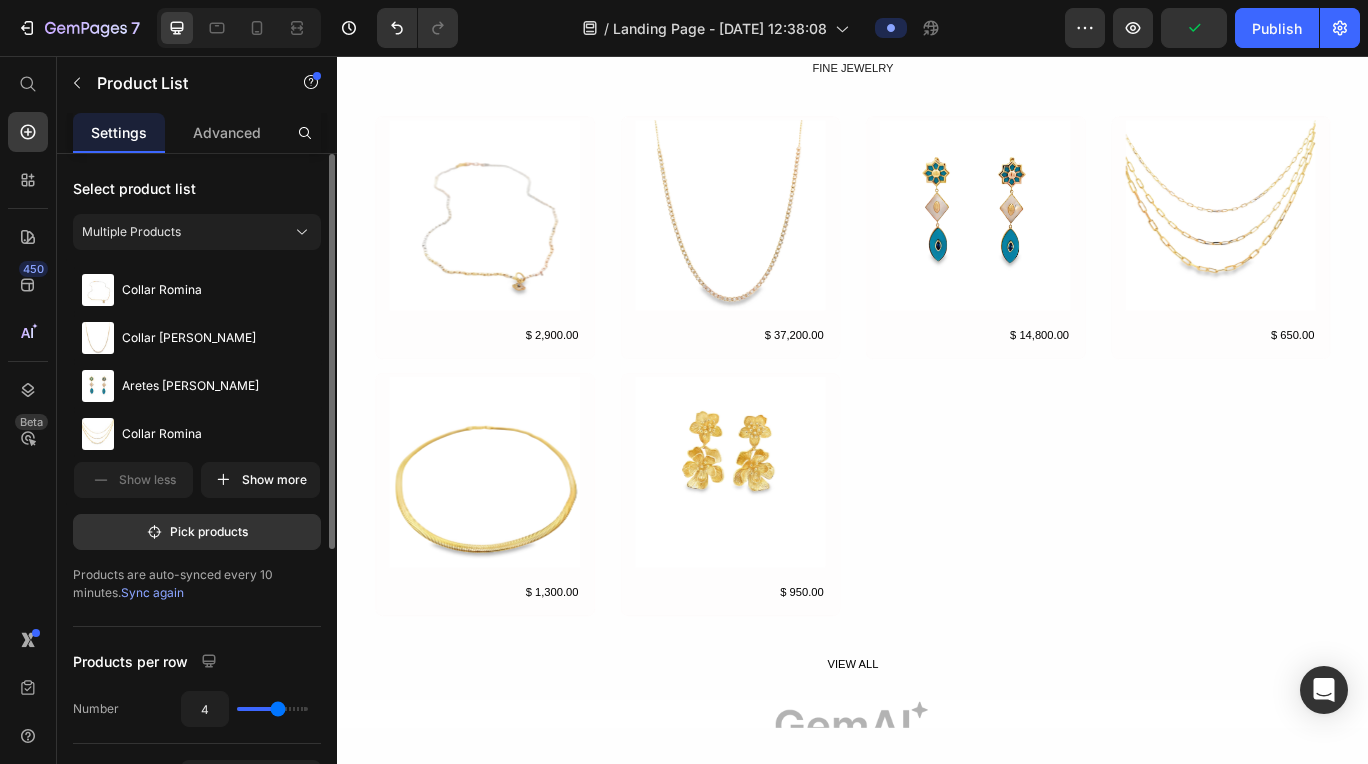 scroll, scrollTop: 2209, scrollLeft: 0, axis: vertical 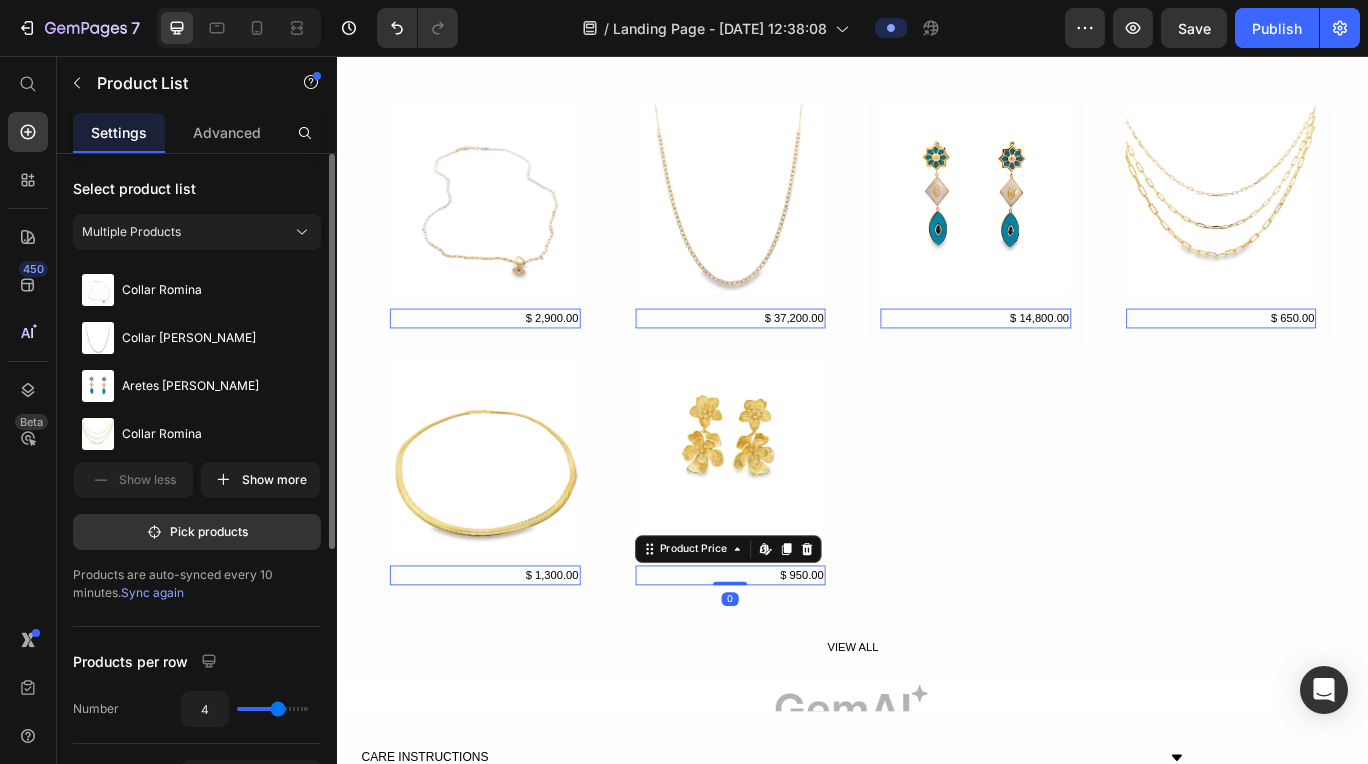 click on "$ 950.00" at bounding box center [509, 362] 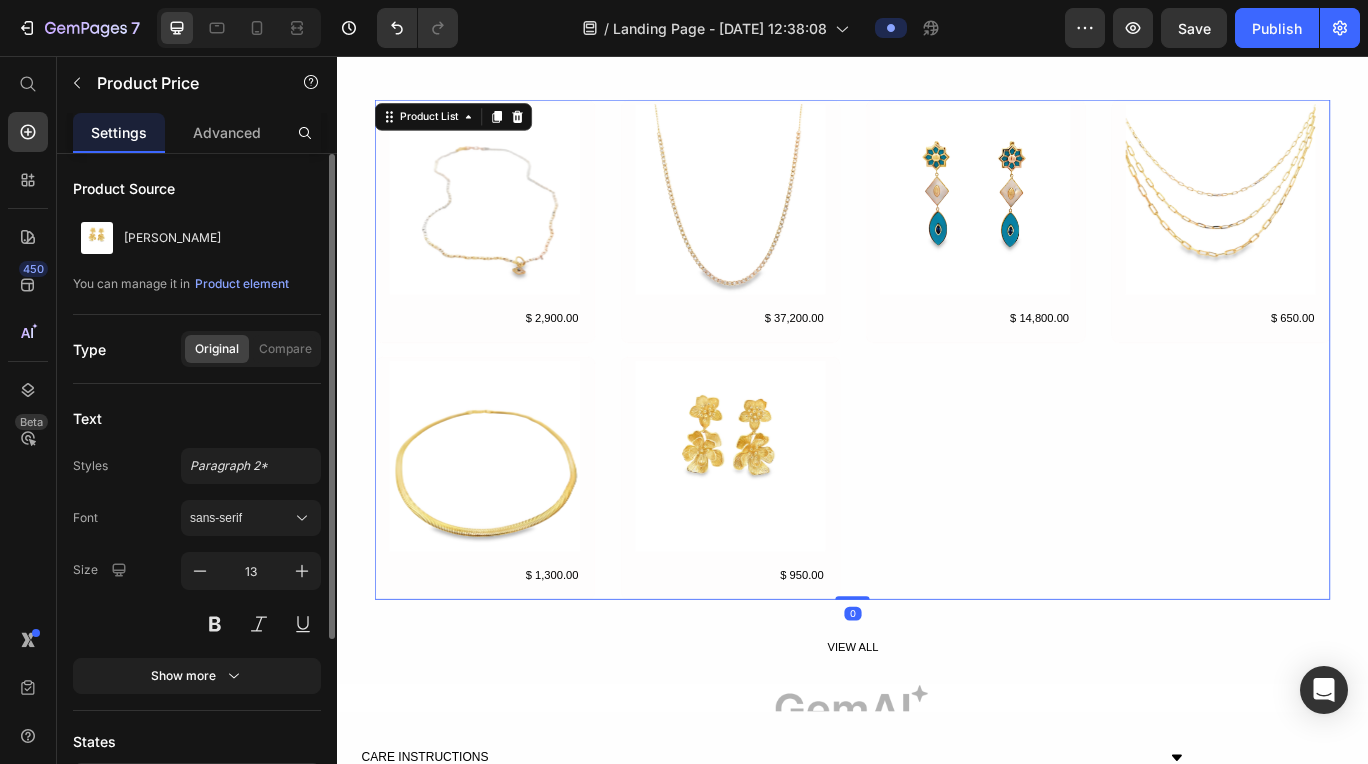 click on "Product Images $ 2,900.00 Product Price Row Product Images $ 37,200.00 Product Price Row Product Images $ 14,800.00 Product Price Row Product Images $ 650.00 Product Price Row Product Images $ 1,300.00 Product Price Row Product Images $ 950.00 Product Price Row" at bounding box center [937, 398] 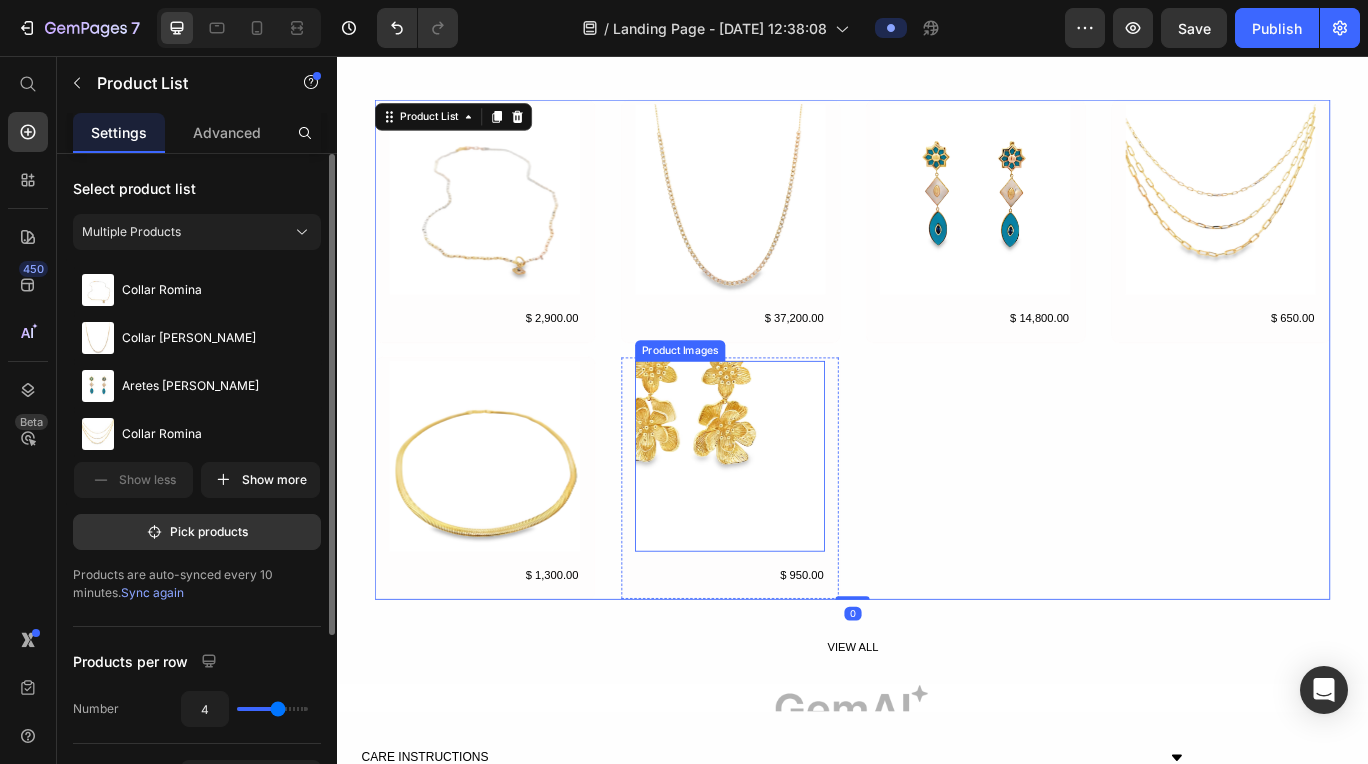 click at bounding box center (509, 223) 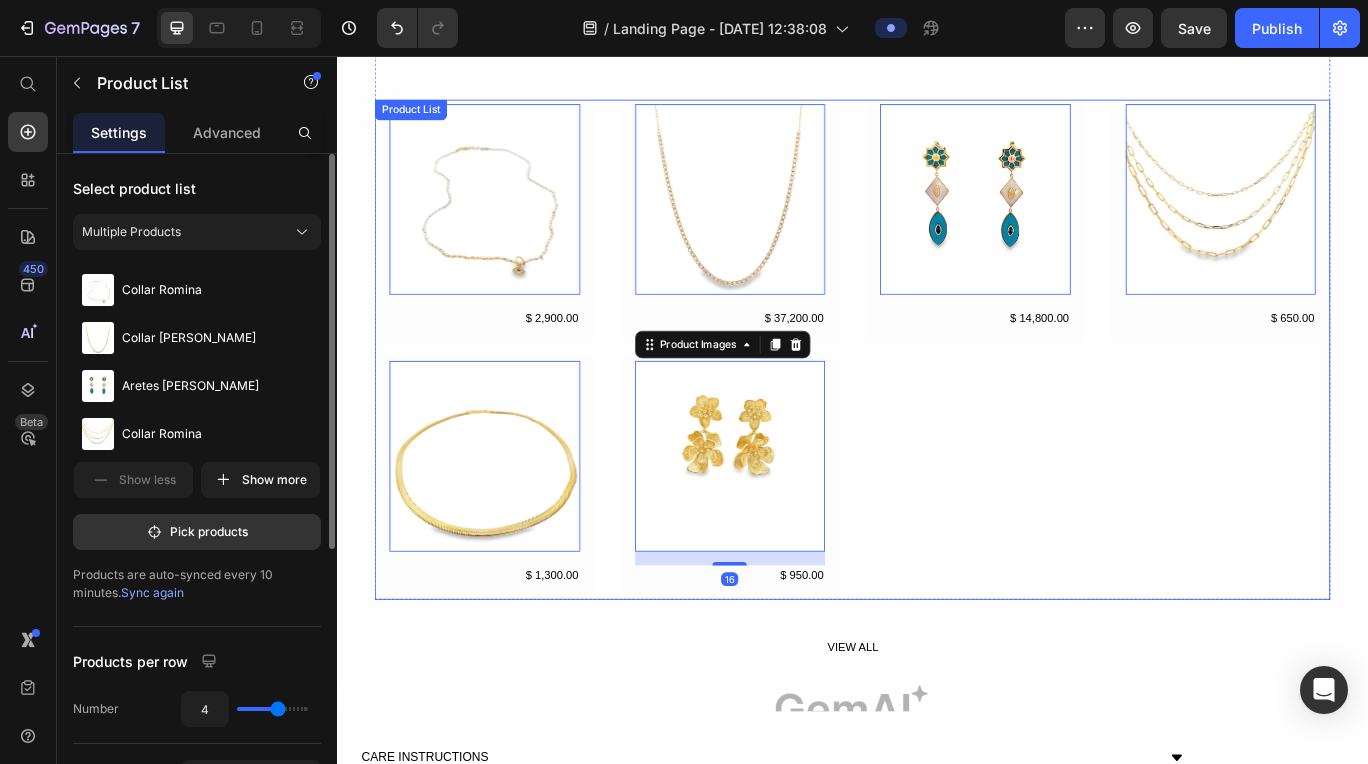 click on "Product Images   0 $ 2,900.00 Product Price Row Product Images   0 $ 37,200.00 Product Price Row Product Images   0 $ 14,800.00 Product Price Row Product Images   0 $ 650.00 Product Price Row Product Images   0 $ 1,300.00 Product Price Row Product Images   16 $ 950.00 Product Price Row" at bounding box center [937, 398] 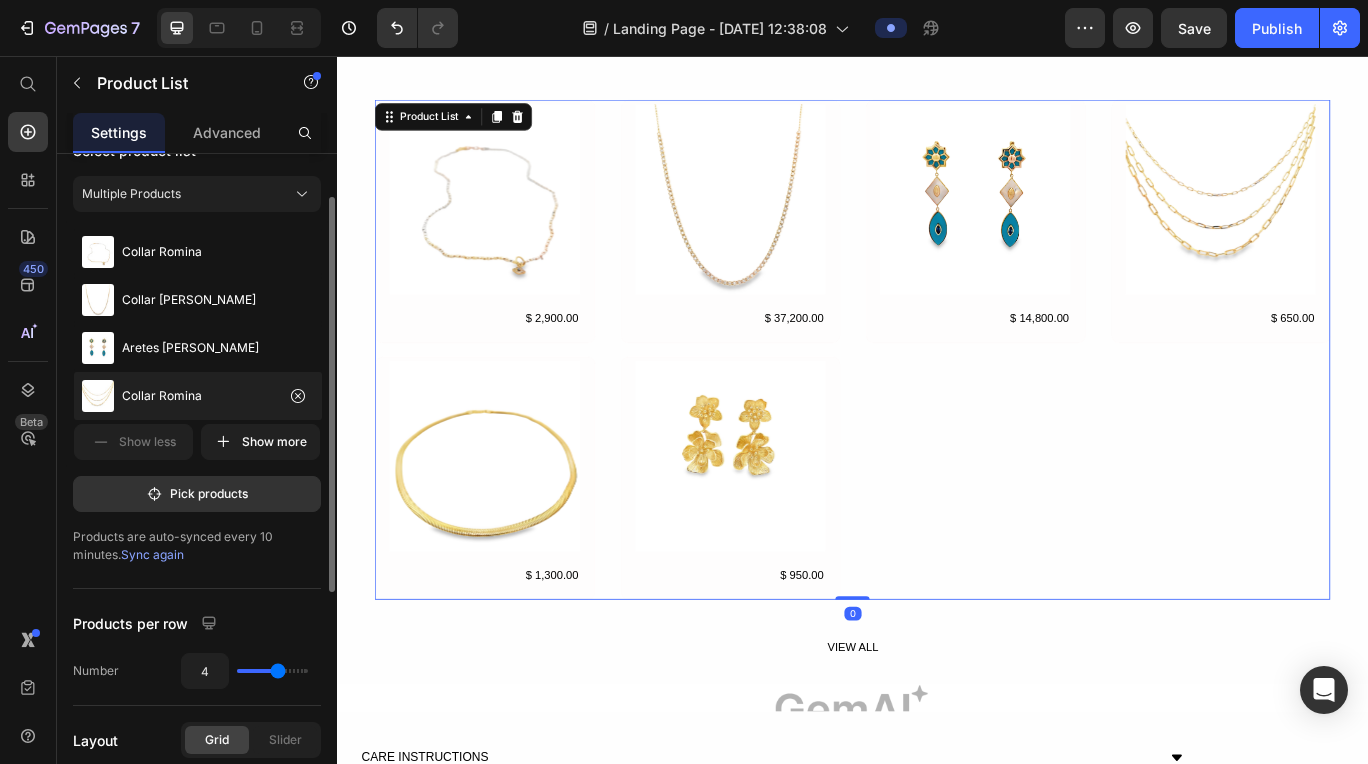 scroll, scrollTop: 51, scrollLeft: 0, axis: vertical 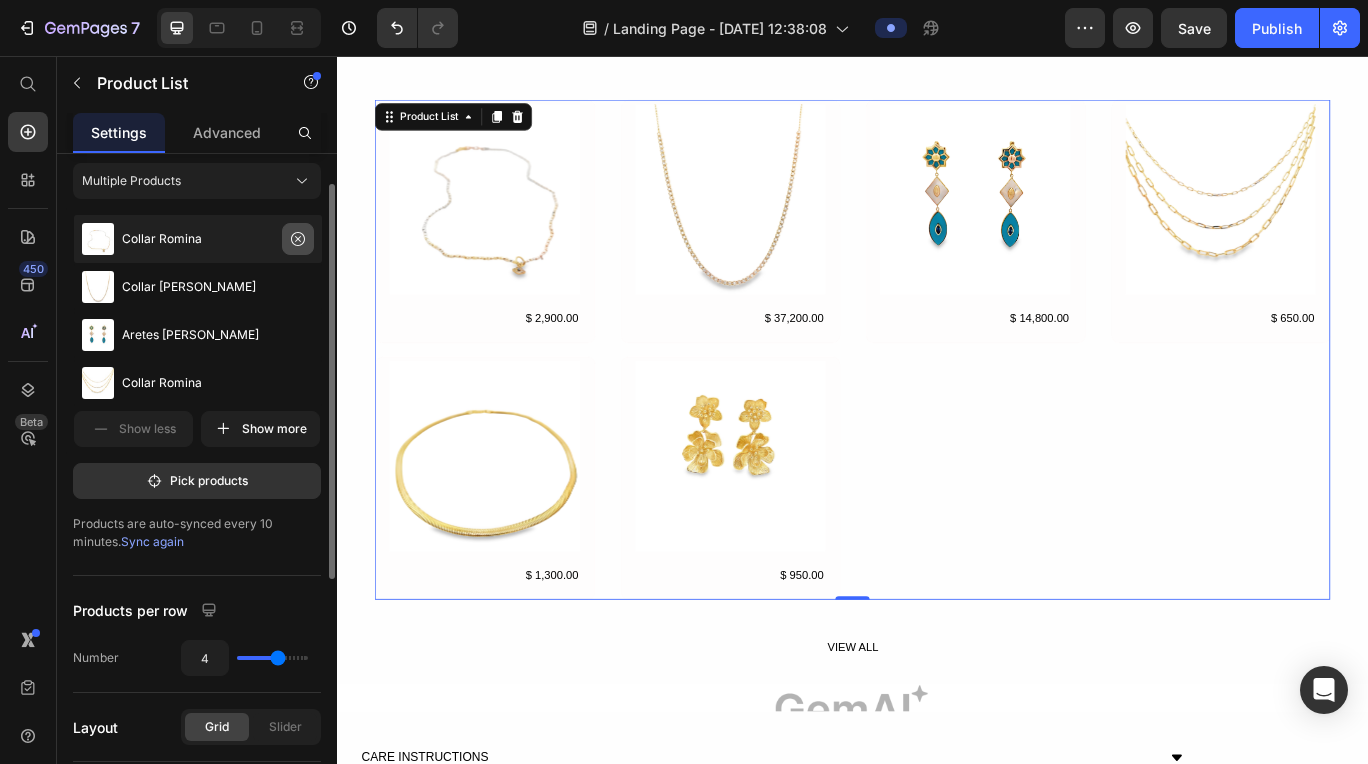 click 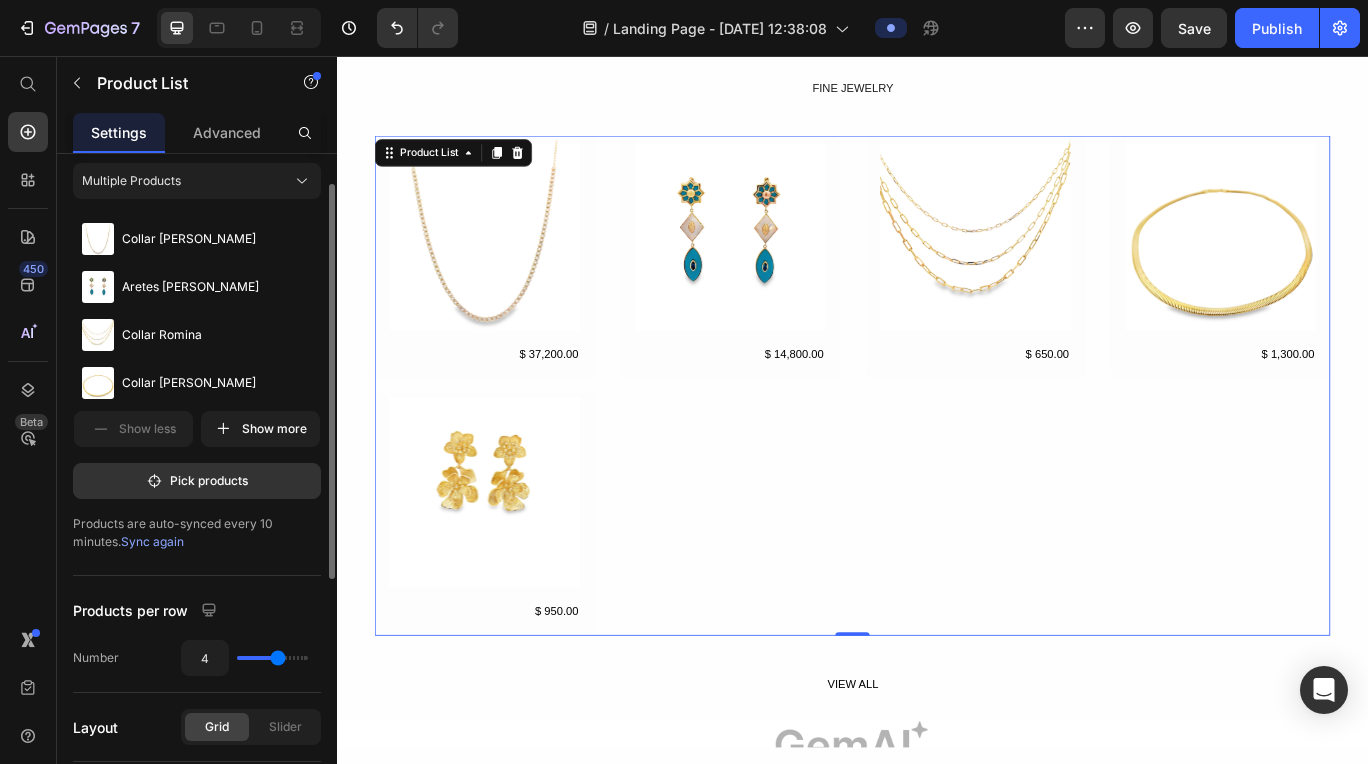 scroll, scrollTop: 2153, scrollLeft: 0, axis: vertical 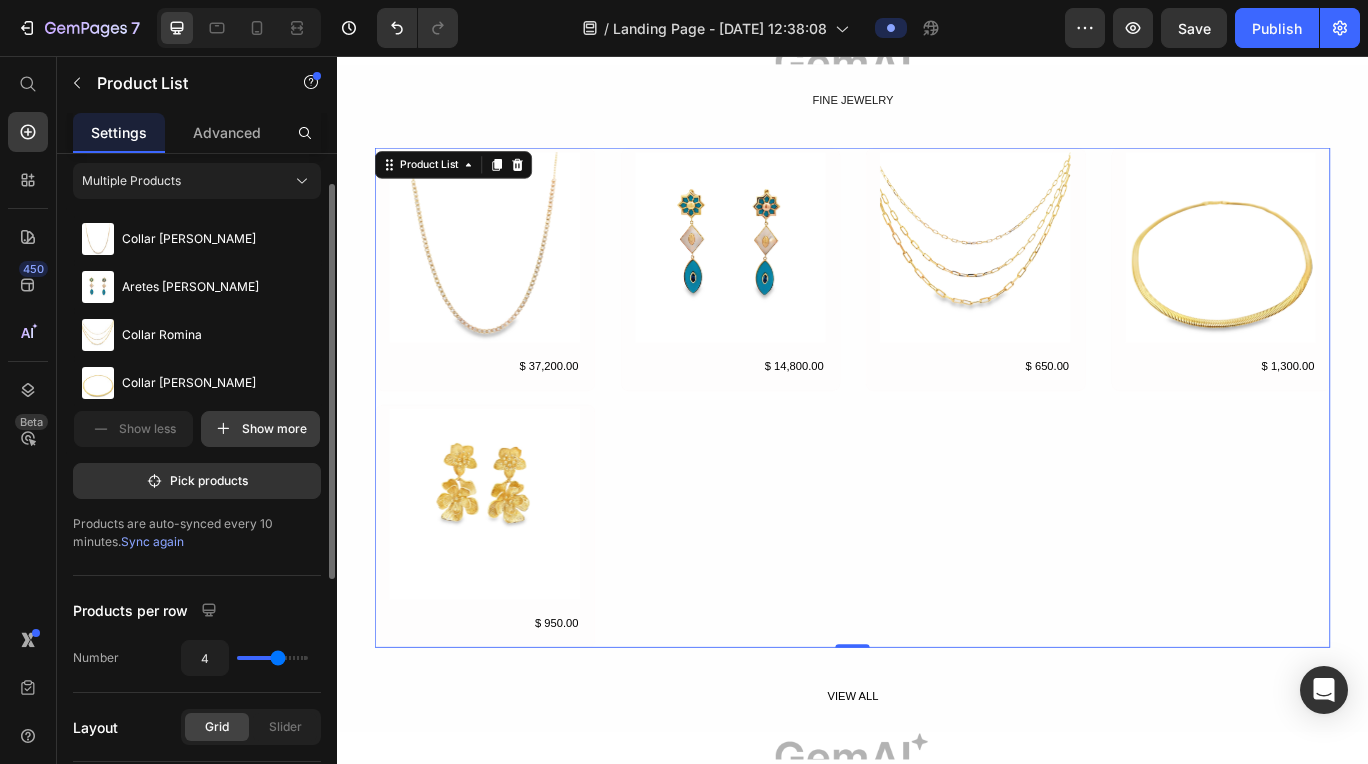 click on "Show more" at bounding box center [260, 429] 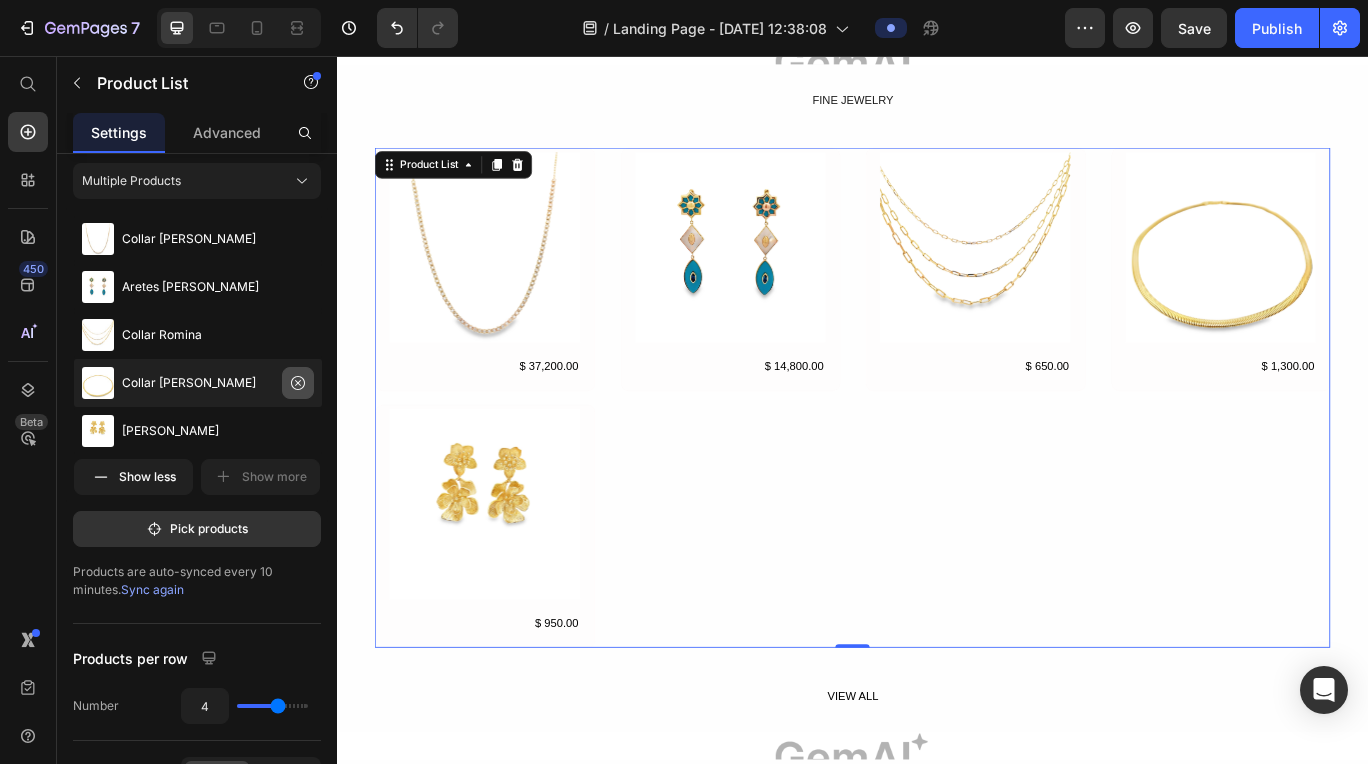 click 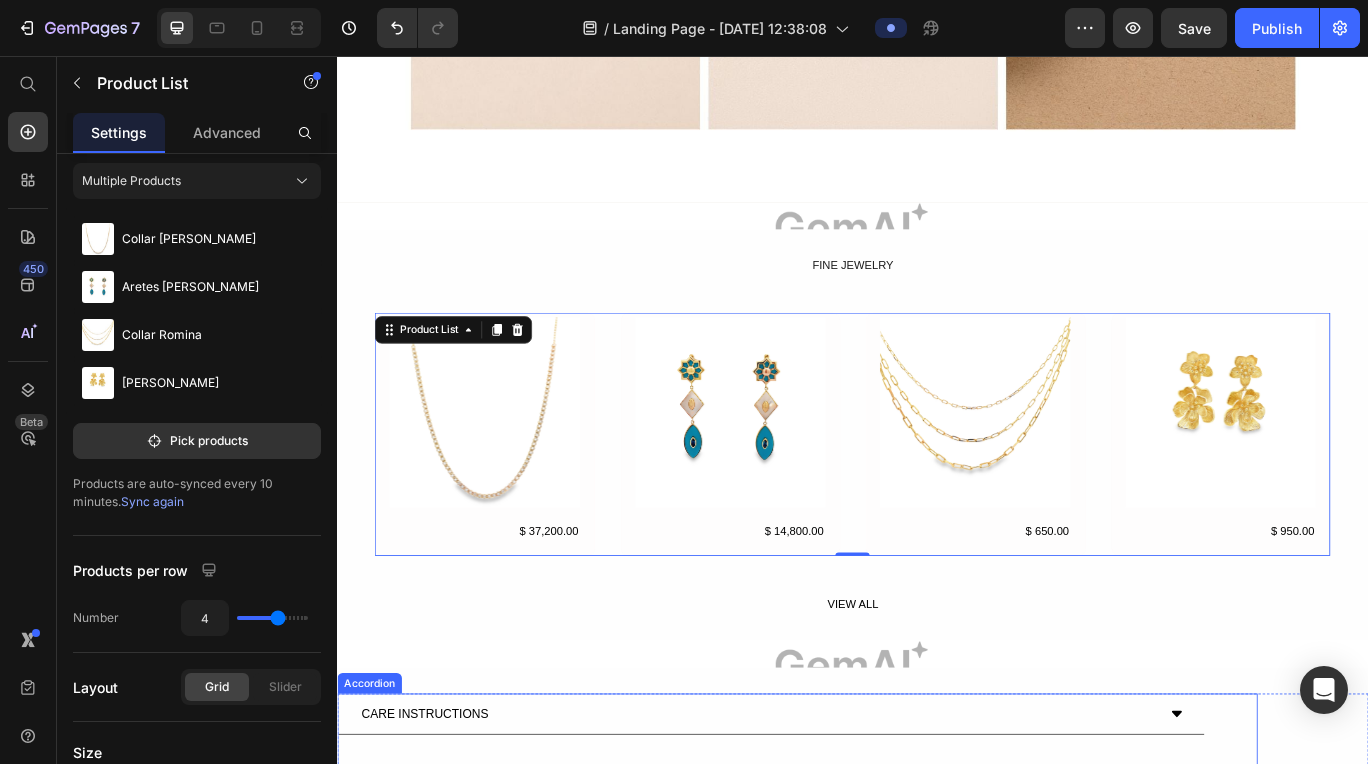 scroll, scrollTop: 1944, scrollLeft: 0, axis: vertical 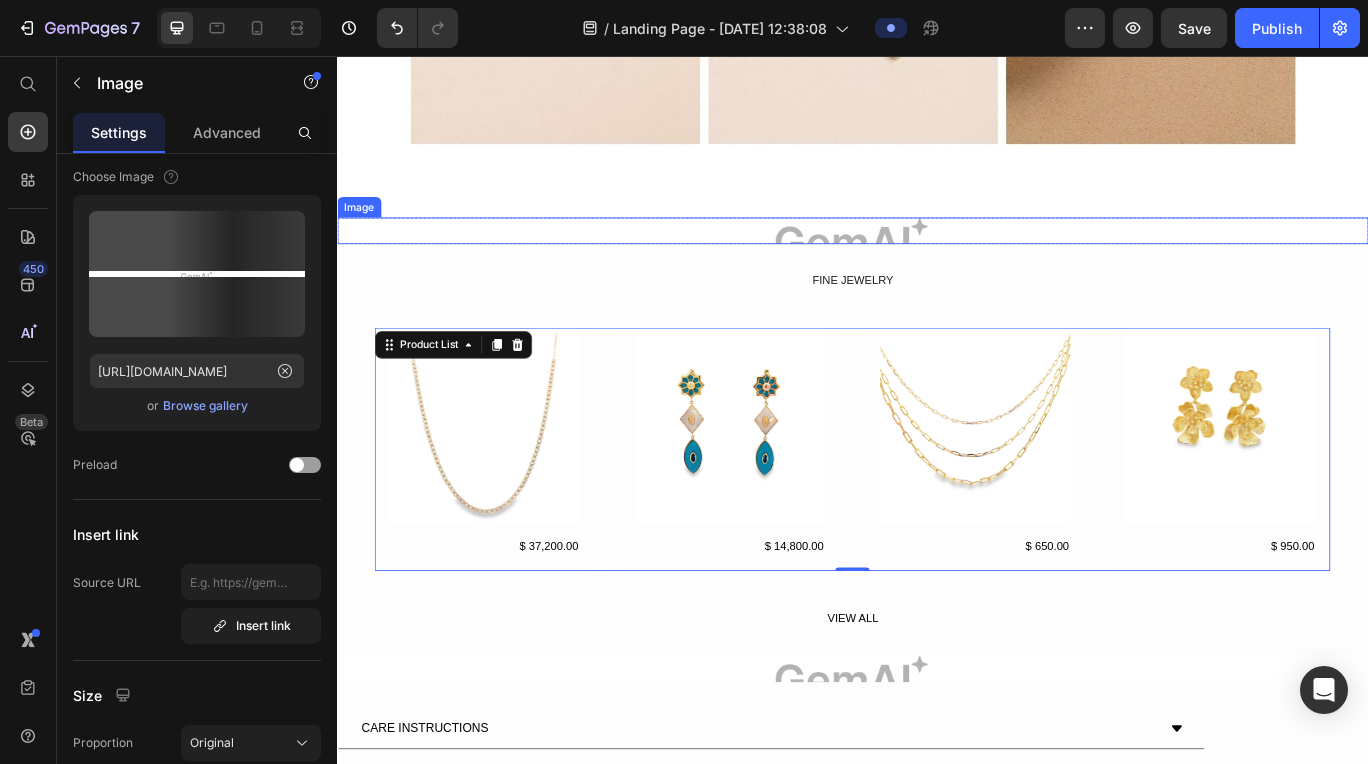 click at bounding box center (937, 259) 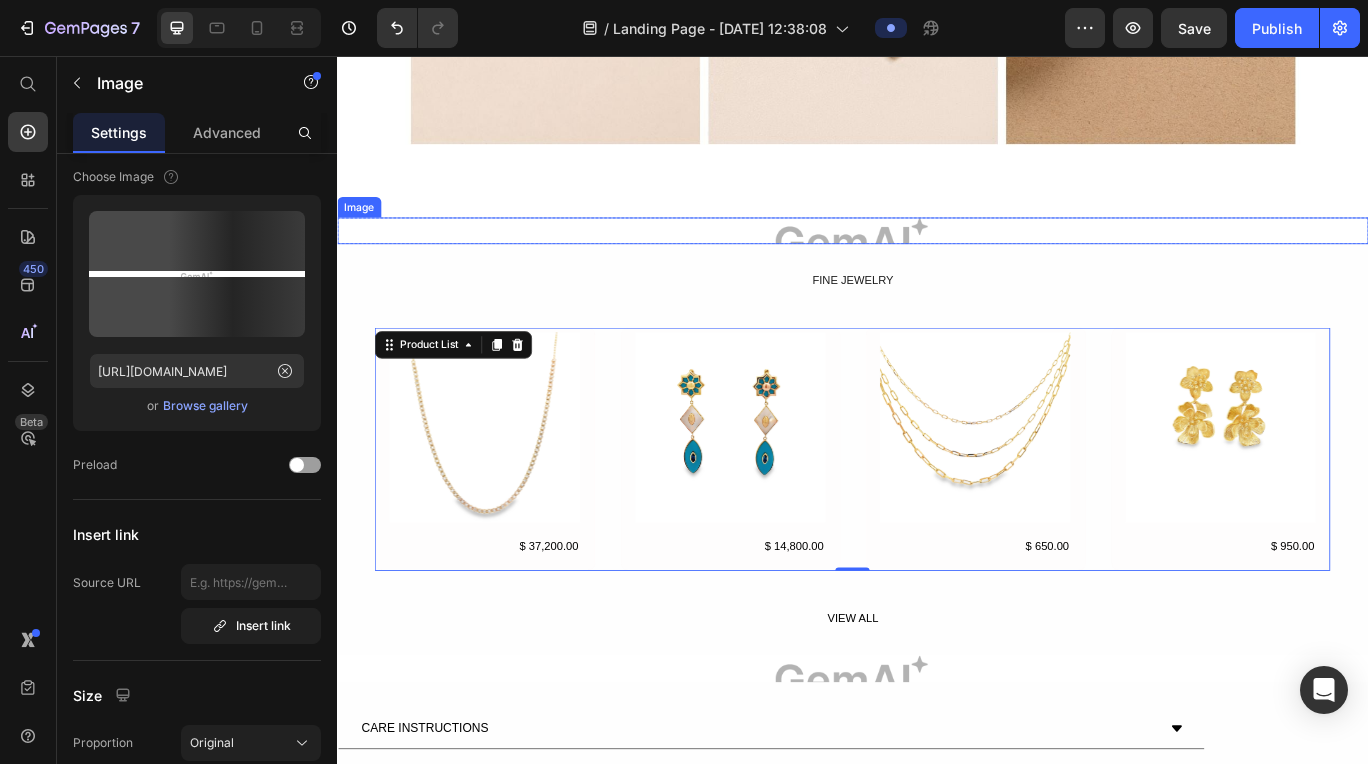 scroll, scrollTop: 0, scrollLeft: 0, axis: both 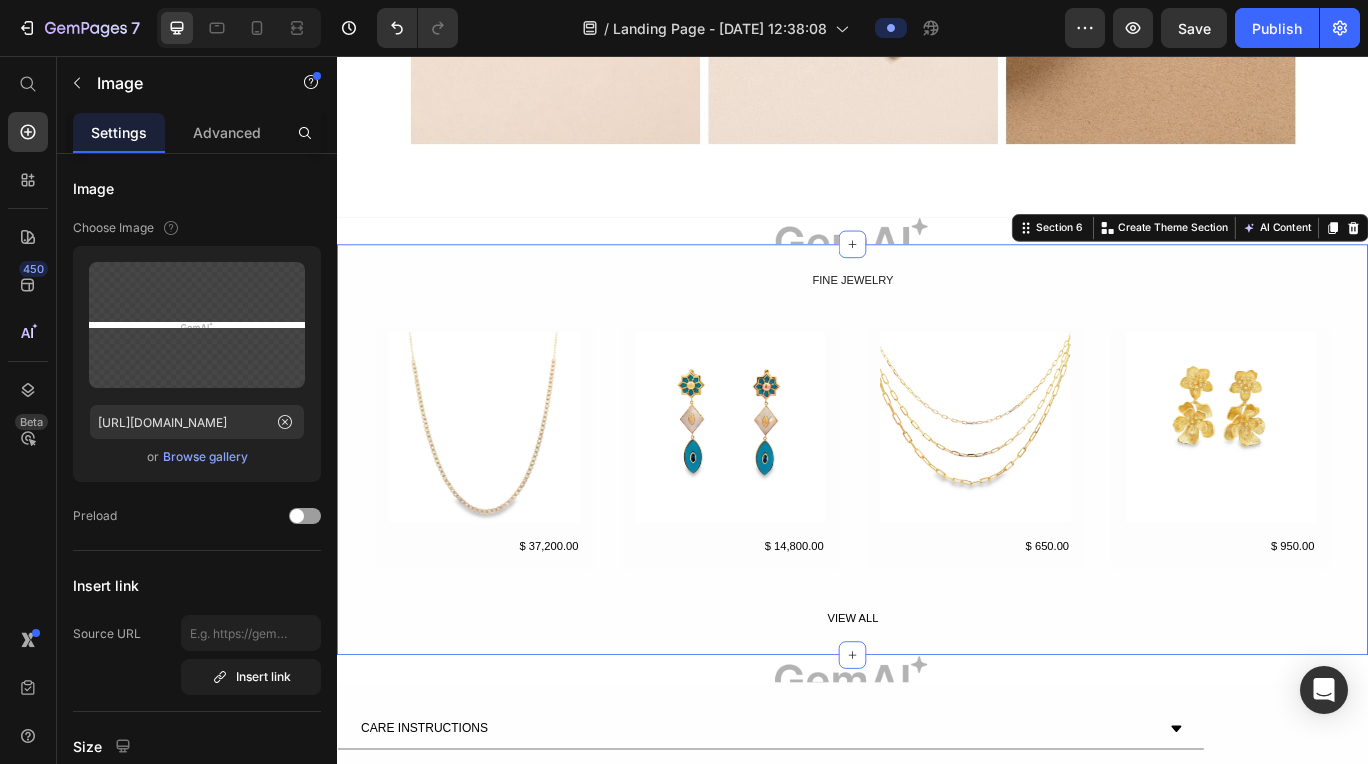 click on "FINE JEWELRY Text Block Product Images $ 37,200.00 Product Price Row Product Images $ 14,800.00 Product Price Row Product Images $ 650.00 Product Price Row Product Images $ 950.00 Product Price Row Product List Row VIEW ALL Text Block Row Section 6   You can create reusable sections Create Theme Section AI Content Write with GemAI What would you like to describe here? Tone and Voice Persuasive Product Collar Romina Show more Generate" at bounding box center (937, 514) 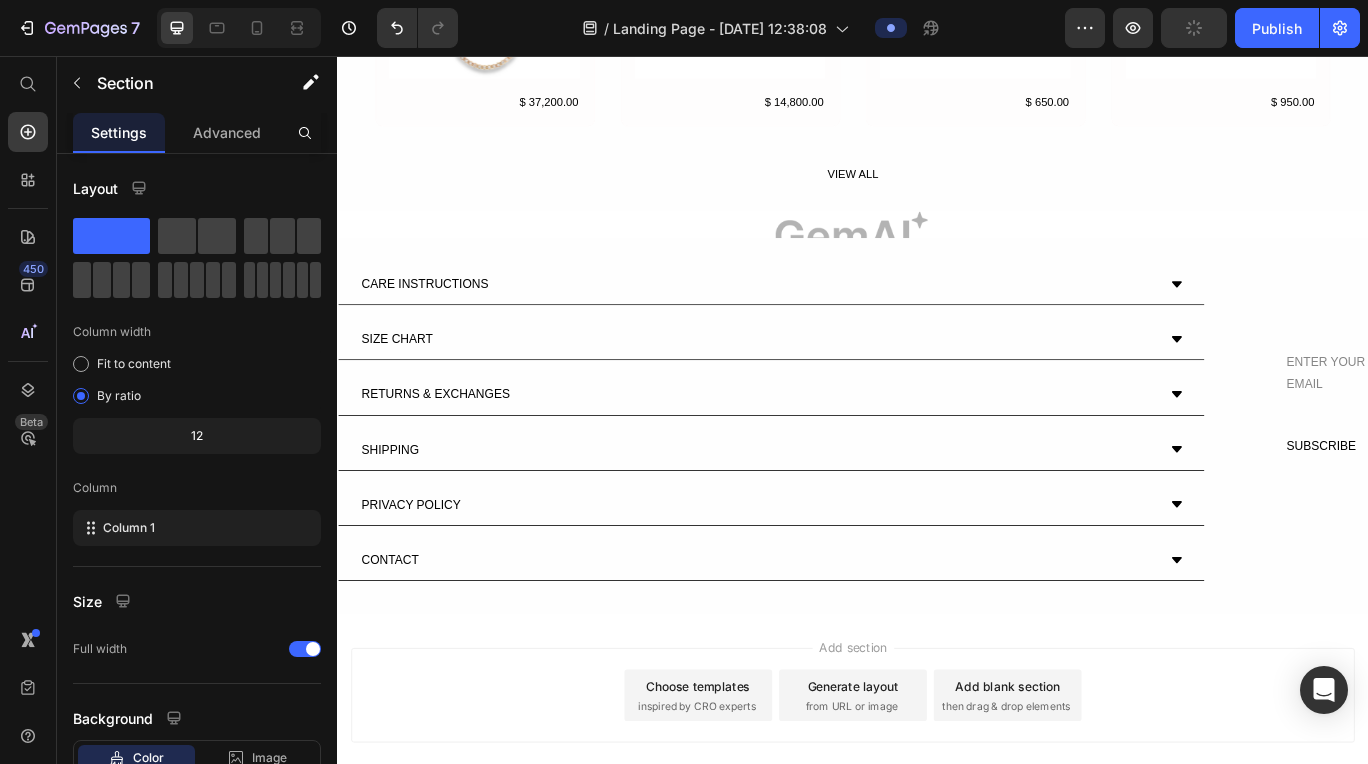 scroll, scrollTop: 2462, scrollLeft: 0, axis: vertical 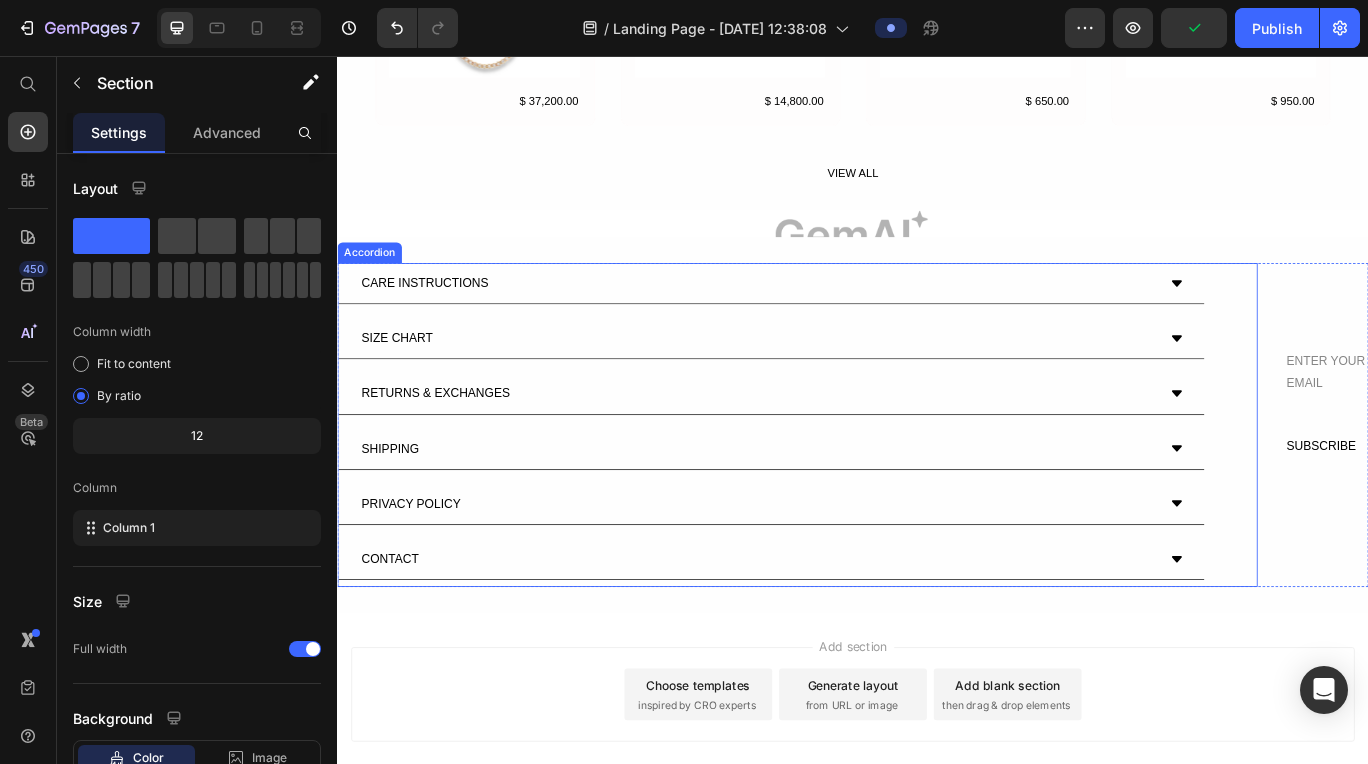 click 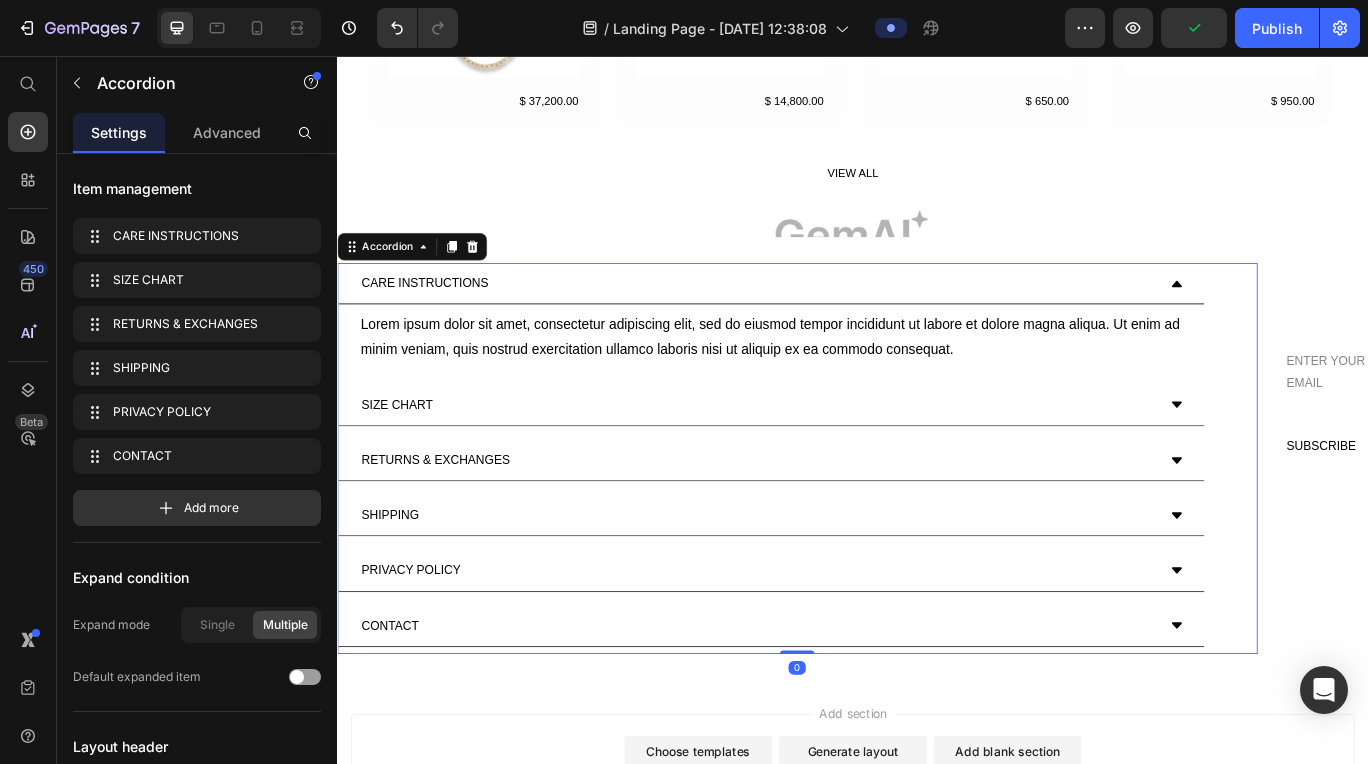 click 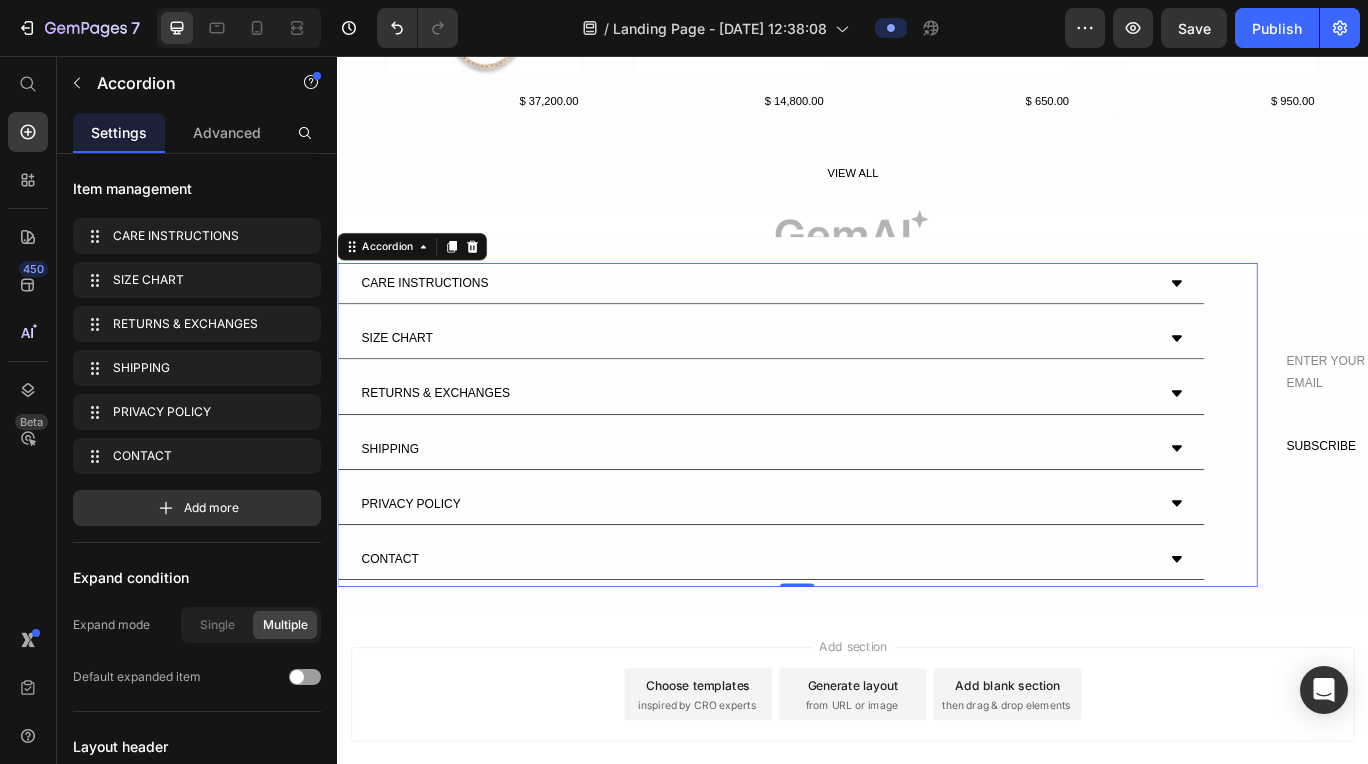 click on "SIZE CHART" at bounding box center (842, 385) 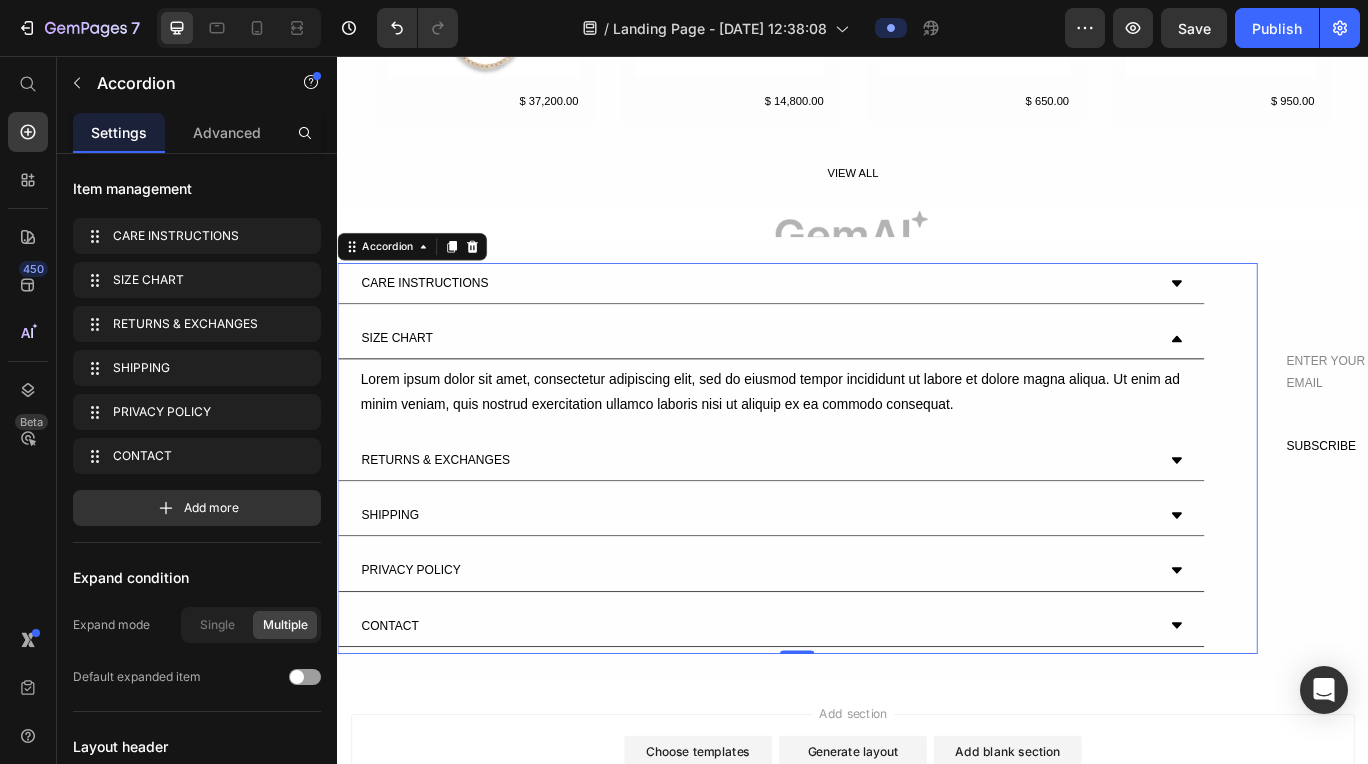 click on "SIZE CHART" at bounding box center [842, 385] 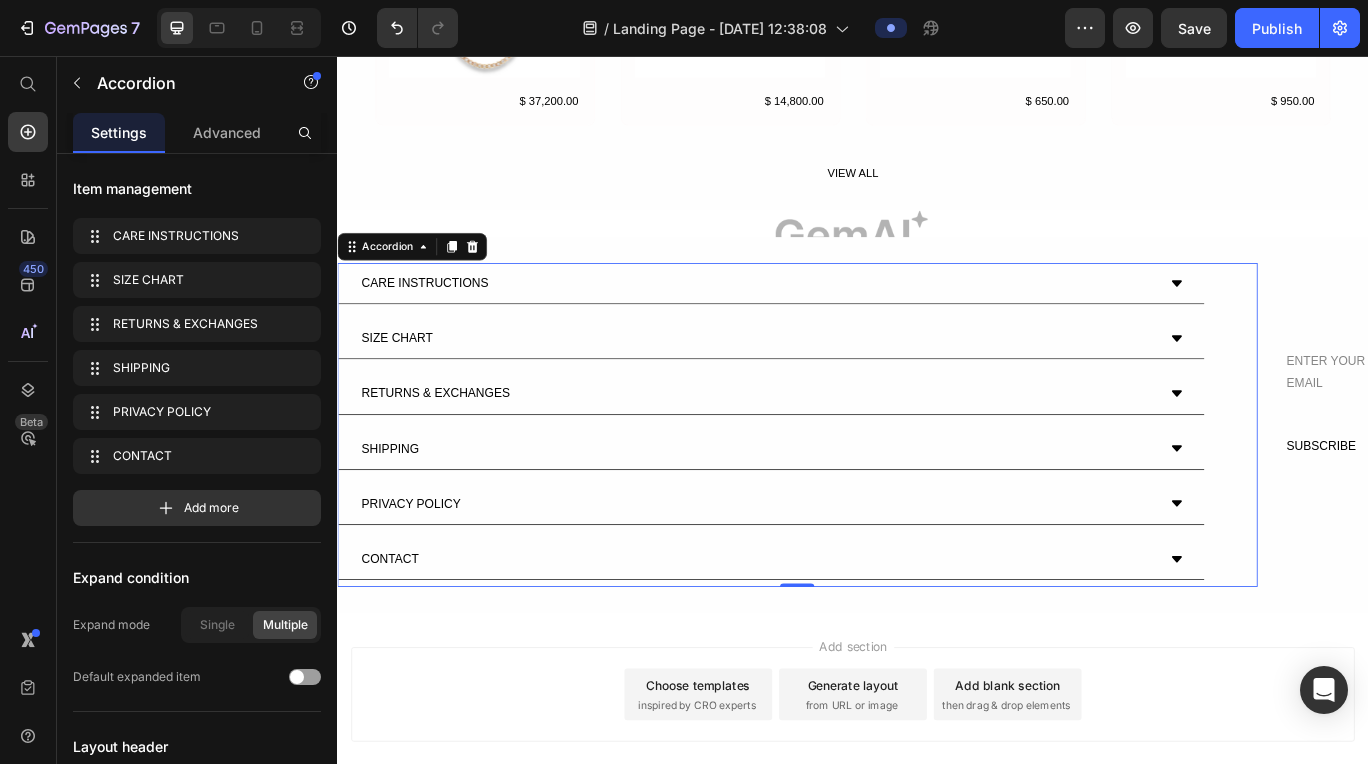 click on "PRIVACY POLICY" at bounding box center (842, 578) 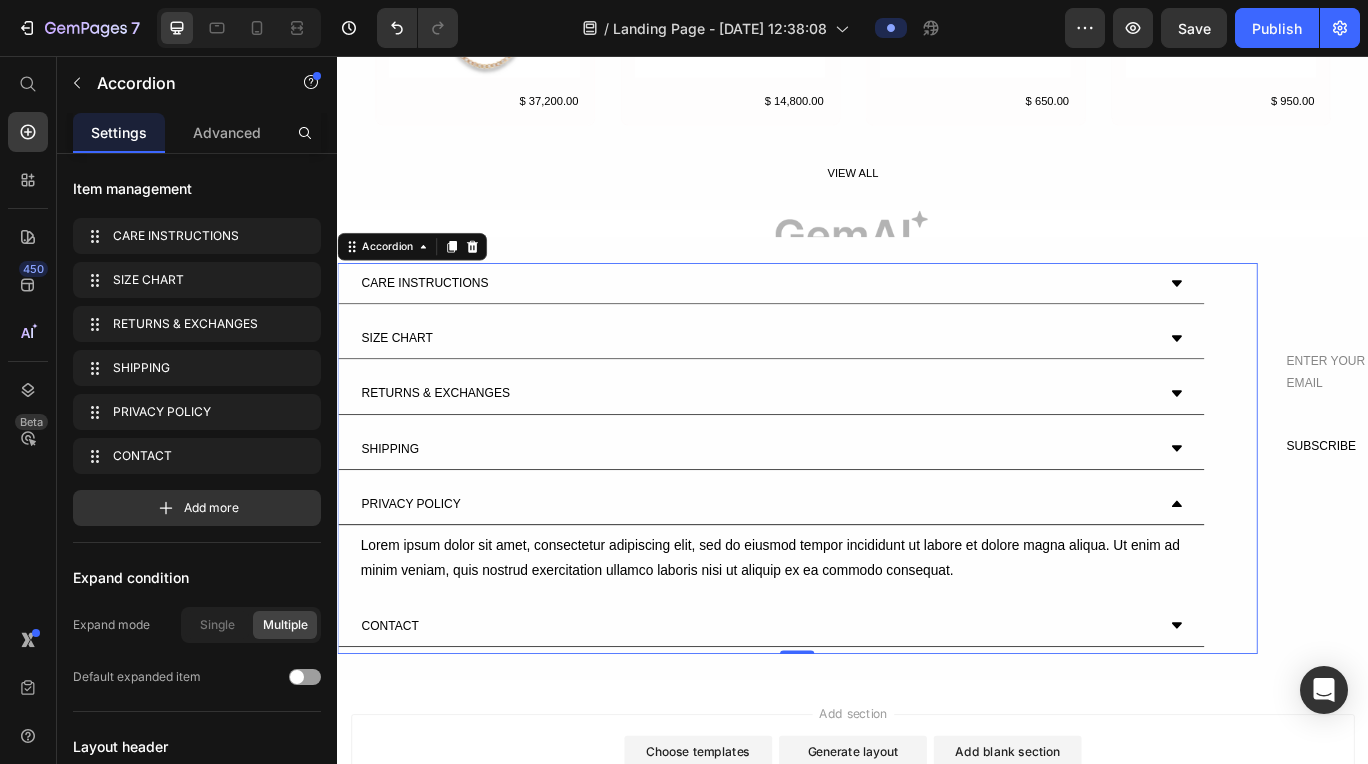 click on "PRIVACY POLICY" at bounding box center (842, 578) 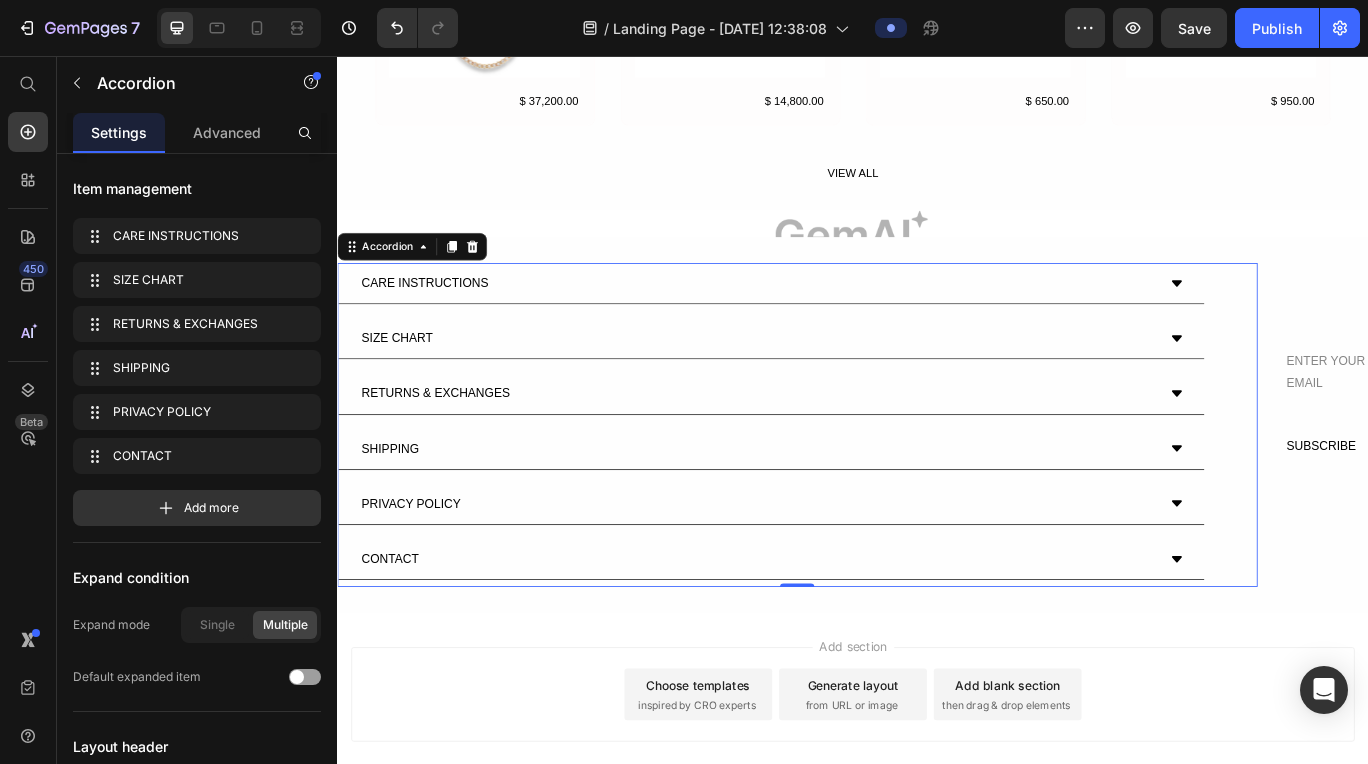 click 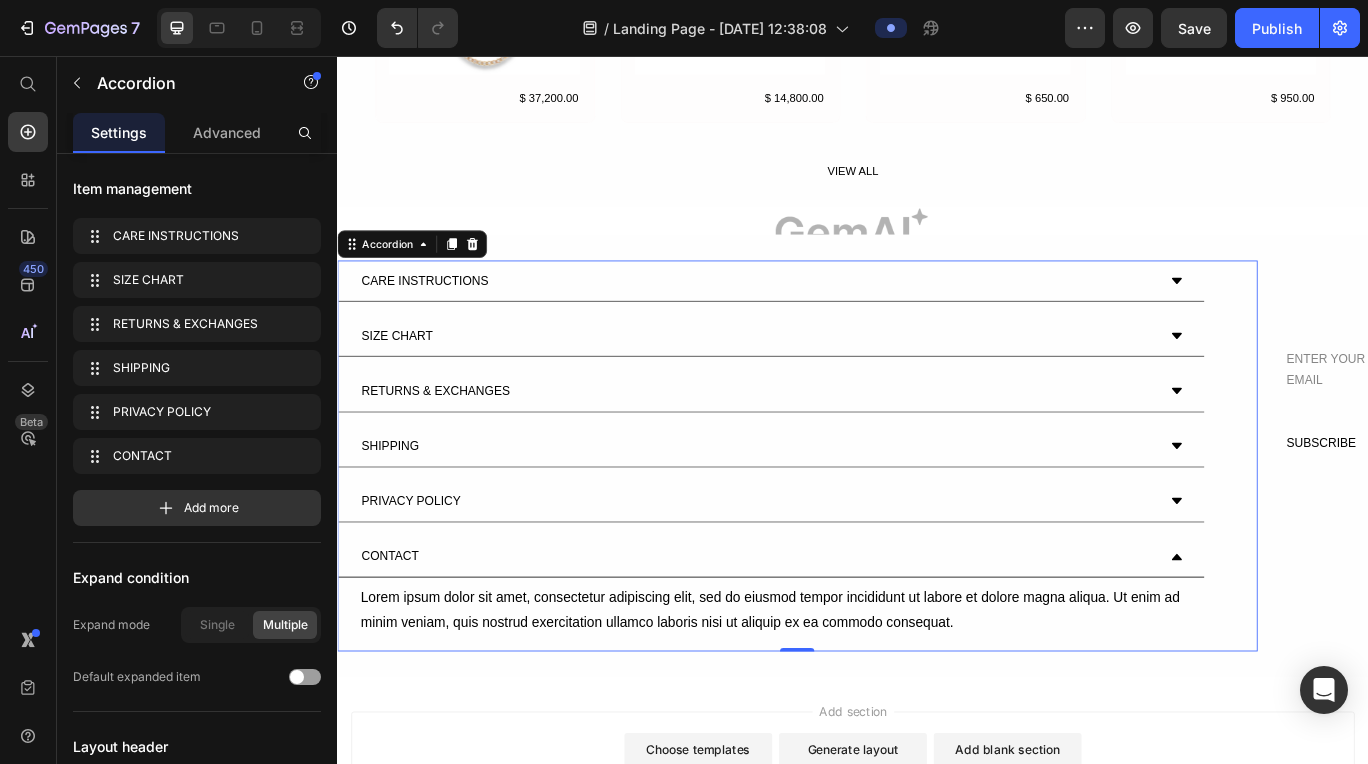 click 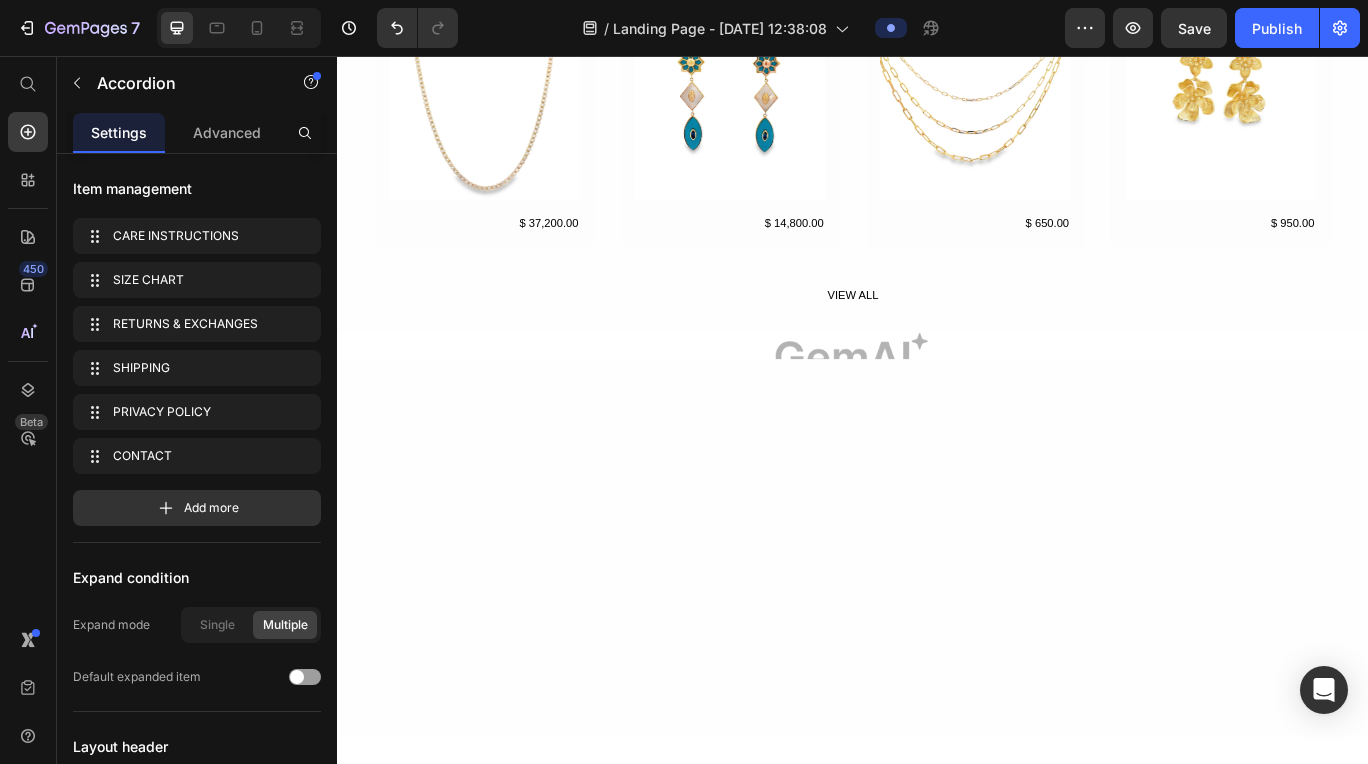 scroll, scrollTop: 609, scrollLeft: 0, axis: vertical 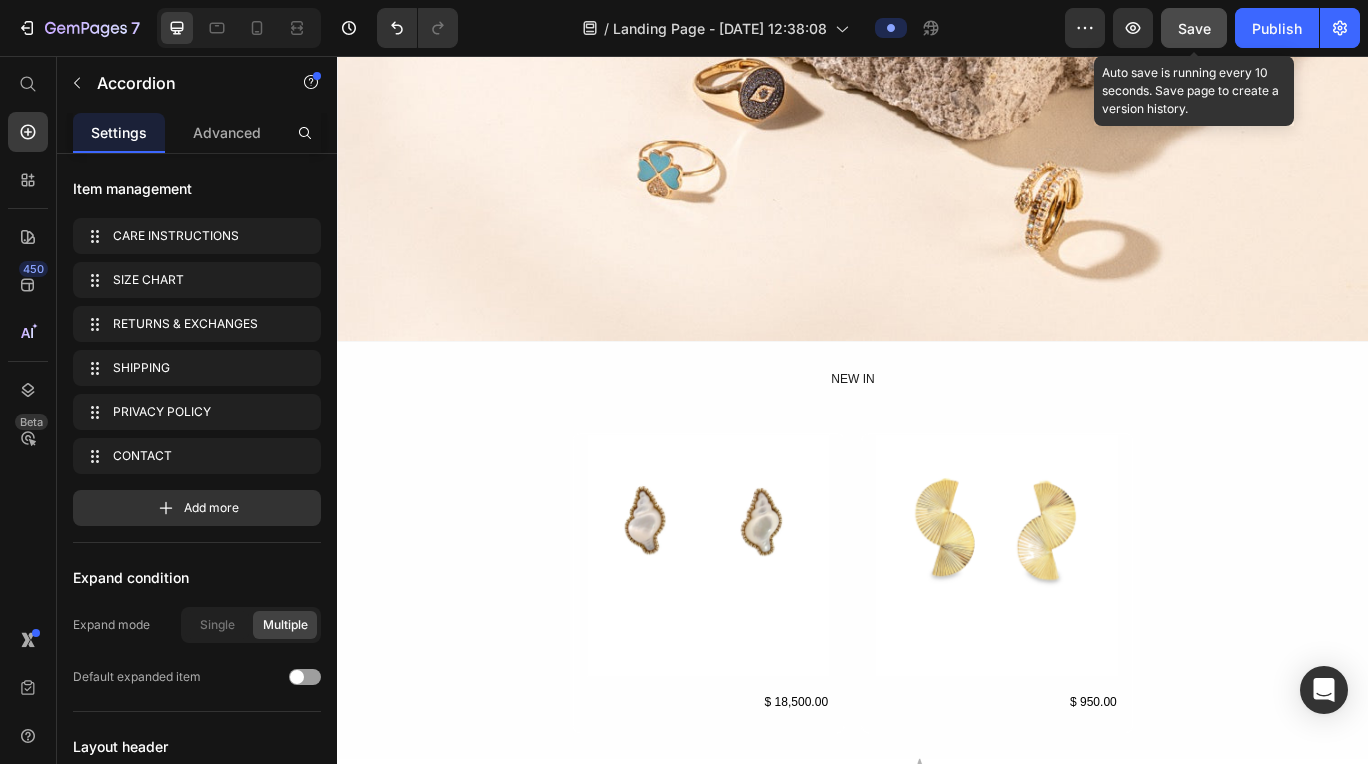 click on "Save" at bounding box center (1194, 28) 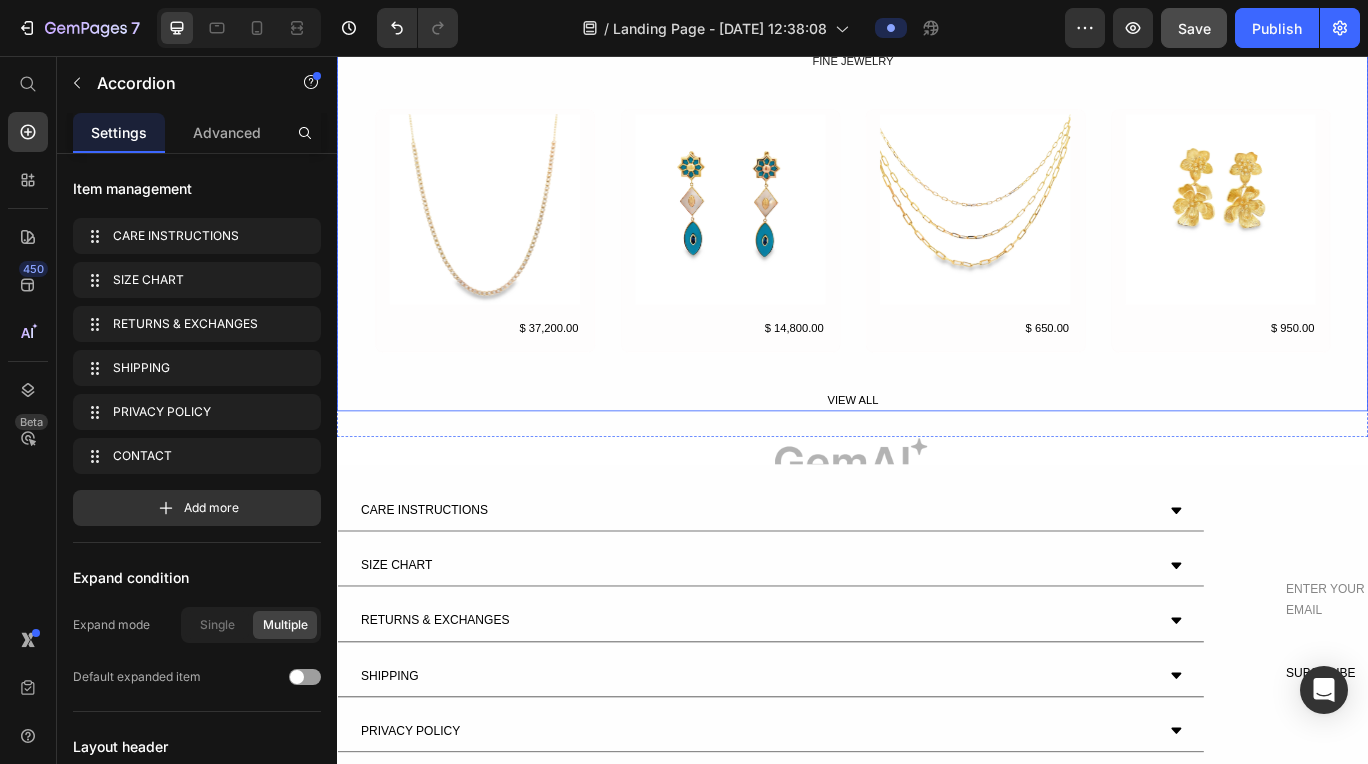 scroll, scrollTop: 2122, scrollLeft: 0, axis: vertical 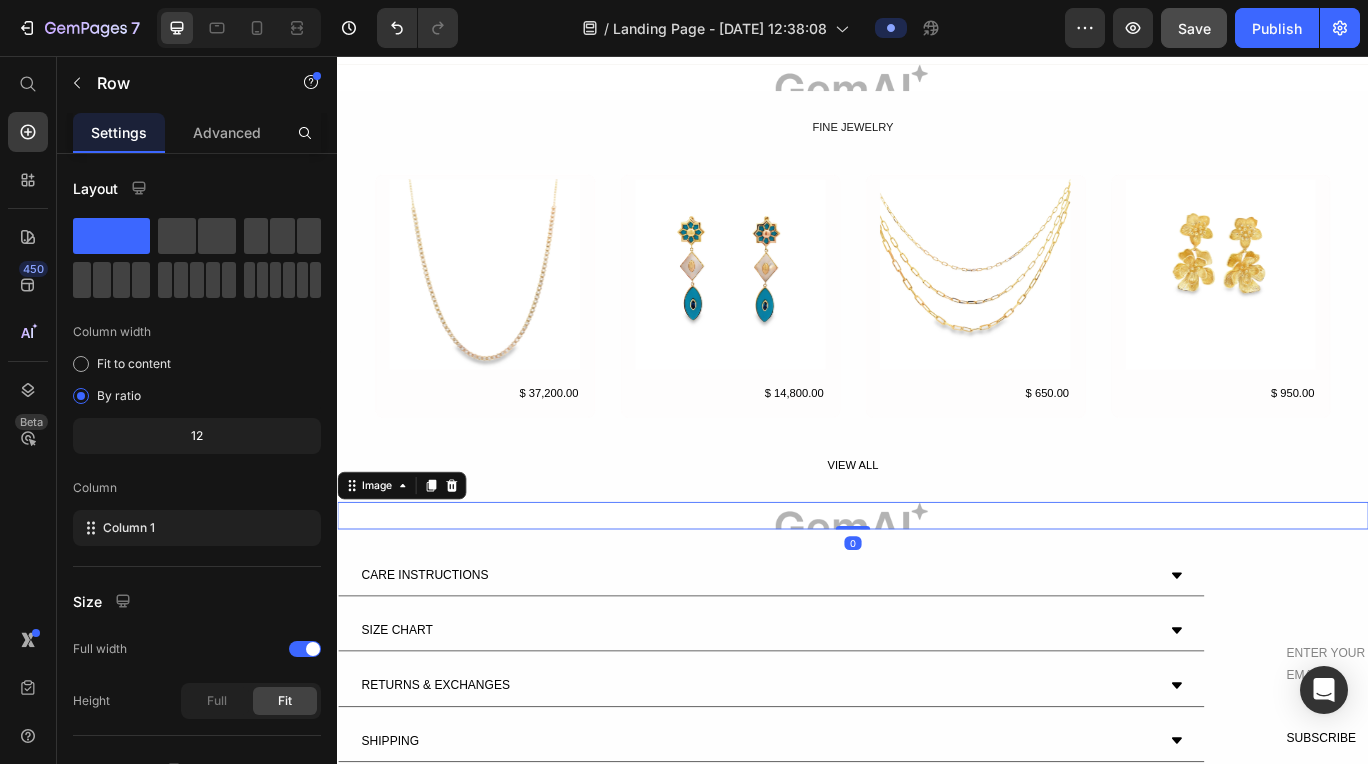 click at bounding box center [937, 591] 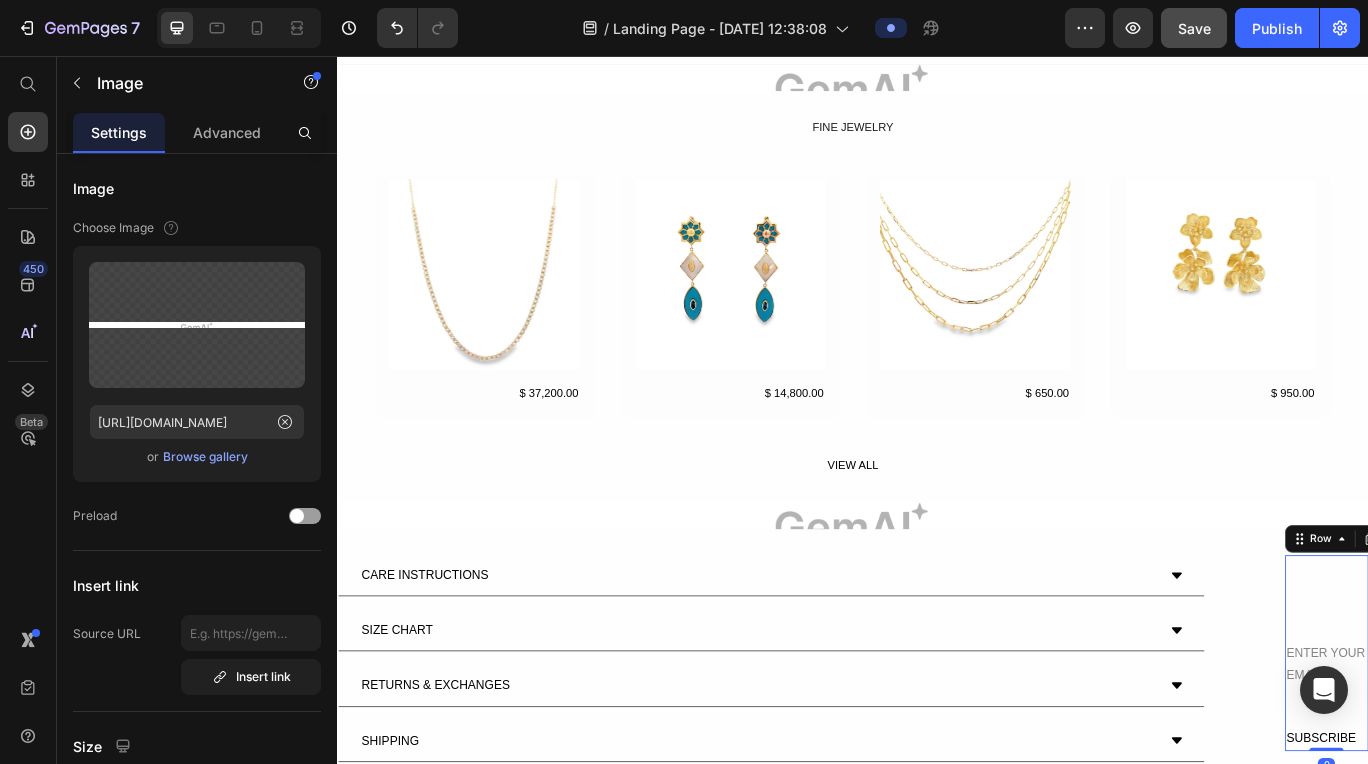 click on "ENTER YOUR EMAIL Text Block SUBSCRIBE Text Block Row   0" at bounding box center [1488, 751] 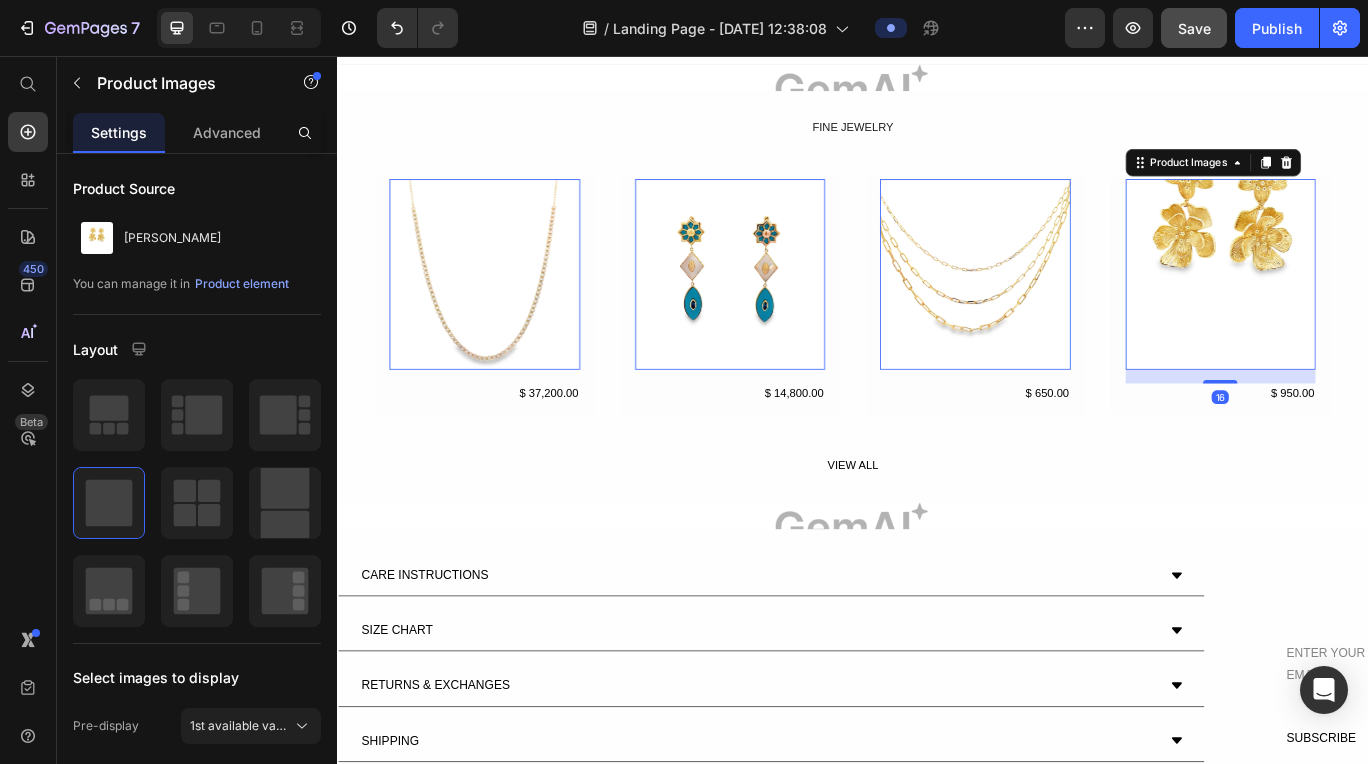 click at bounding box center (509, 310) 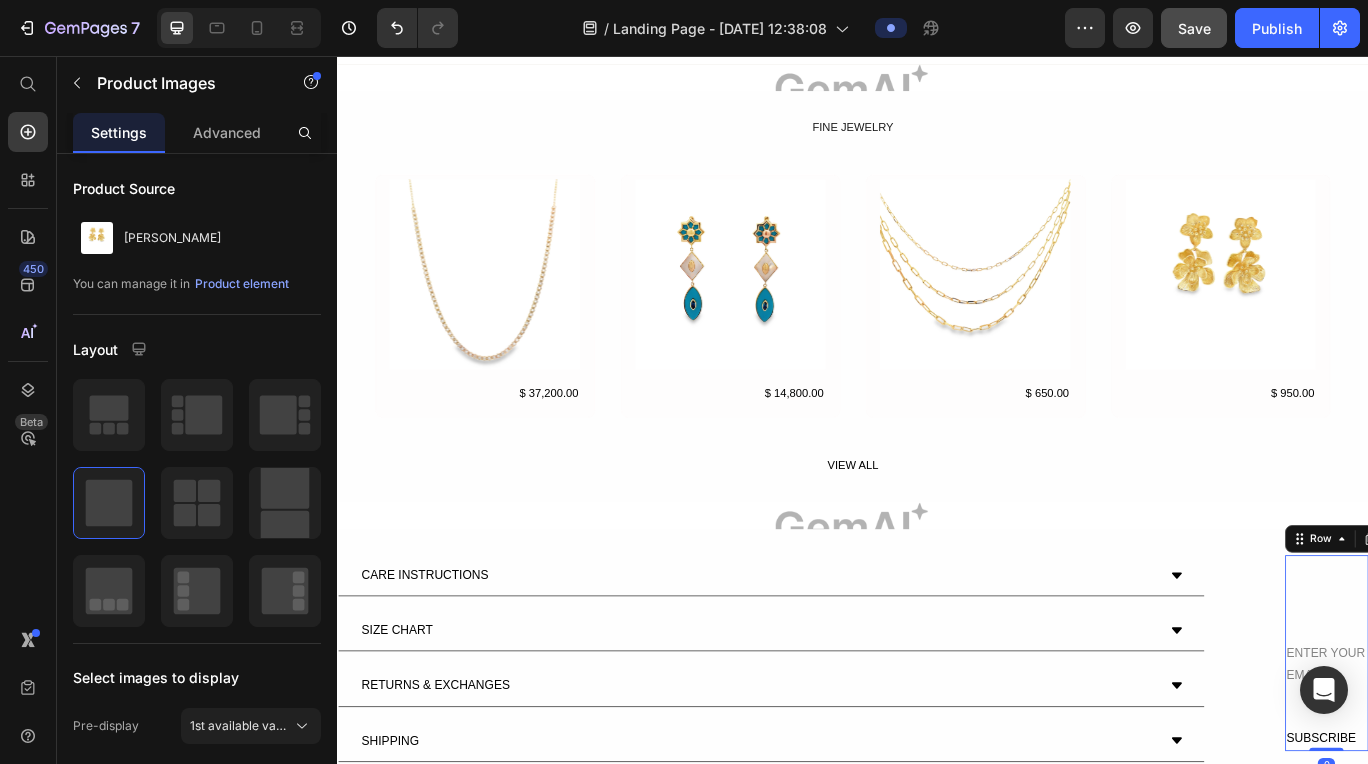click on "ENTER YOUR EMAIL Text Block SUBSCRIBE Text Block Row   0" at bounding box center (1488, 751) 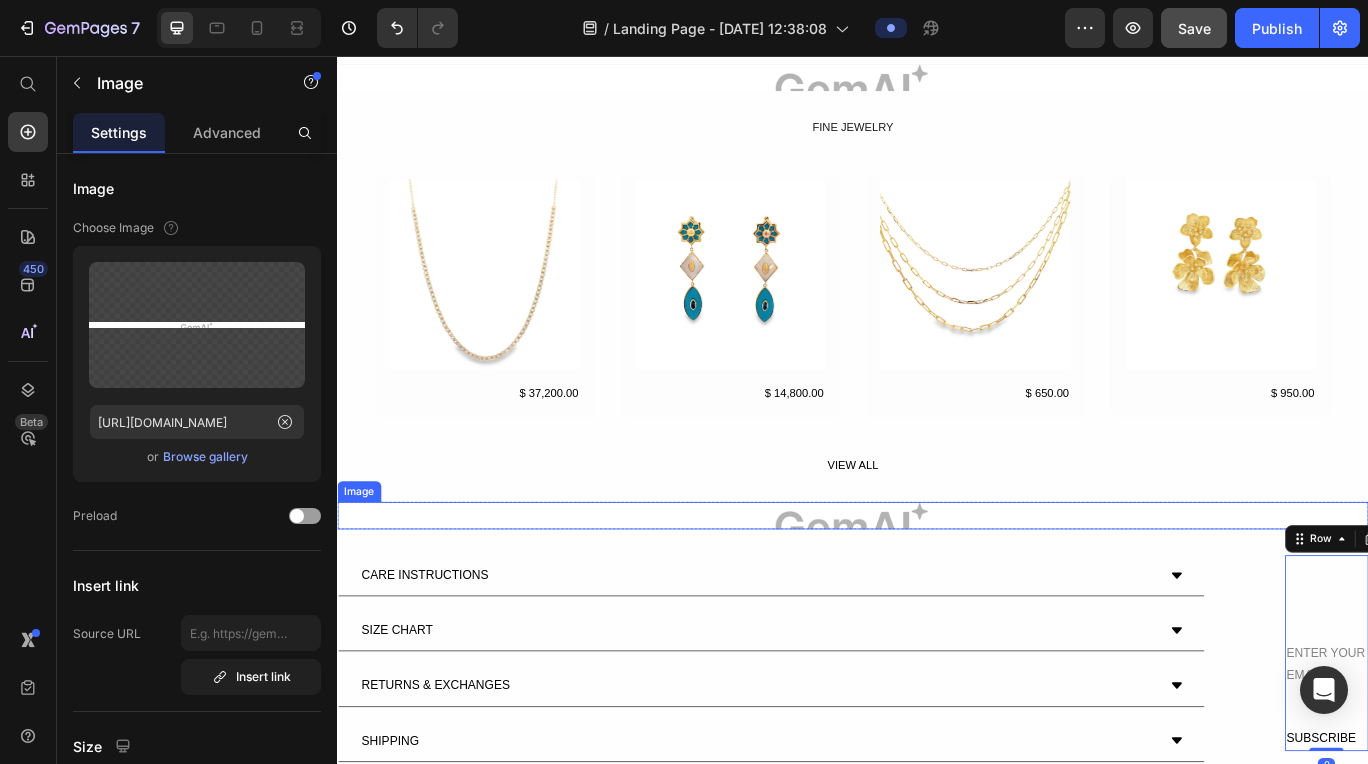 click at bounding box center (937, 591) 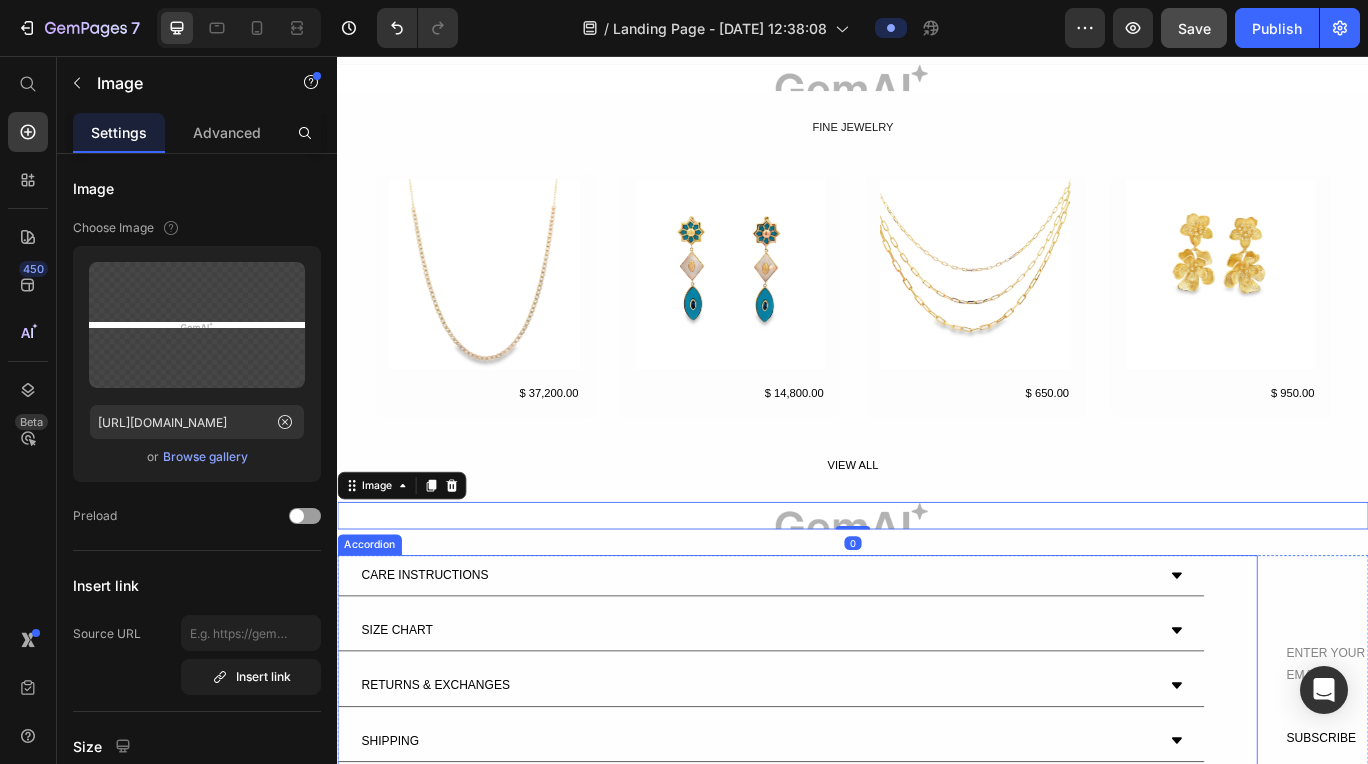click on "CARE INSTRUCTIONS" at bounding box center [872, 661] 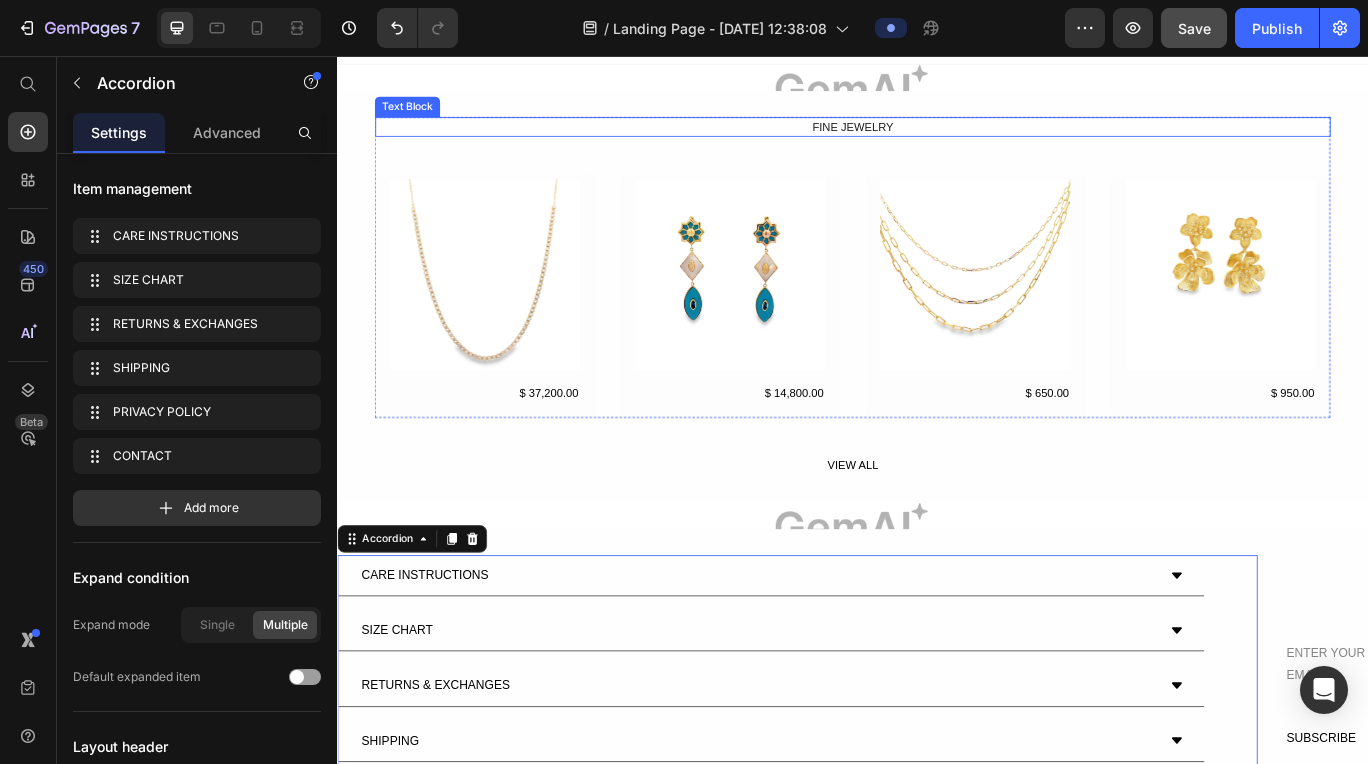 click at bounding box center [509, 310] 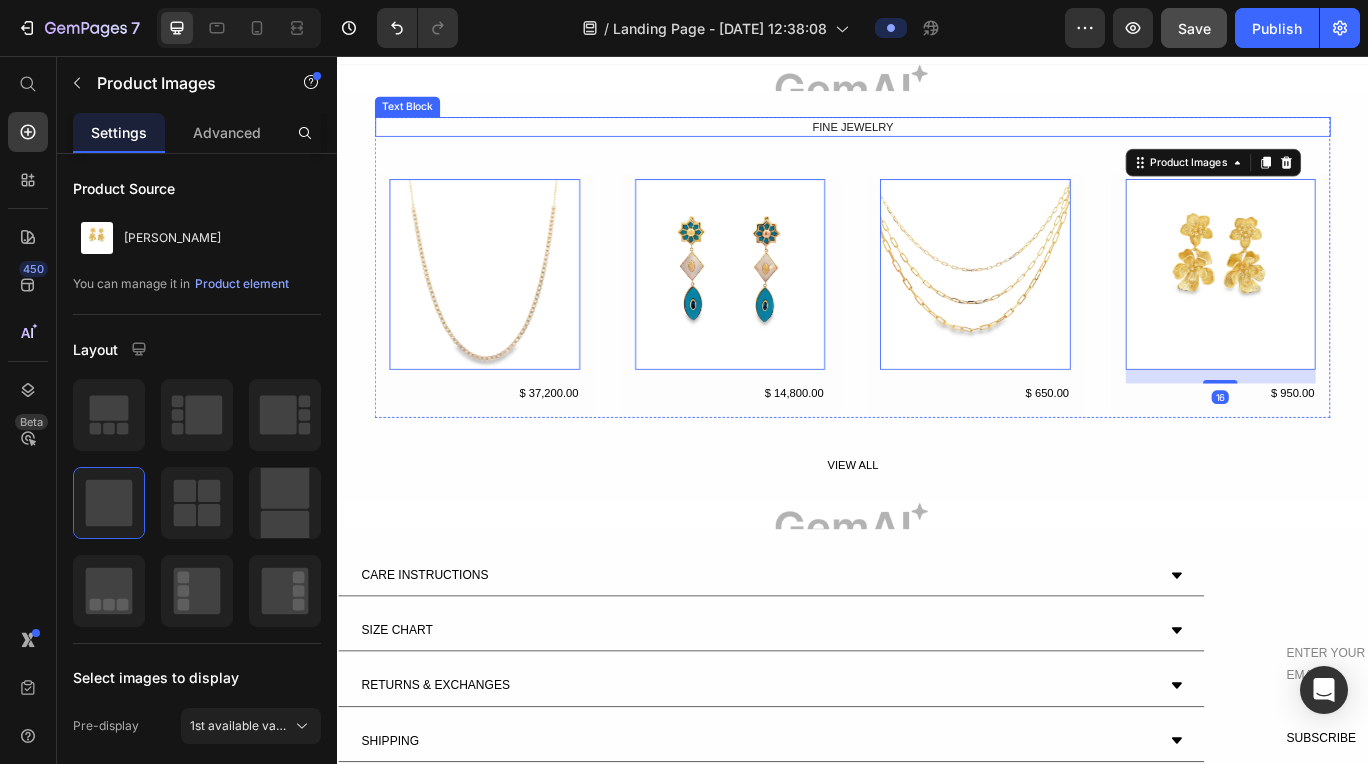 click on "FINE JEWELRY" at bounding box center (937, 139) 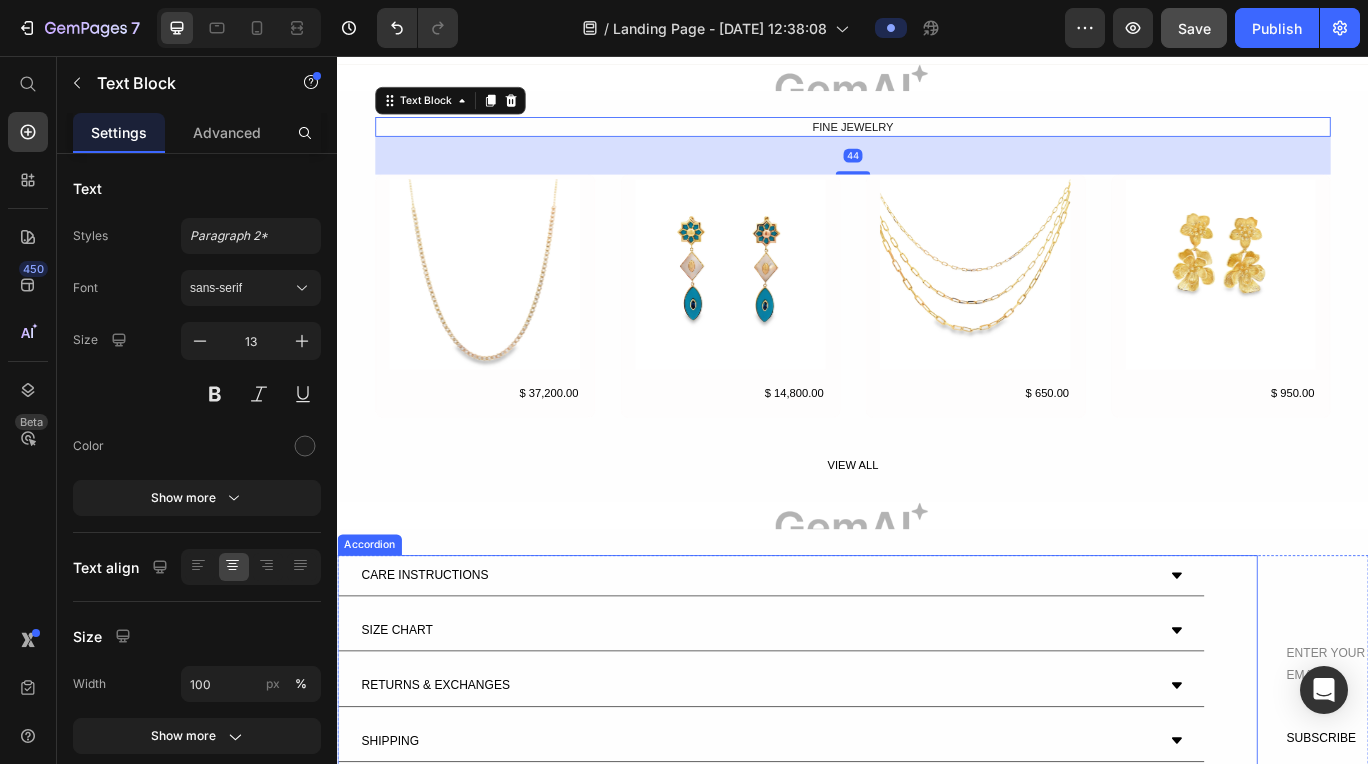 click on "CARE INSTRUCTIONS" at bounding box center (872, 661) 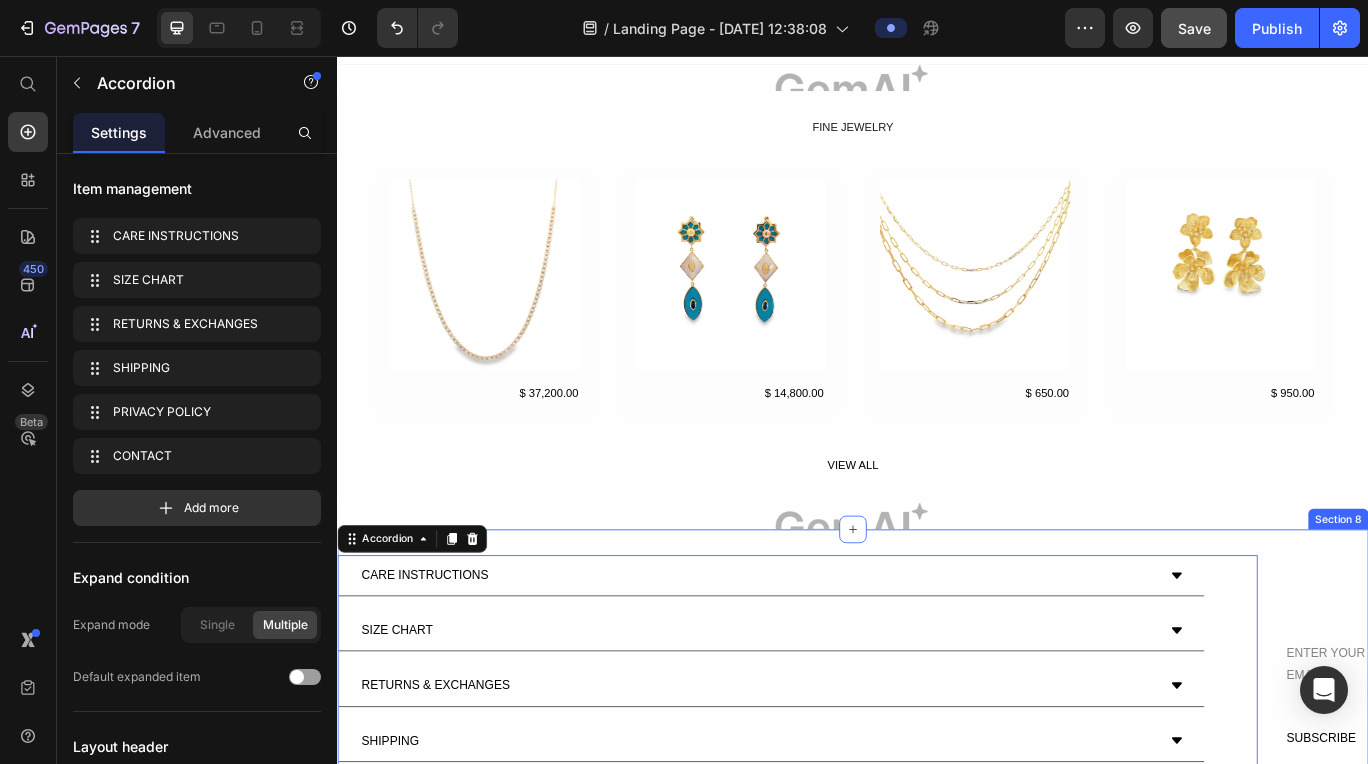 click at bounding box center [937, 591] 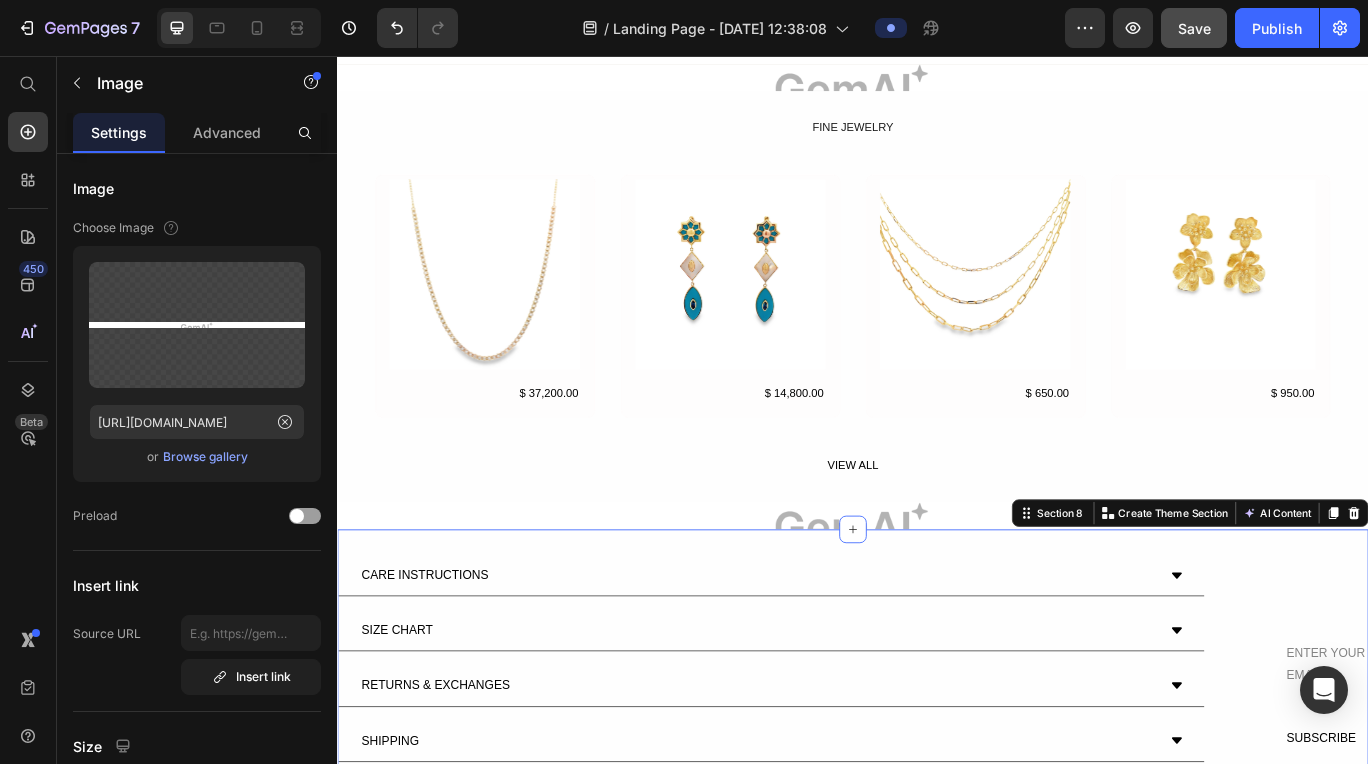 click on "CARE INSTRUCTIONS
SIZE CHART
RETURNS & EXCHANGES
SHIPPING
PRIVACY POLICY
CONTACT Accordion ENTER YOUR EMAIL Text Block SUBSCRIBE Text Block Row Row Section 8   You can create reusable sections Create Theme Section AI Content Write with GemAI What would you like to describe here? Tone and Voice Persuasive Product Collar Romina Show more Generate" at bounding box center (937, 825) 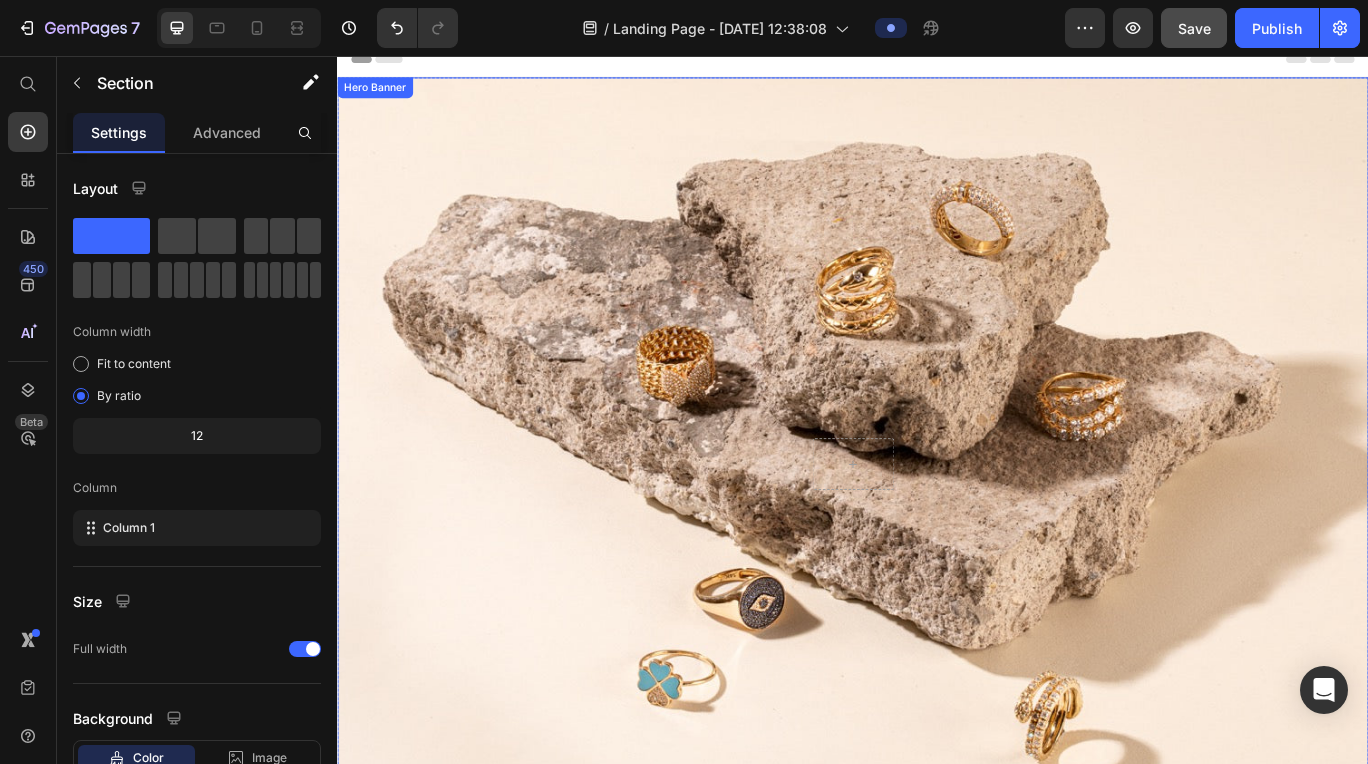scroll, scrollTop: 0, scrollLeft: 0, axis: both 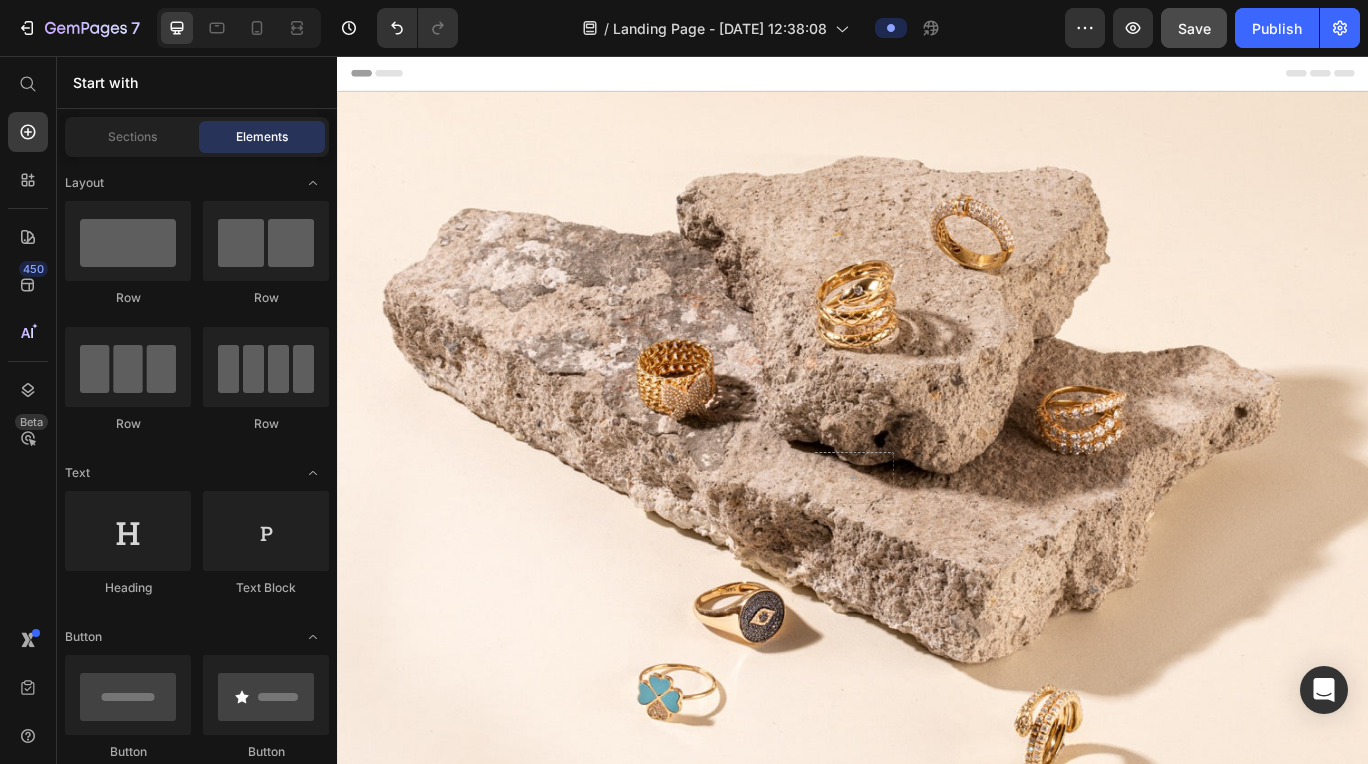 click on "Header" at bounding box center (394, 76) 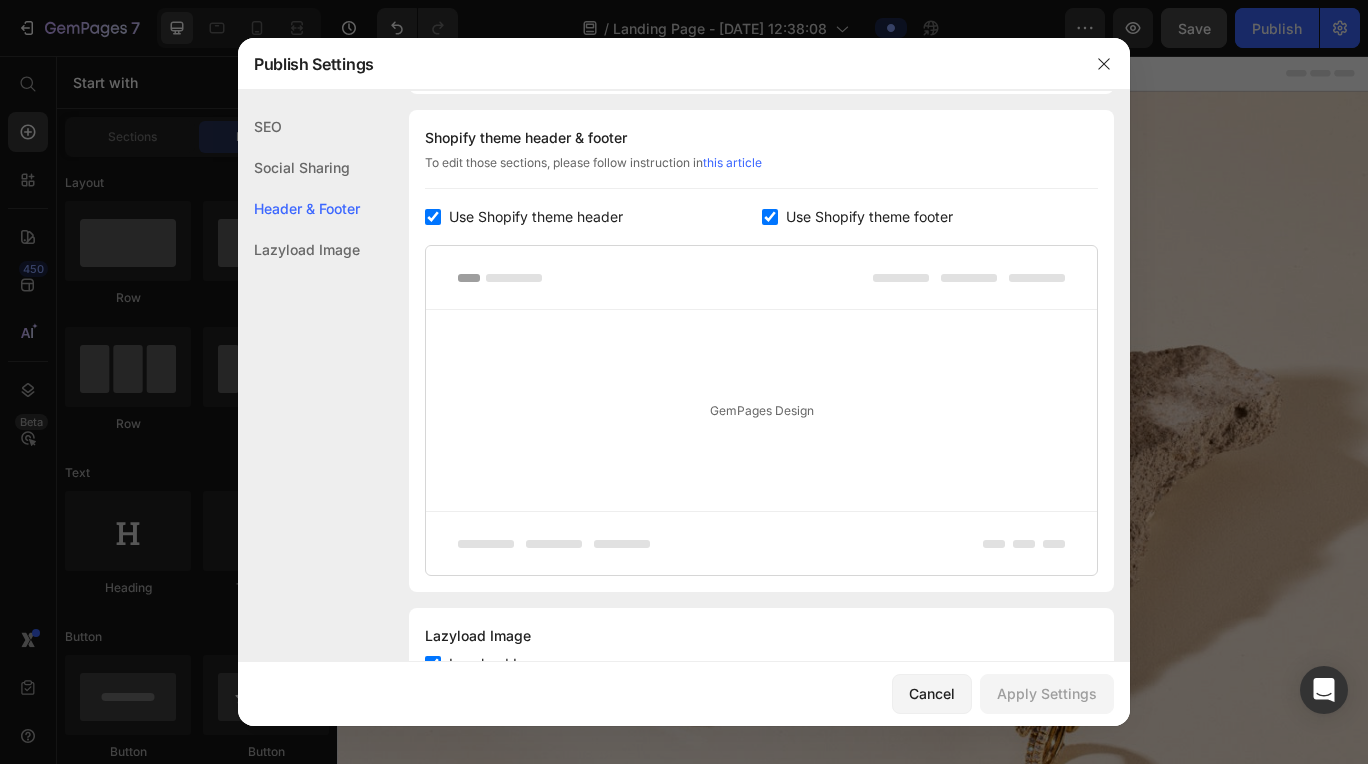 scroll, scrollTop: 936, scrollLeft: 0, axis: vertical 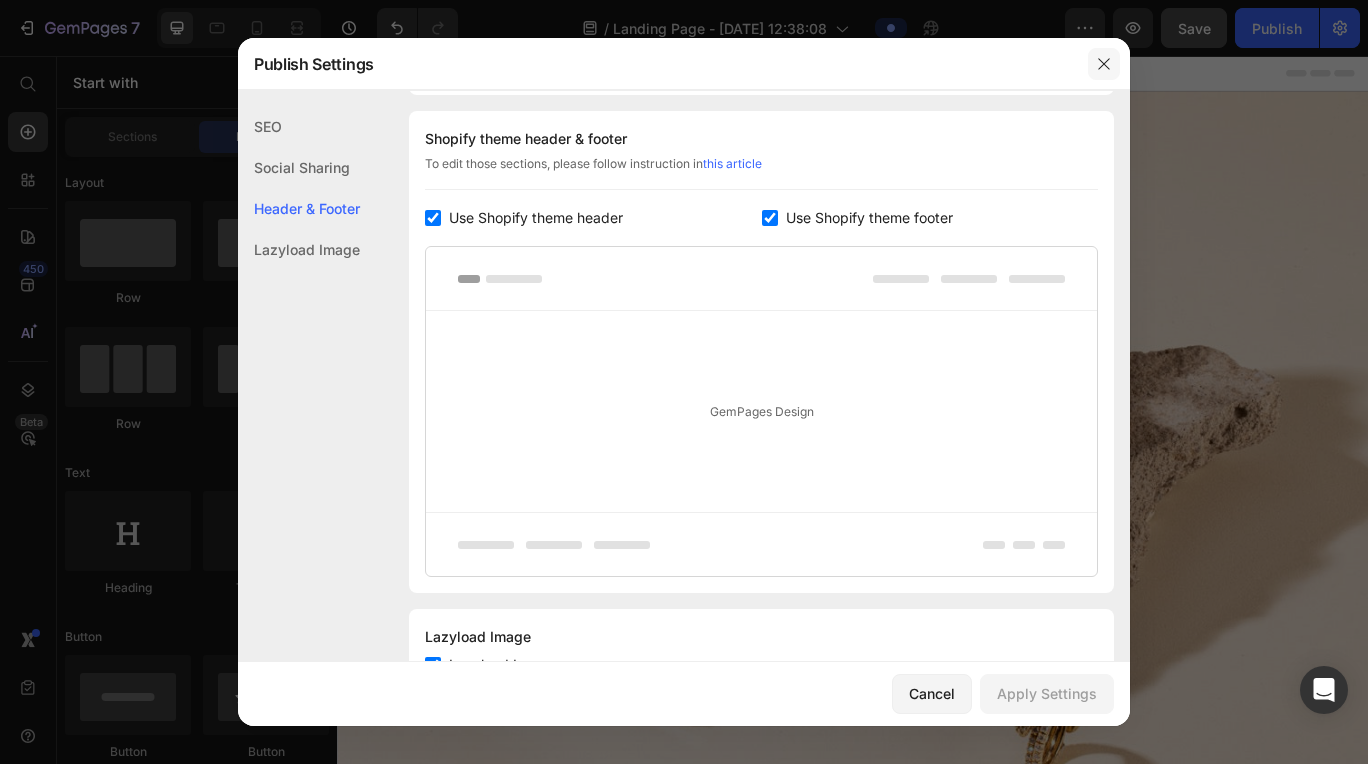 click 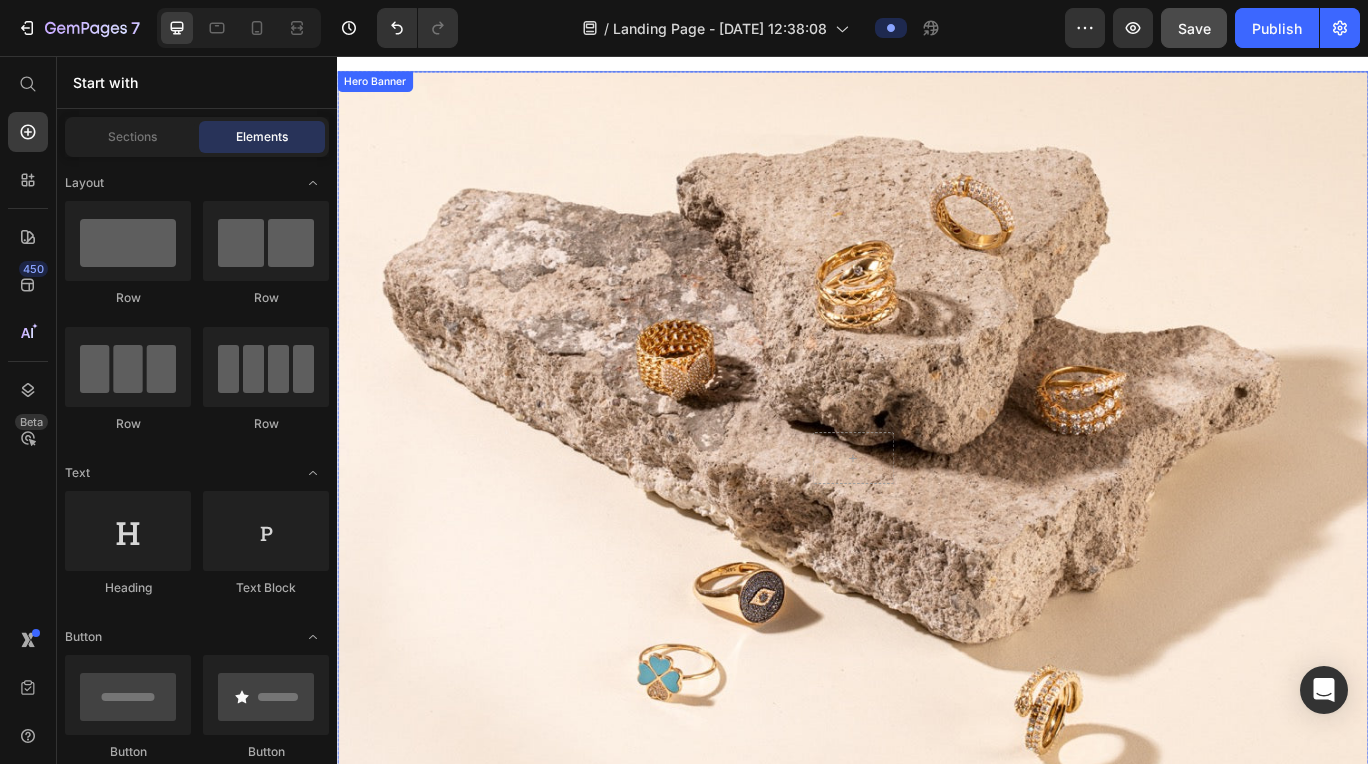 scroll, scrollTop: 0, scrollLeft: 0, axis: both 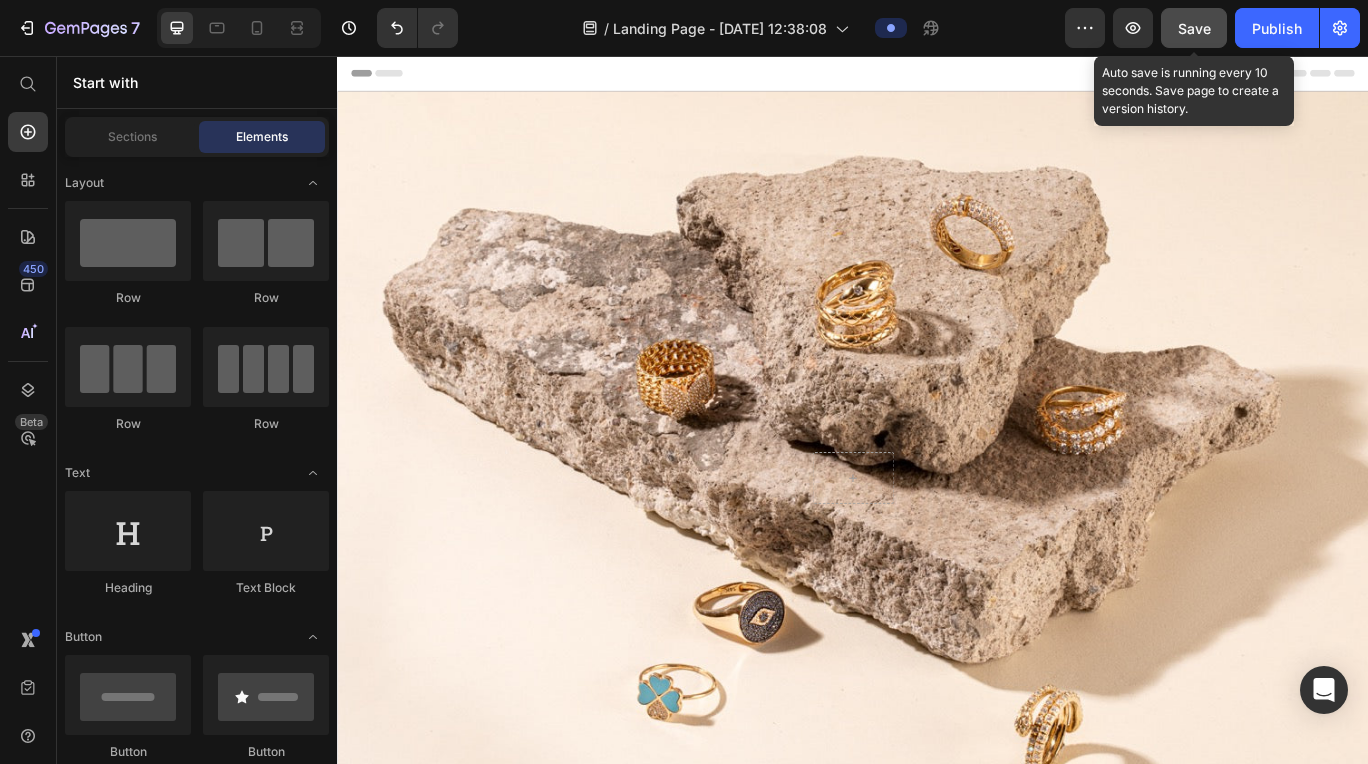 click on "Save" at bounding box center (1194, 28) 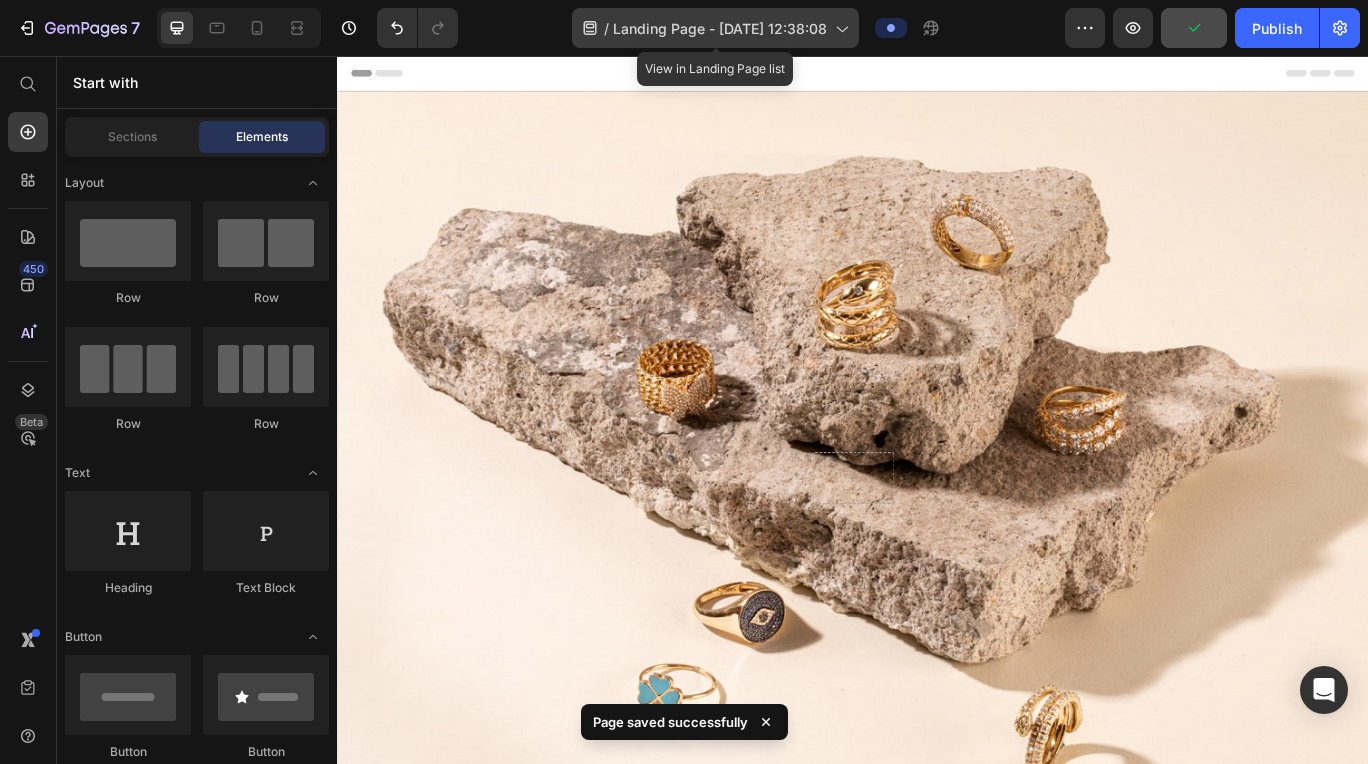 click on "Landing Page - [DATE] 12:38:08" at bounding box center (720, 28) 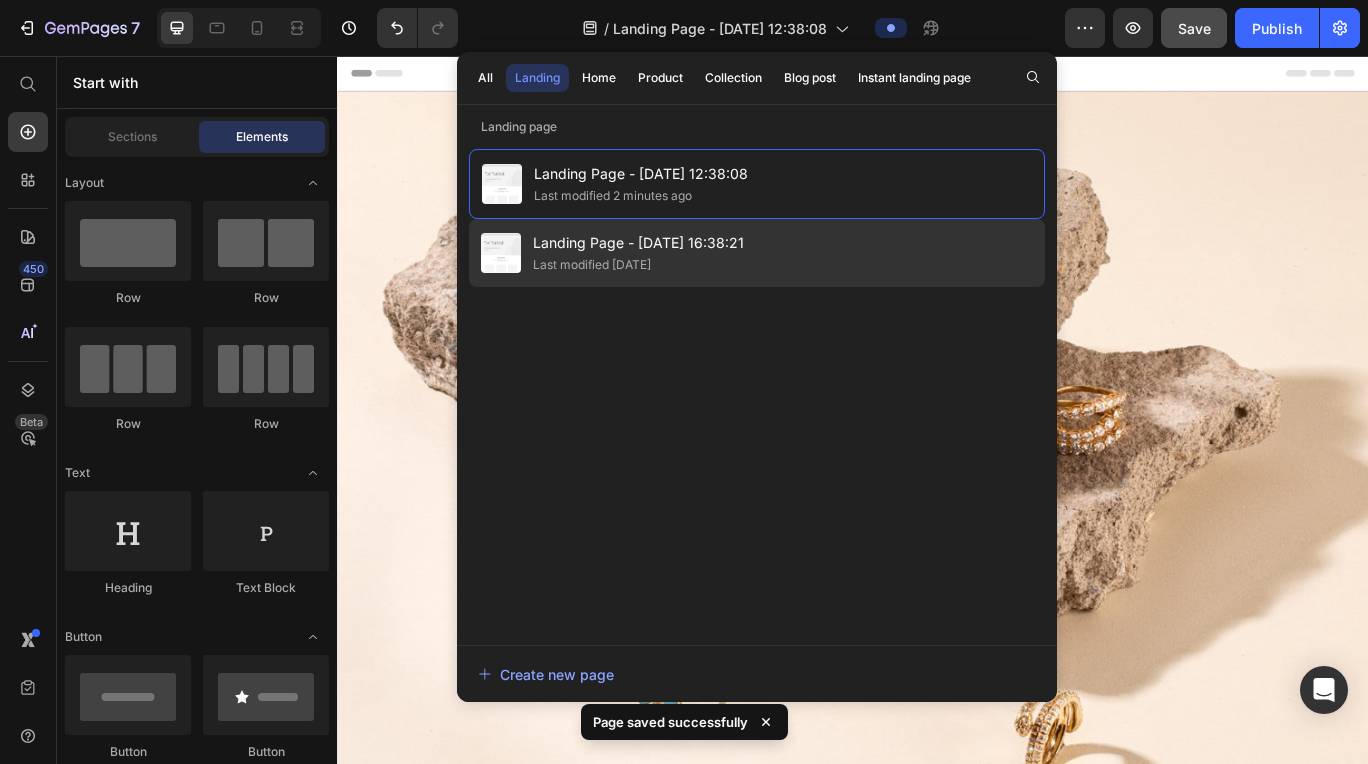 click on "Landing Page - [DATE] 16:38:21" at bounding box center (638, 243) 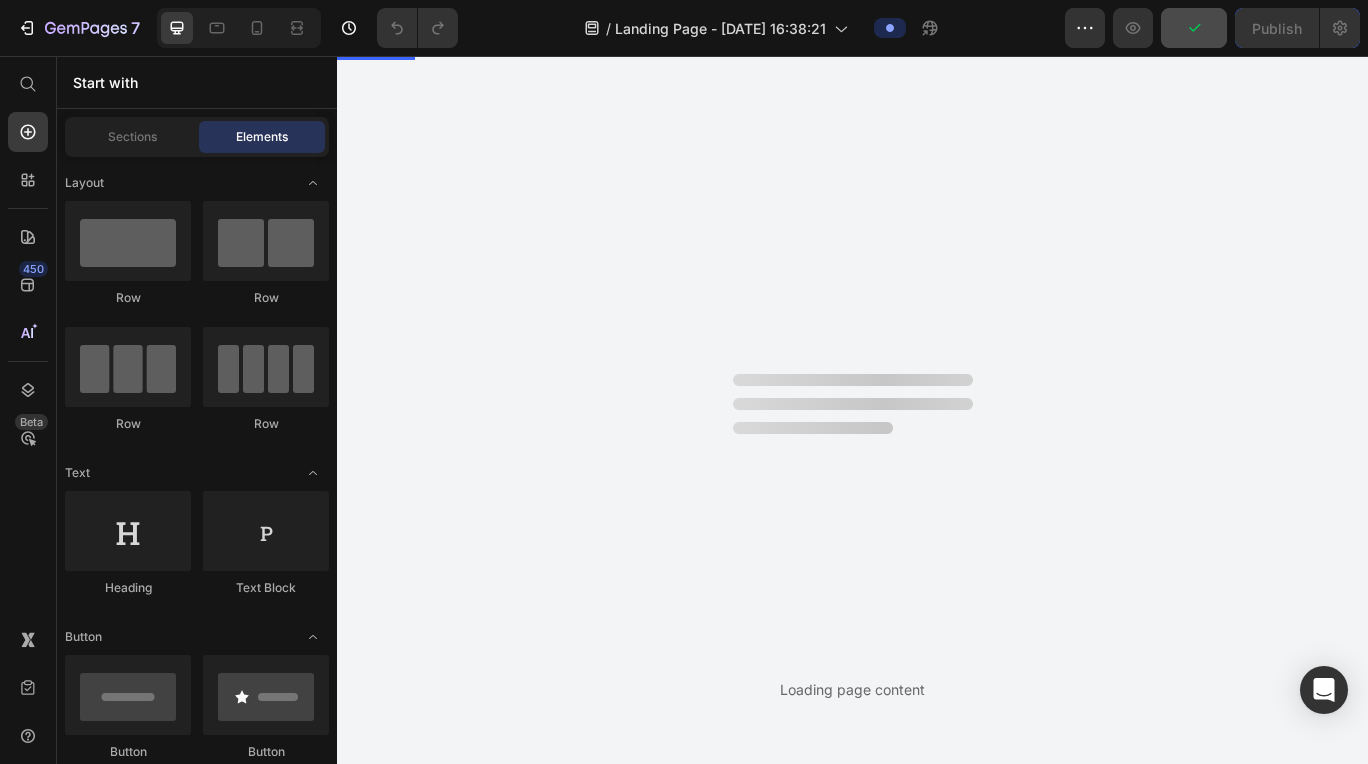 scroll, scrollTop: 0, scrollLeft: 0, axis: both 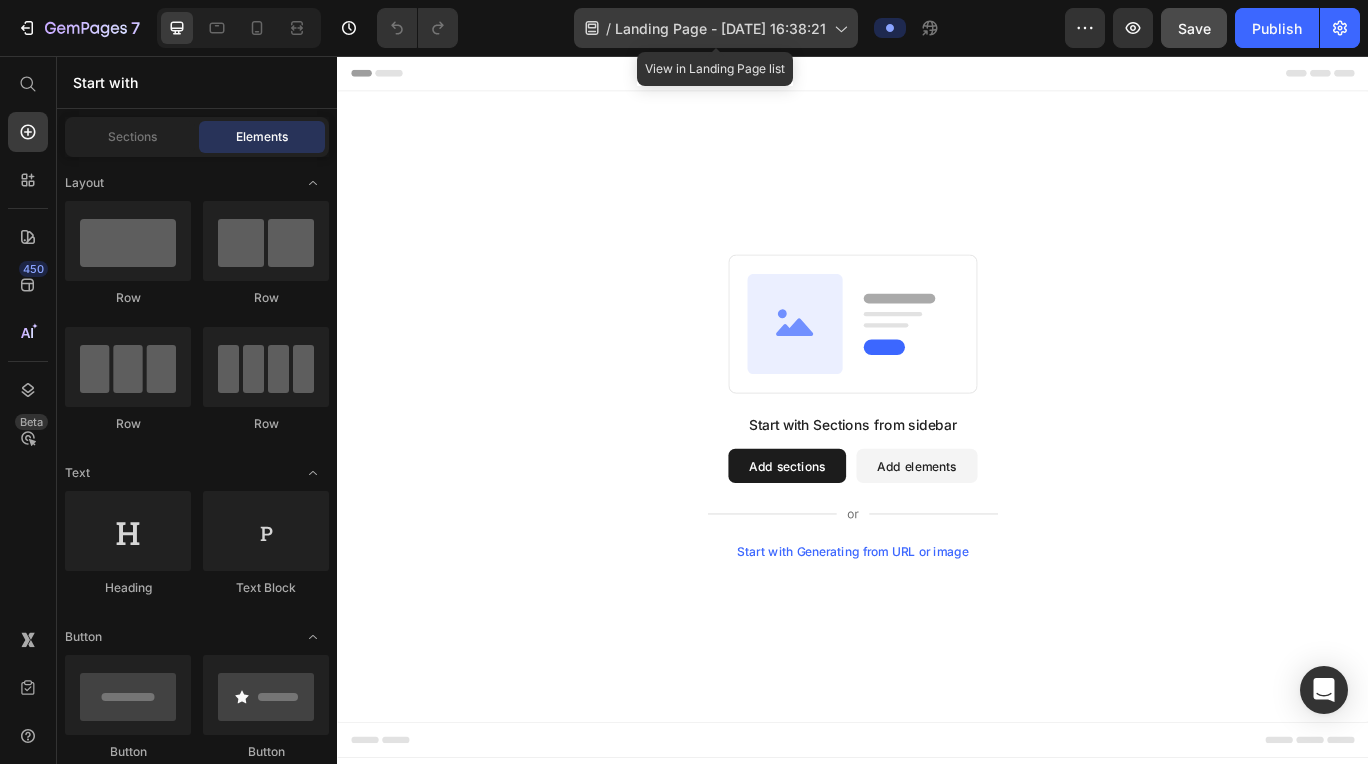 click 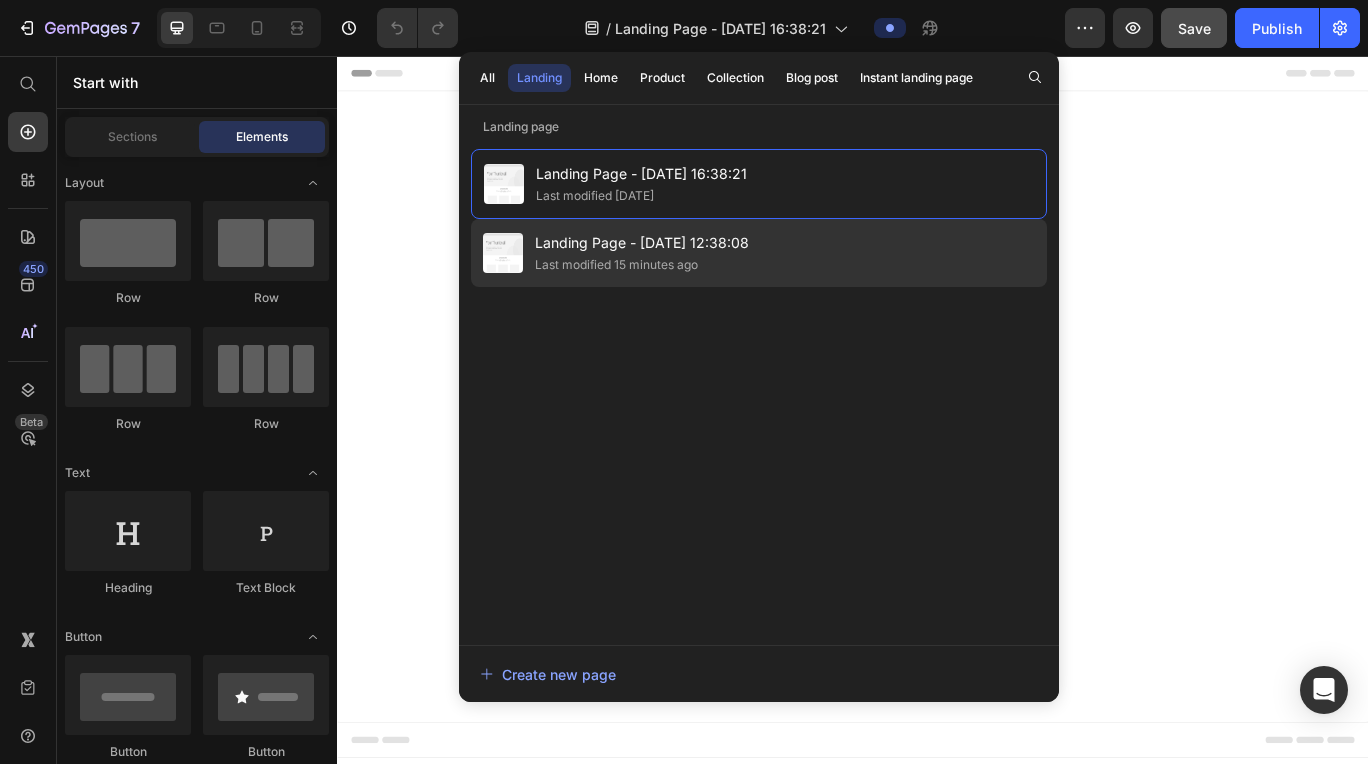 click on "Landing Page - [DATE] 12:38:08 Last modified 15 minutes ago" 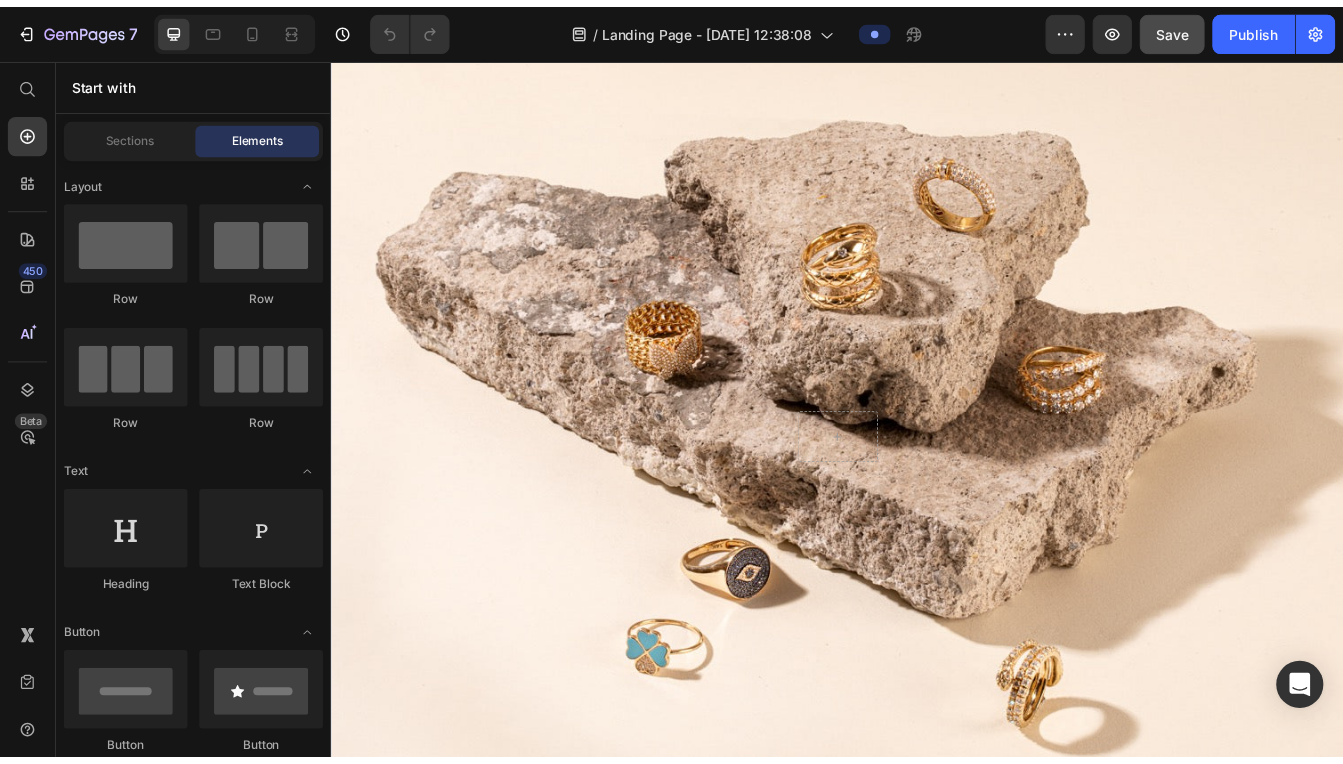 scroll, scrollTop: 0, scrollLeft: 0, axis: both 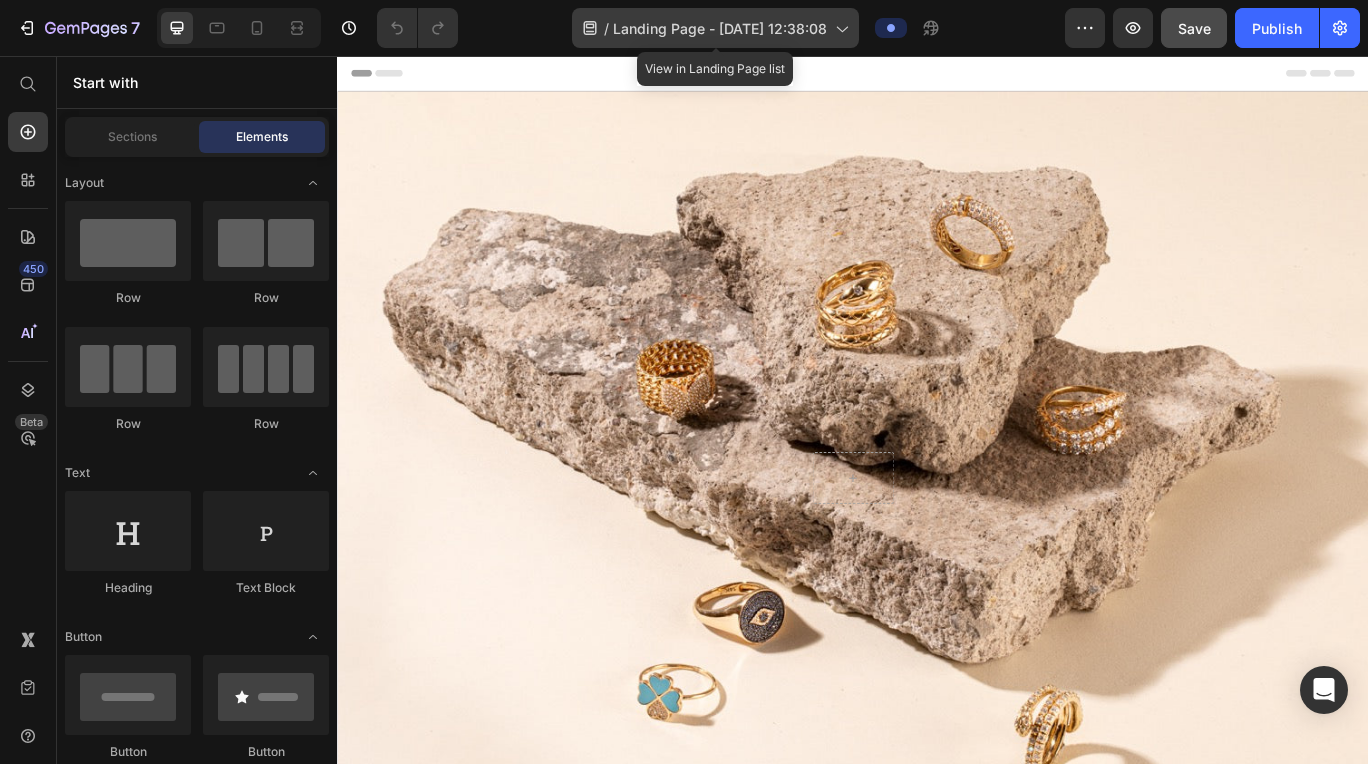 click 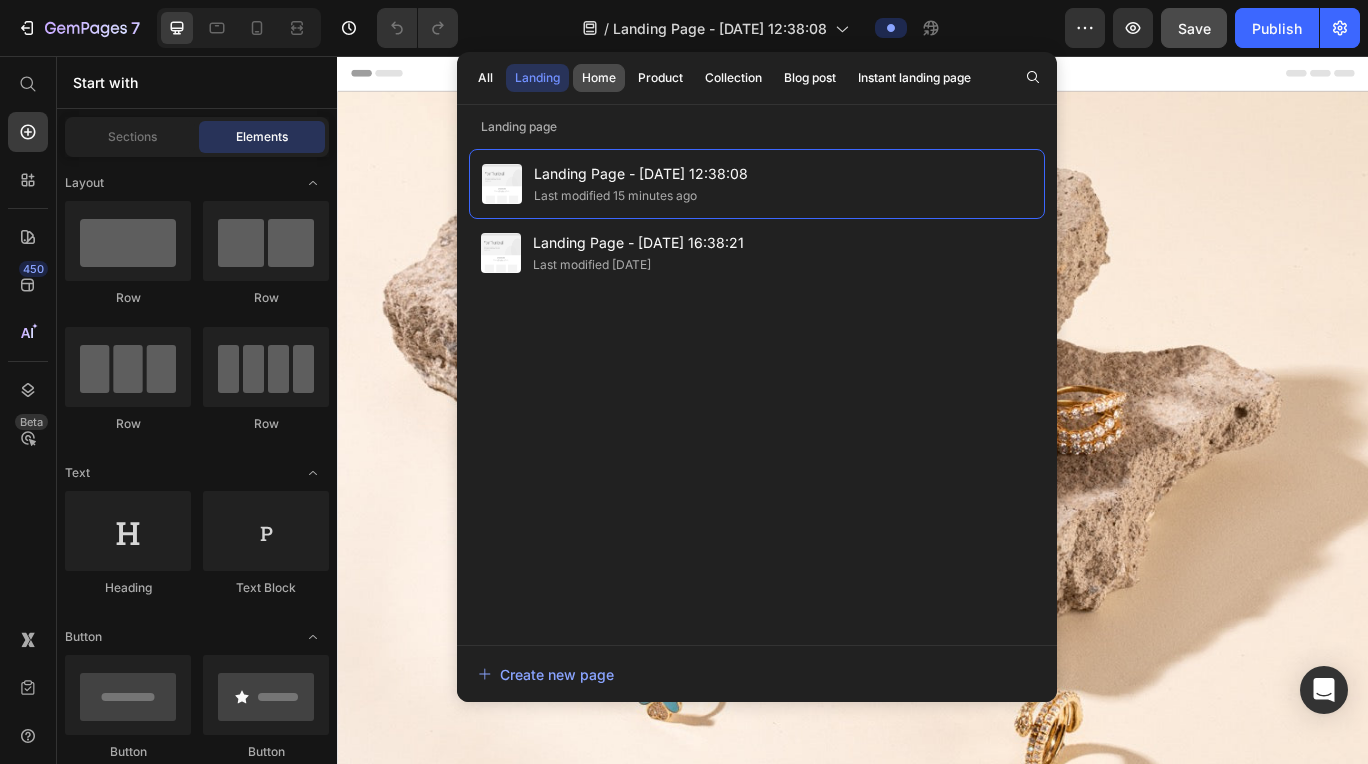 click on "Home" at bounding box center [599, 78] 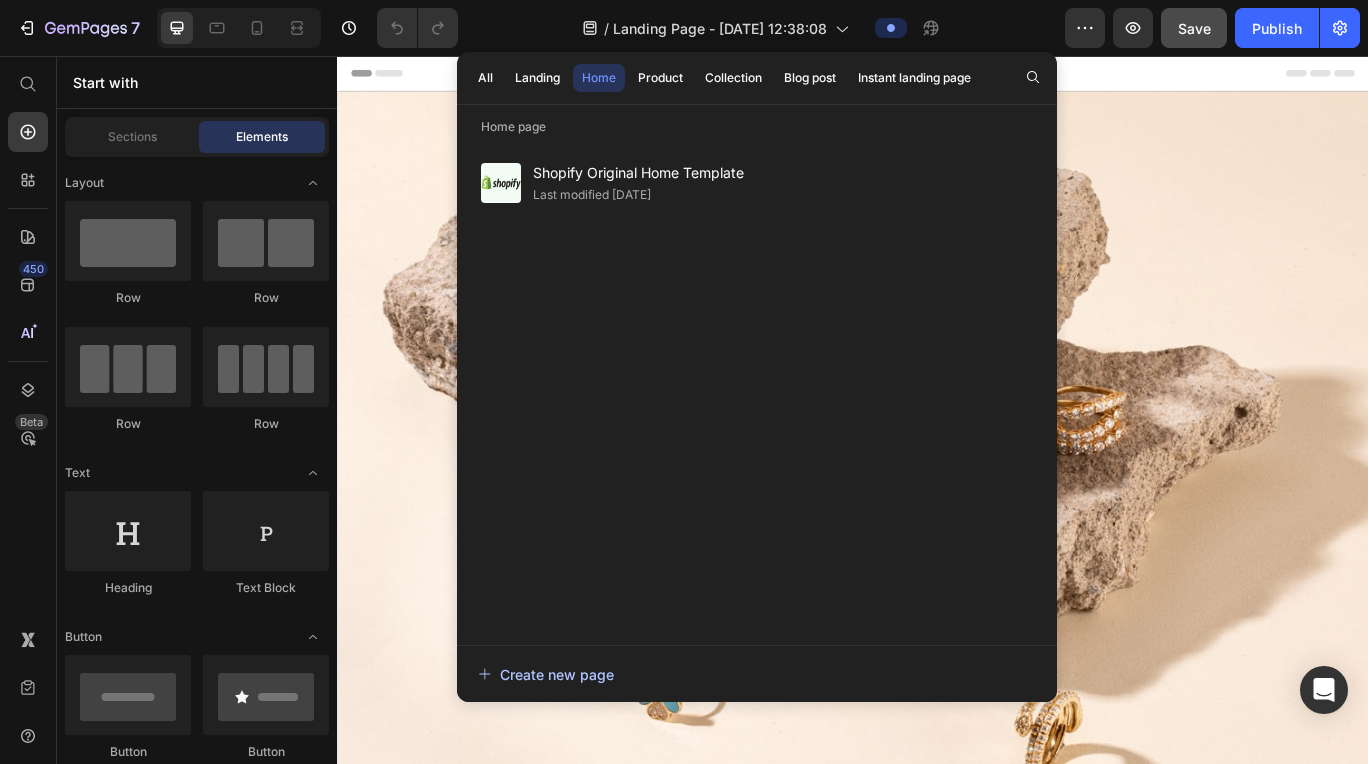 click on "Create new page" at bounding box center (546, 674) 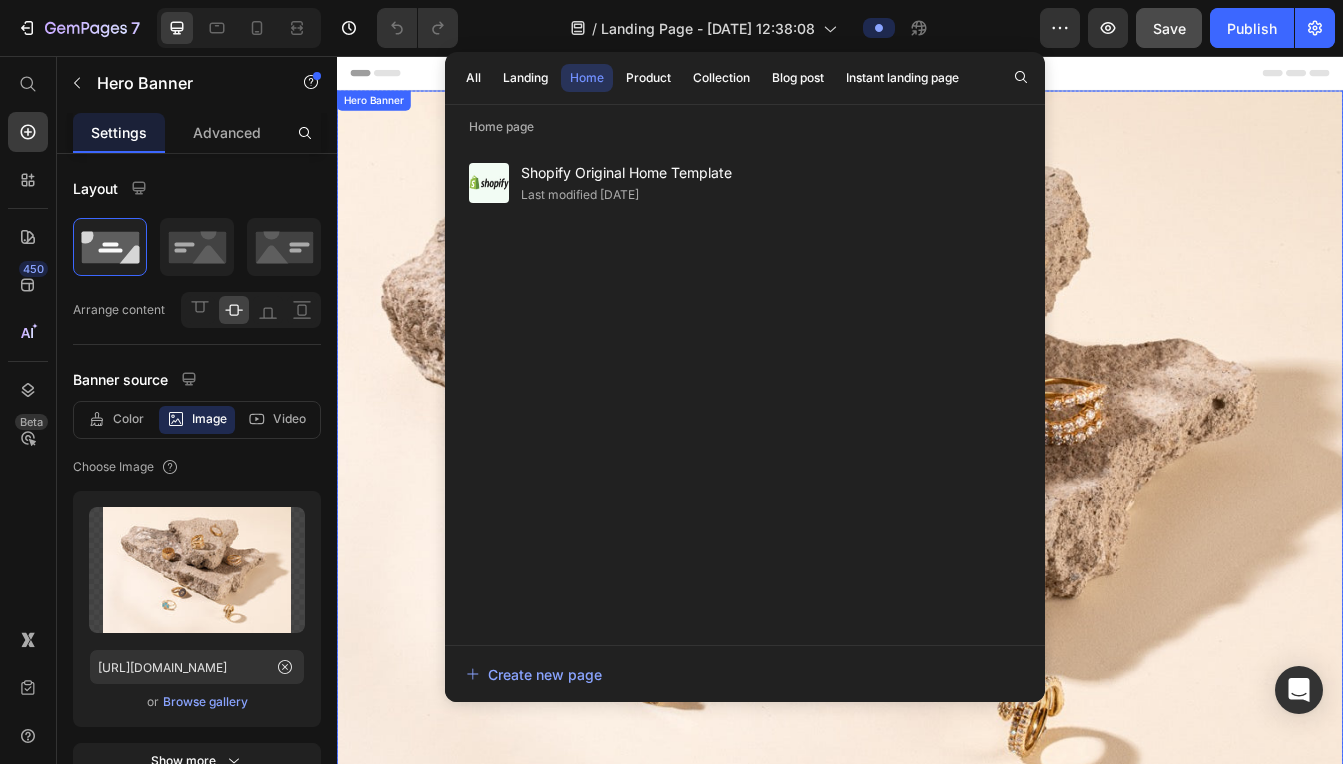 click at bounding box center [937, 547] 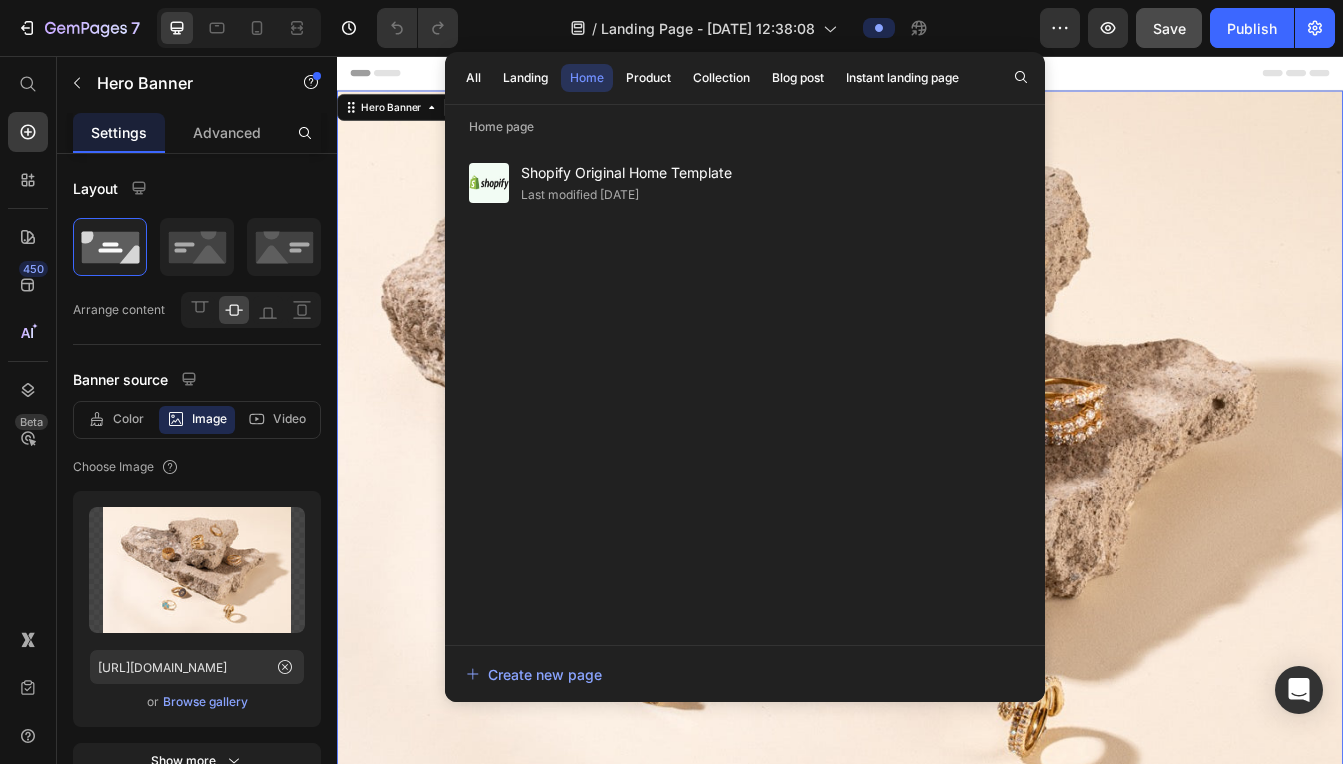 click at bounding box center (937, 547) 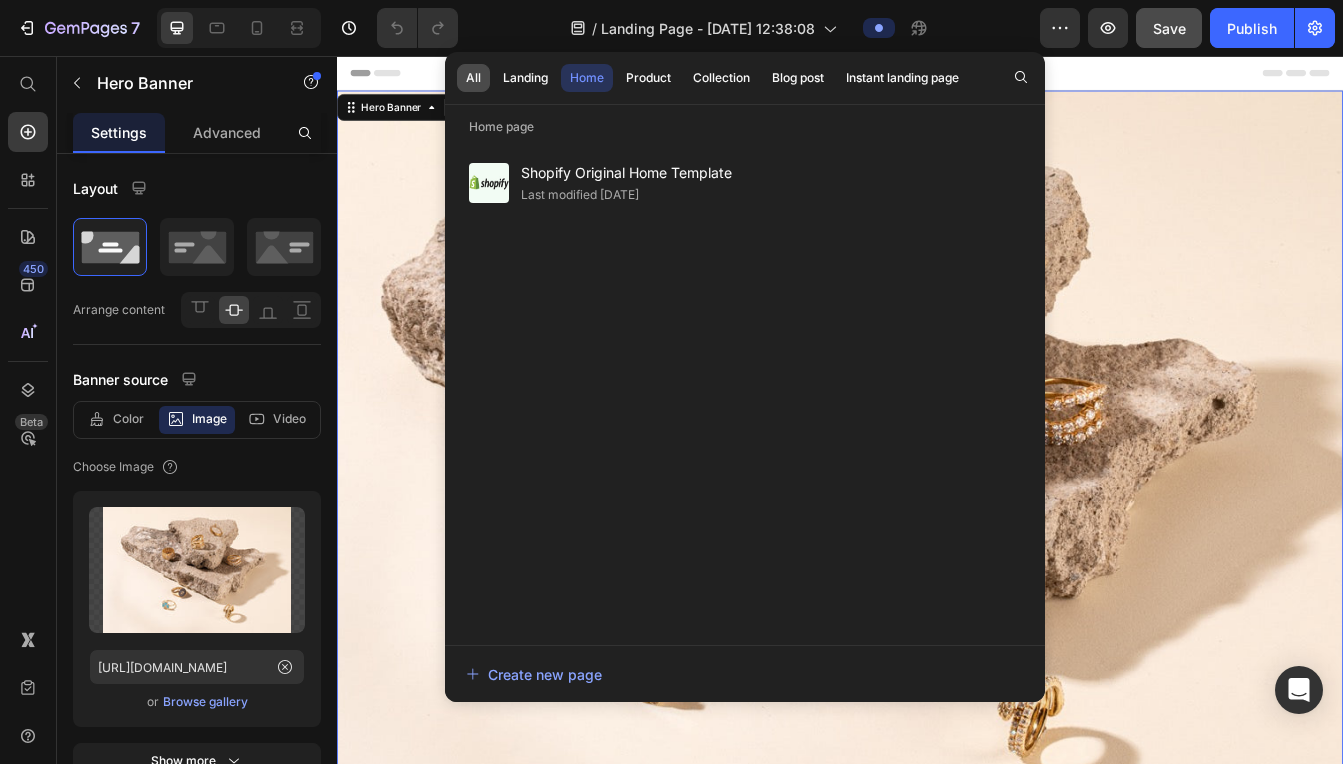 click on "All" at bounding box center (473, 78) 